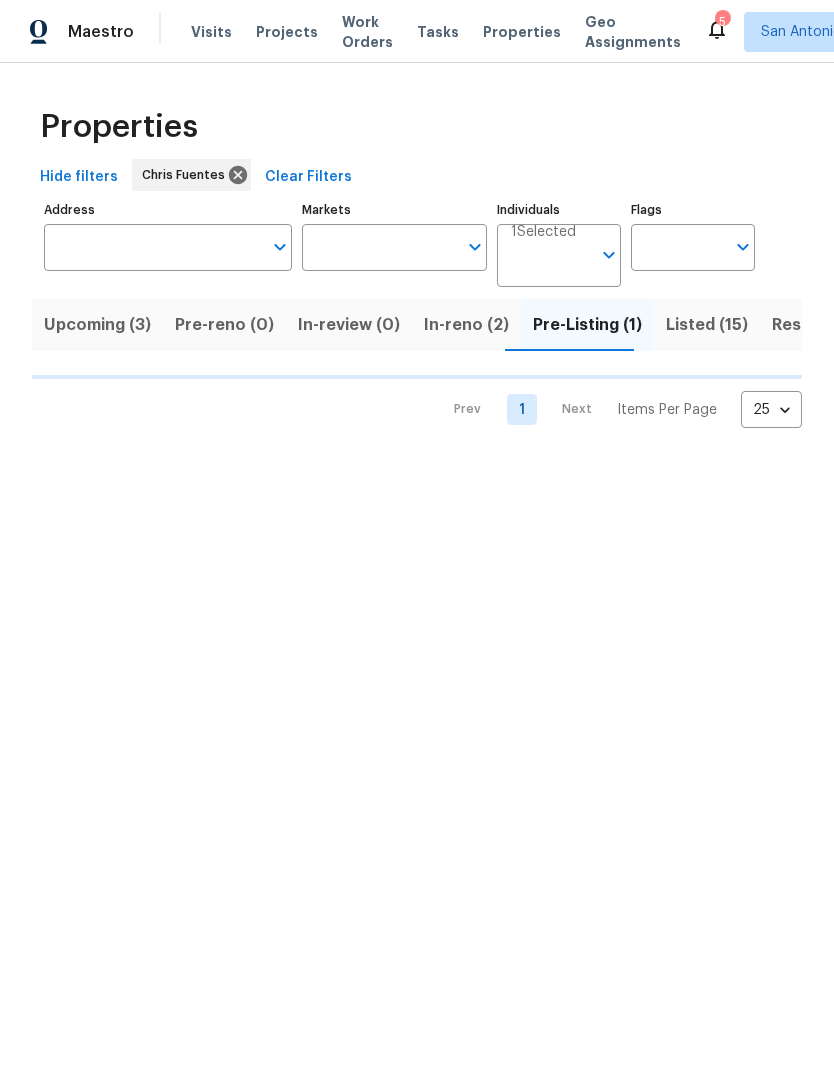 scroll, scrollTop: 0, scrollLeft: 0, axis: both 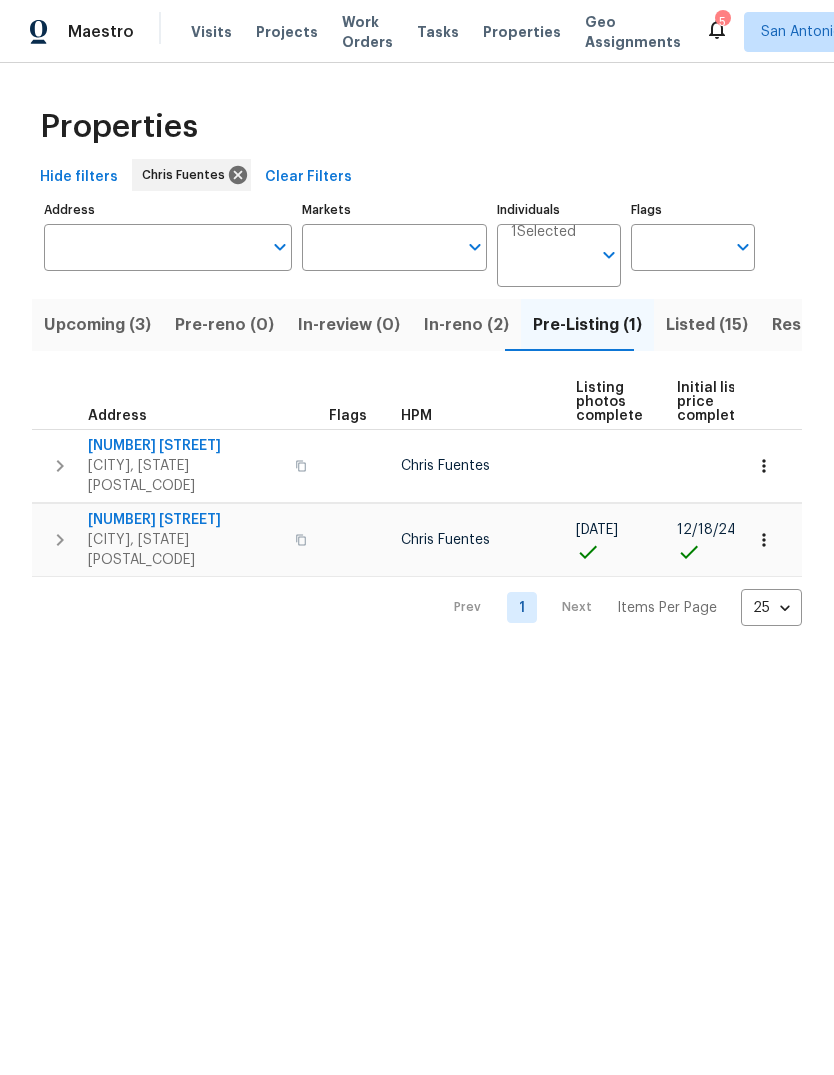 click on "611 Tom Kemp Dr" at bounding box center [185, 446] 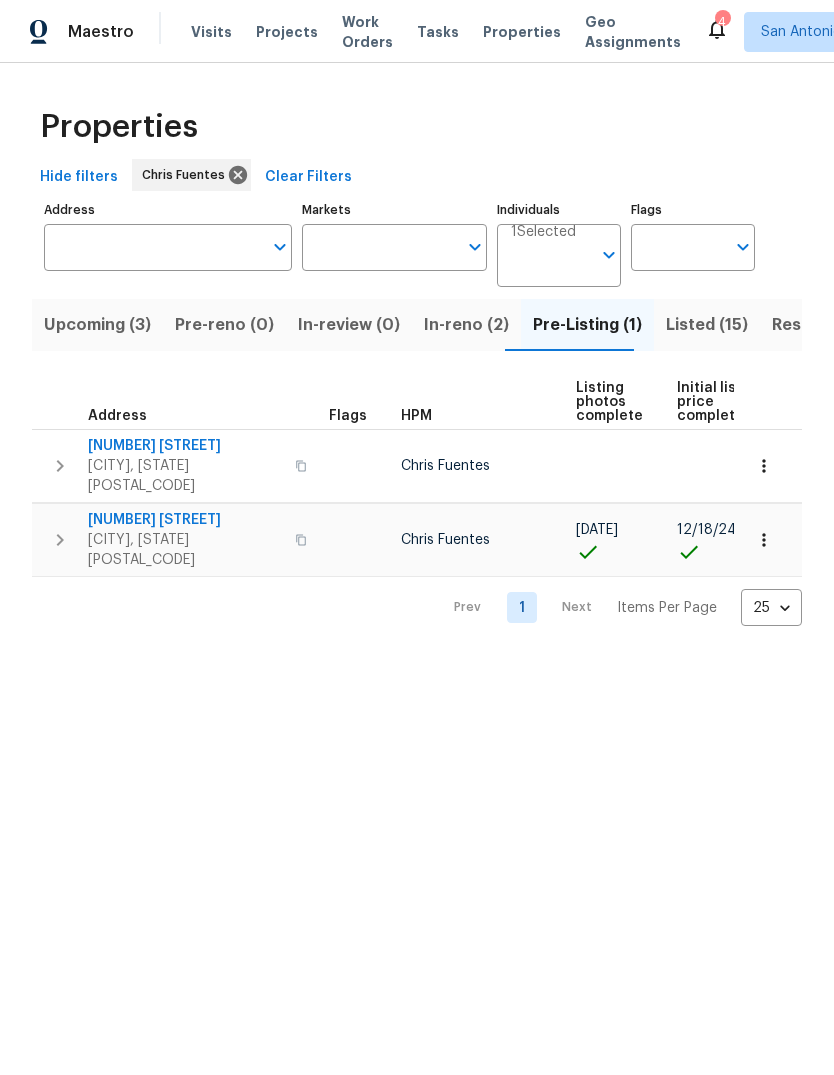 click 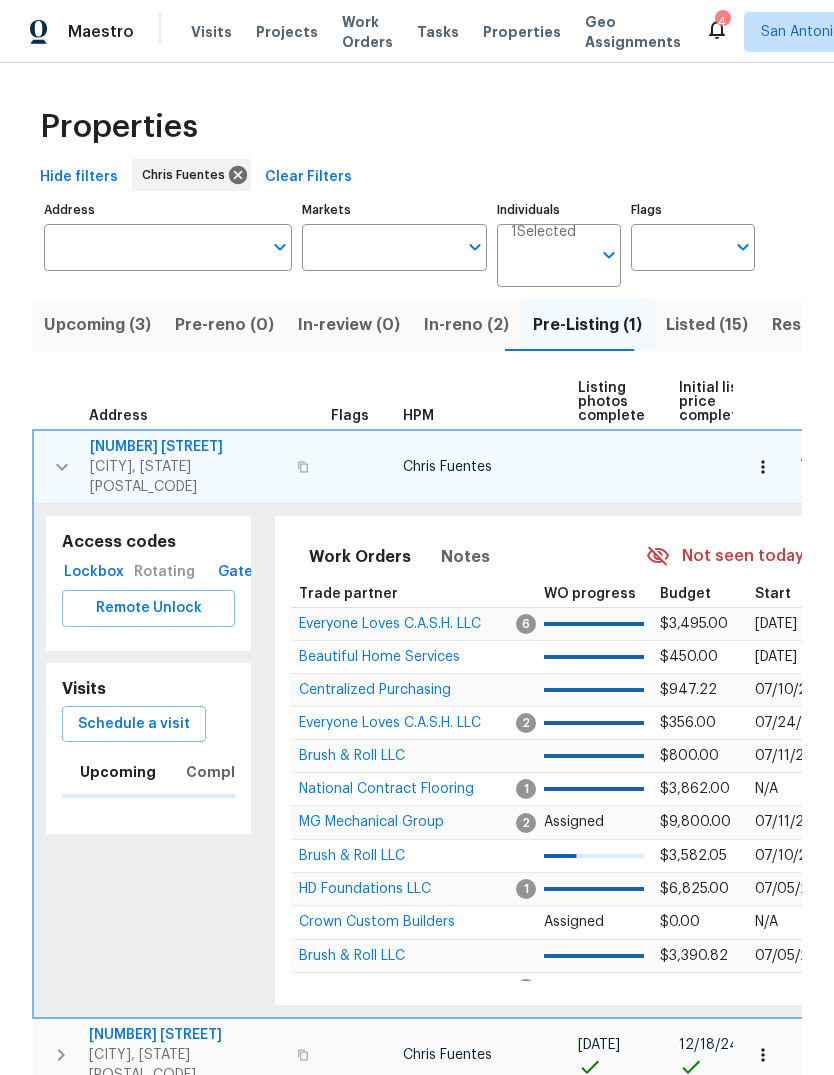 click on "Lockbox" at bounding box center [94, 572] 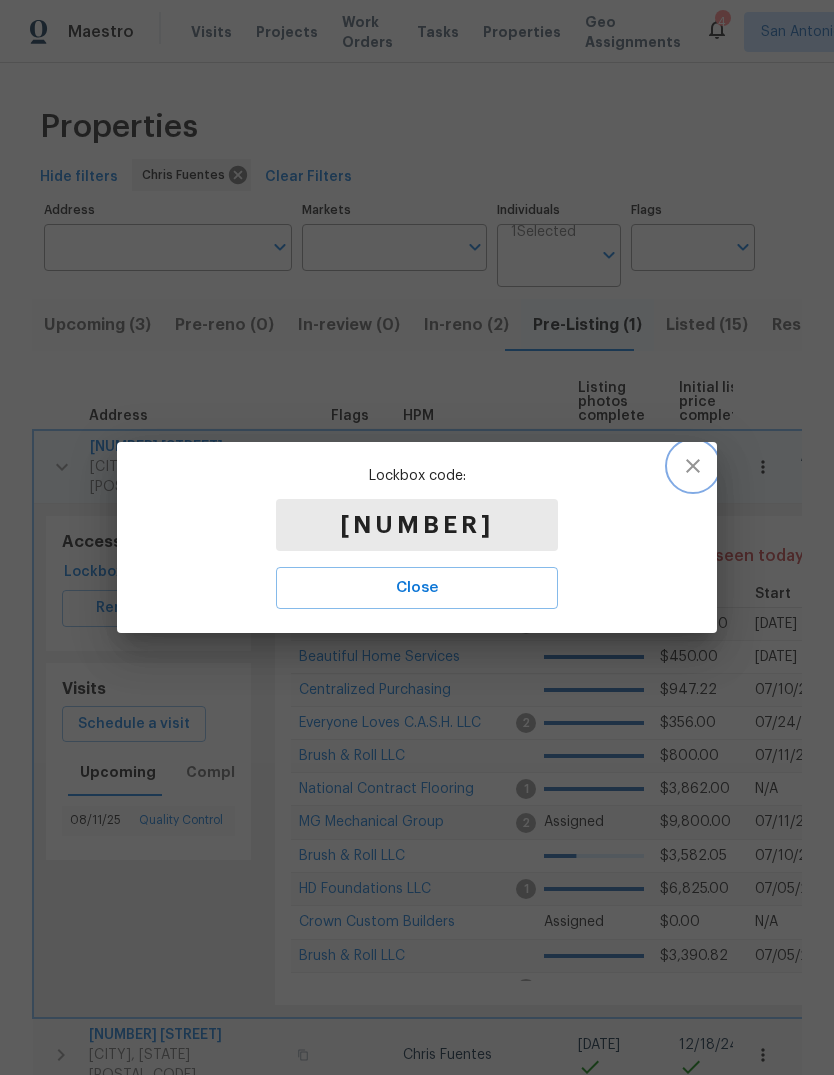 click 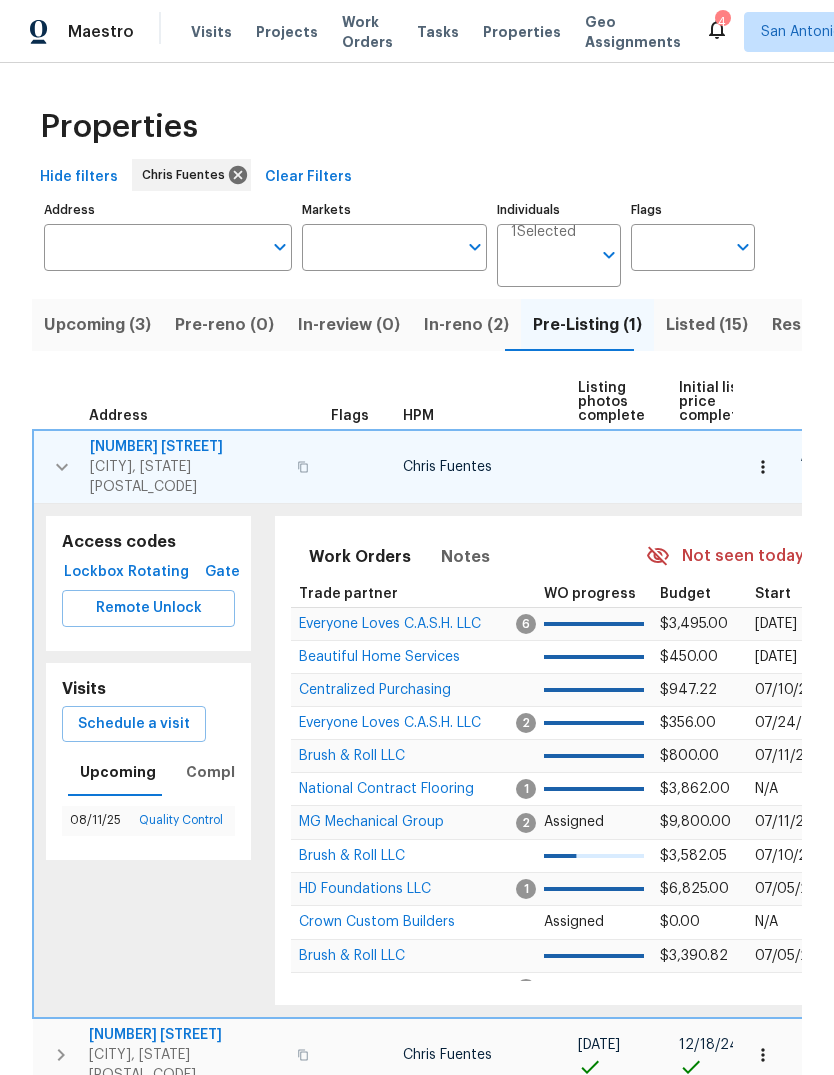 click on "[NUMBER] [STREET]" at bounding box center [187, 447] 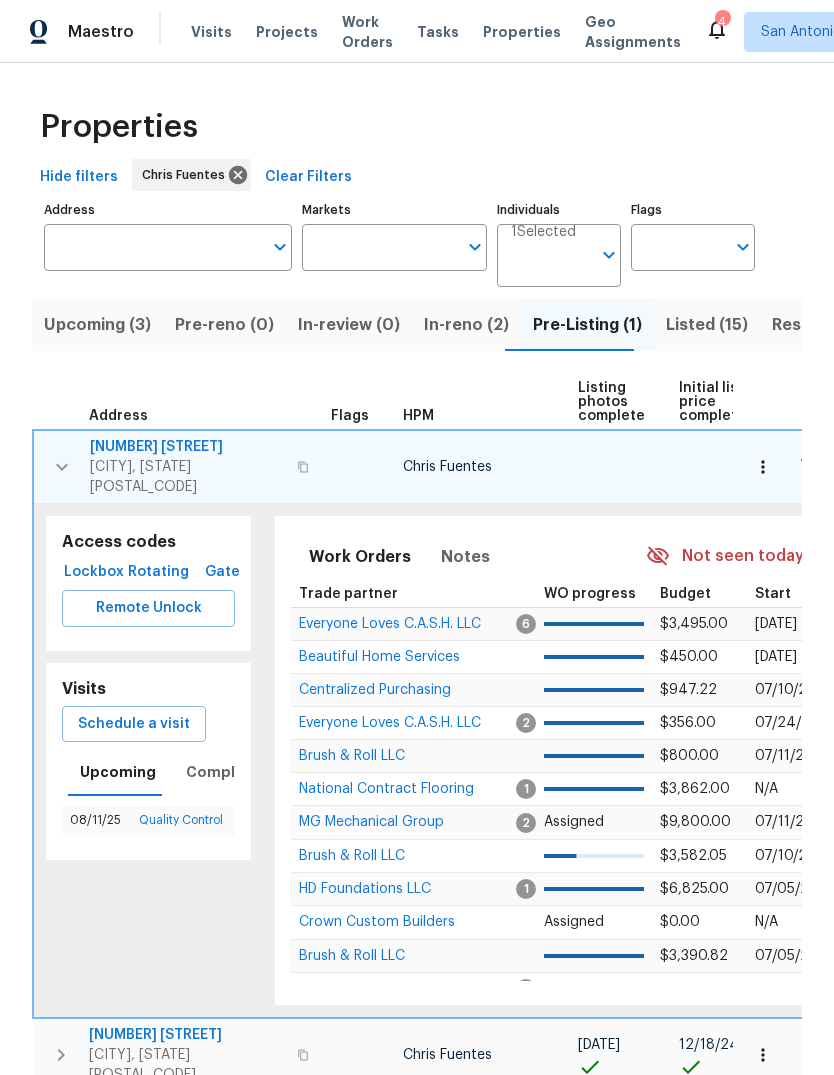 click 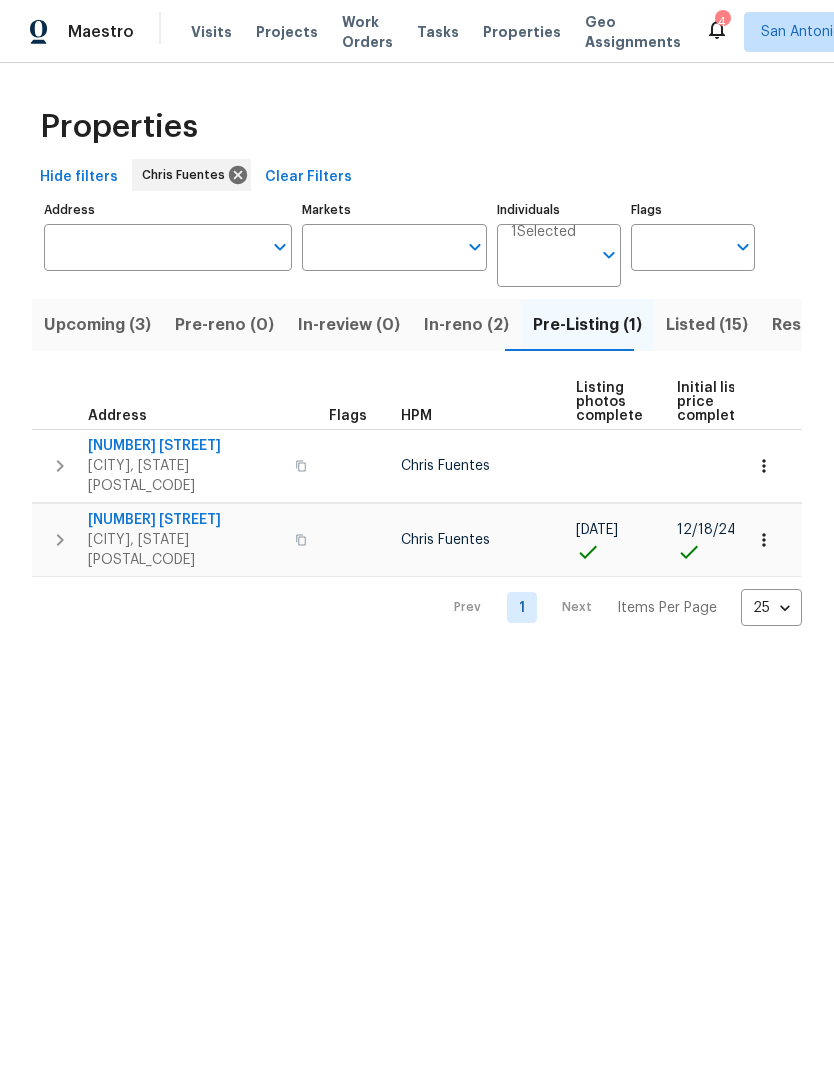 click 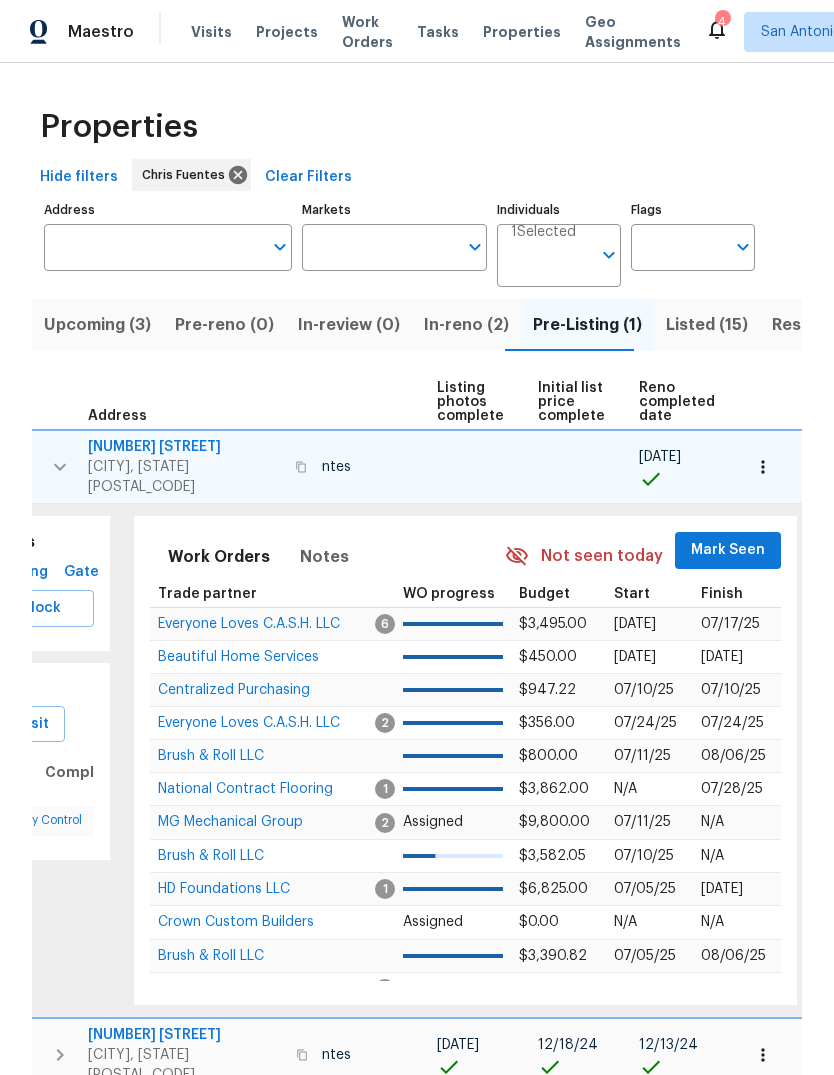scroll, scrollTop: 0, scrollLeft: 135, axis: horizontal 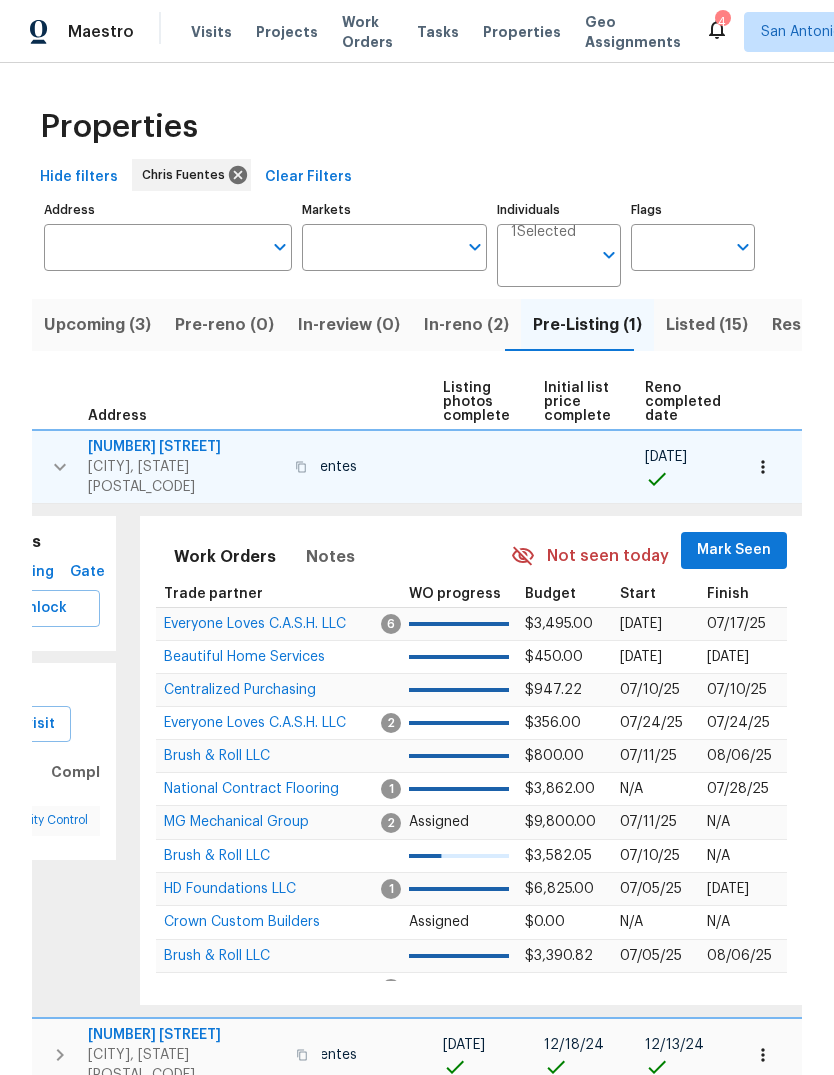 click on "Mark Seen" at bounding box center [734, 550] 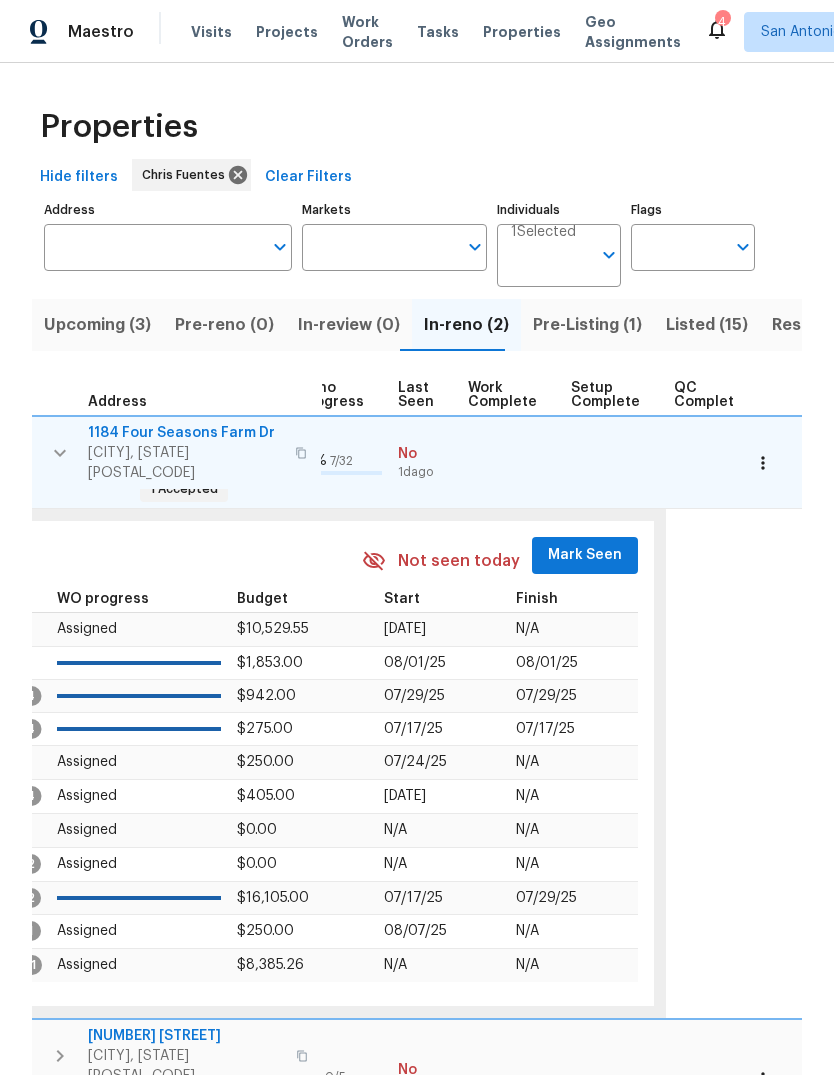 scroll, scrollTop: 0, scrollLeft: 943, axis: horizontal 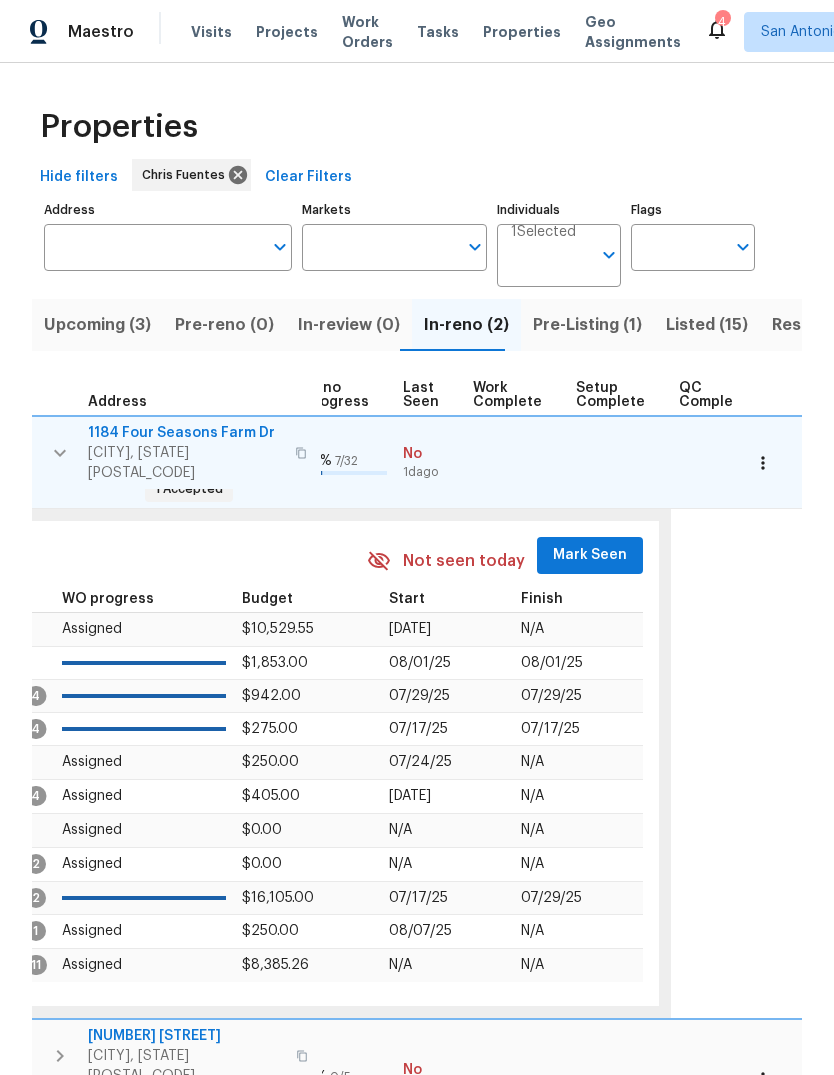 click on "Mark Seen" at bounding box center (590, 555) 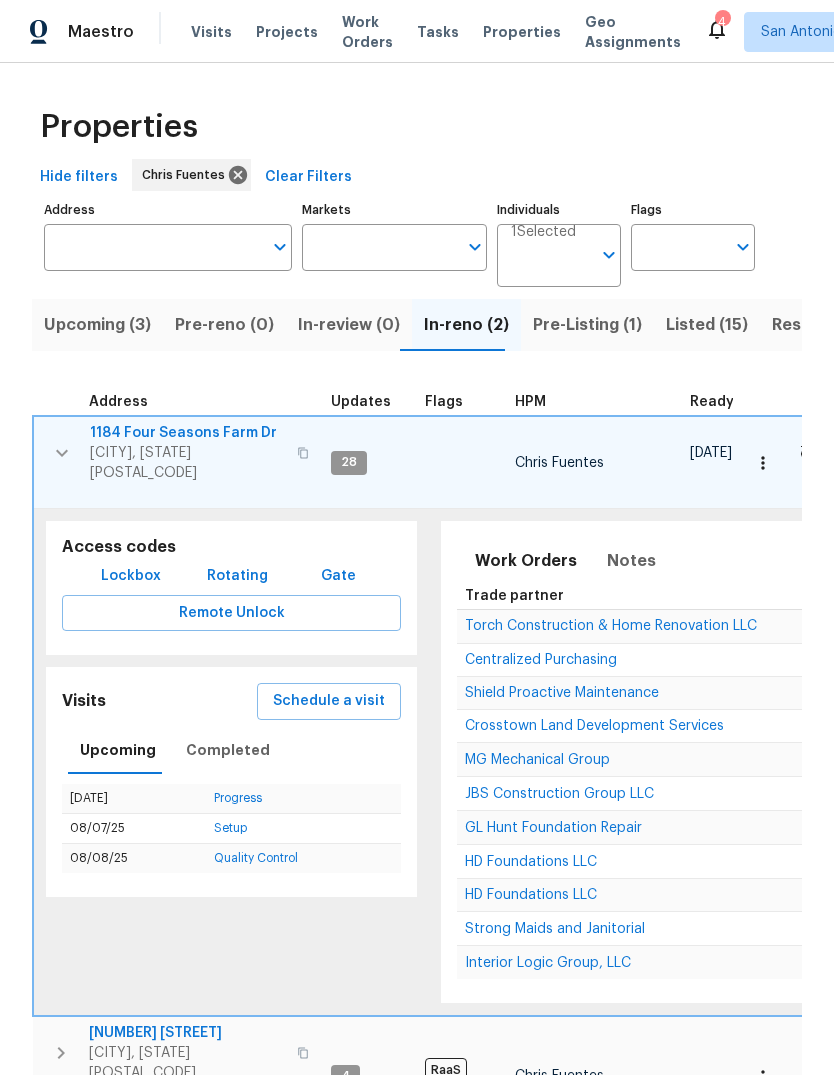 scroll, scrollTop: 16, scrollLeft: 0, axis: vertical 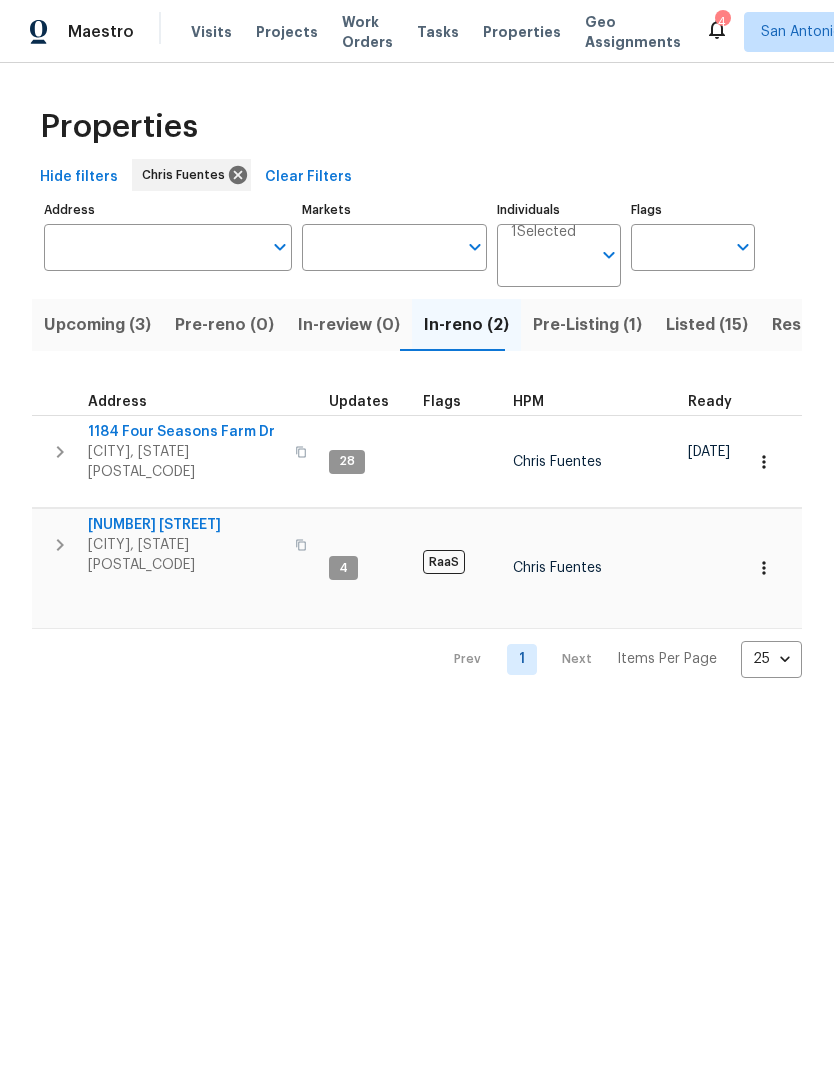 click 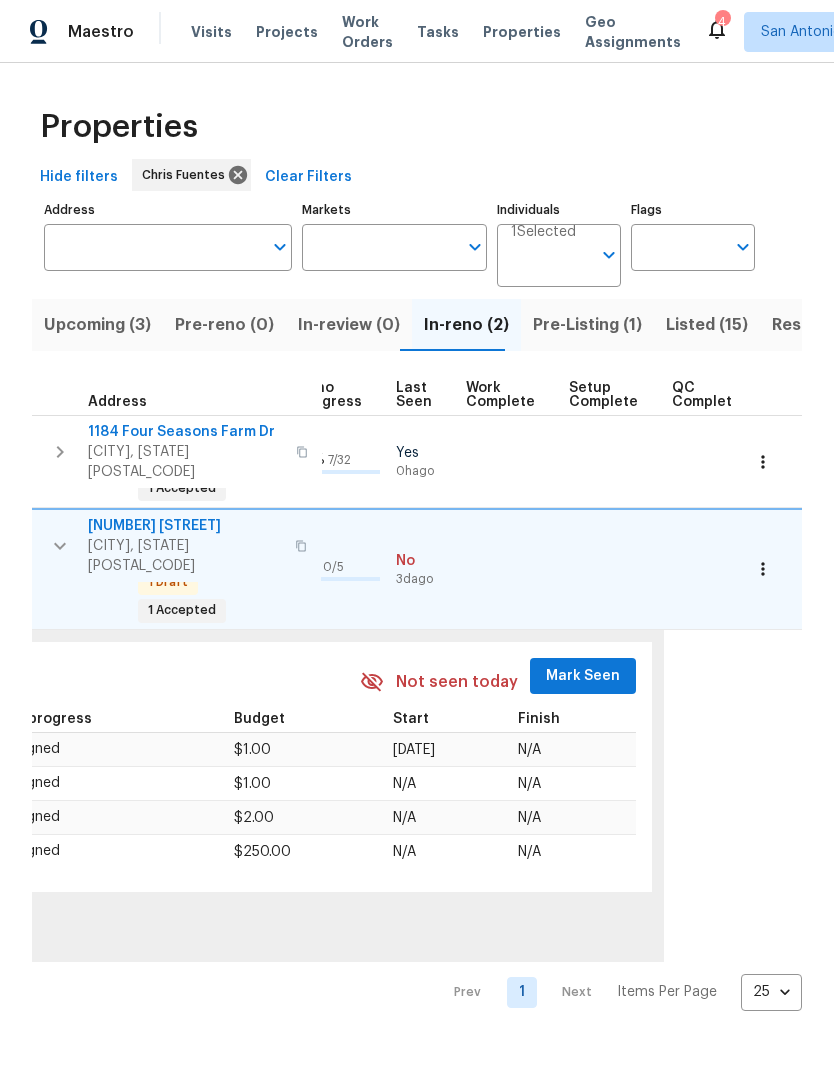 scroll, scrollTop: 0, scrollLeft: 943, axis: horizontal 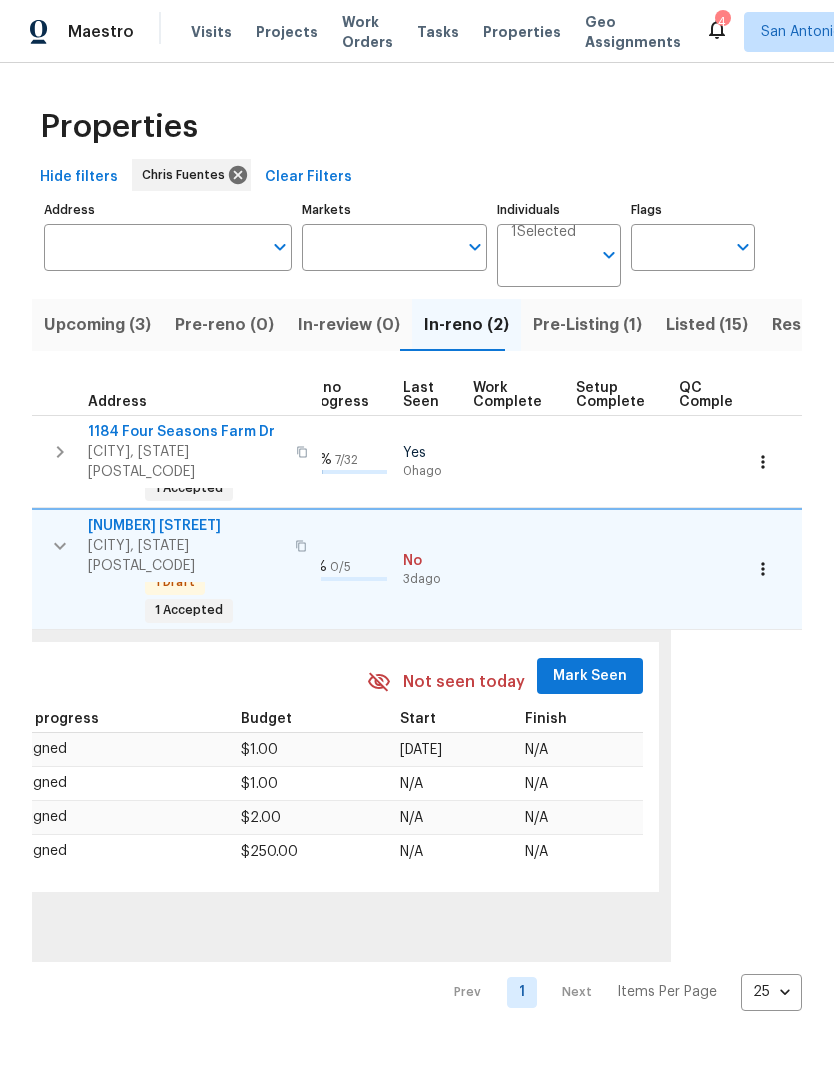 click on "Mark Seen" at bounding box center (590, 676) 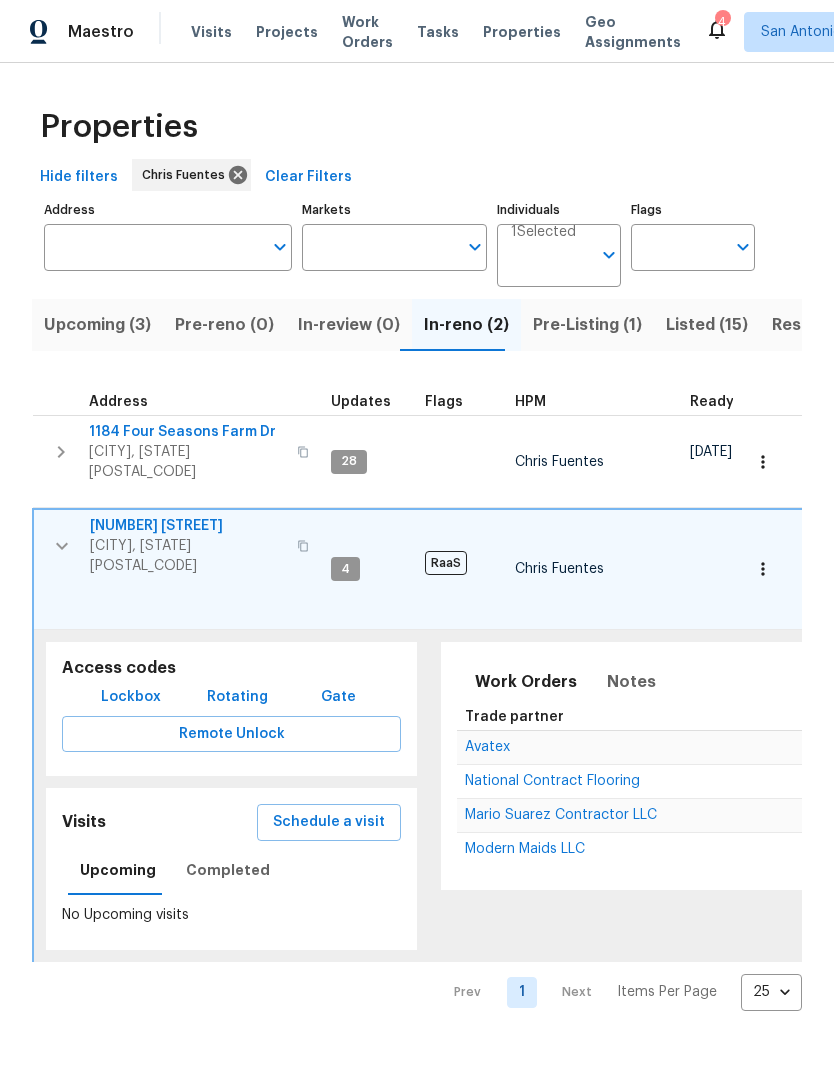 scroll, scrollTop: 0, scrollLeft: 0, axis: both 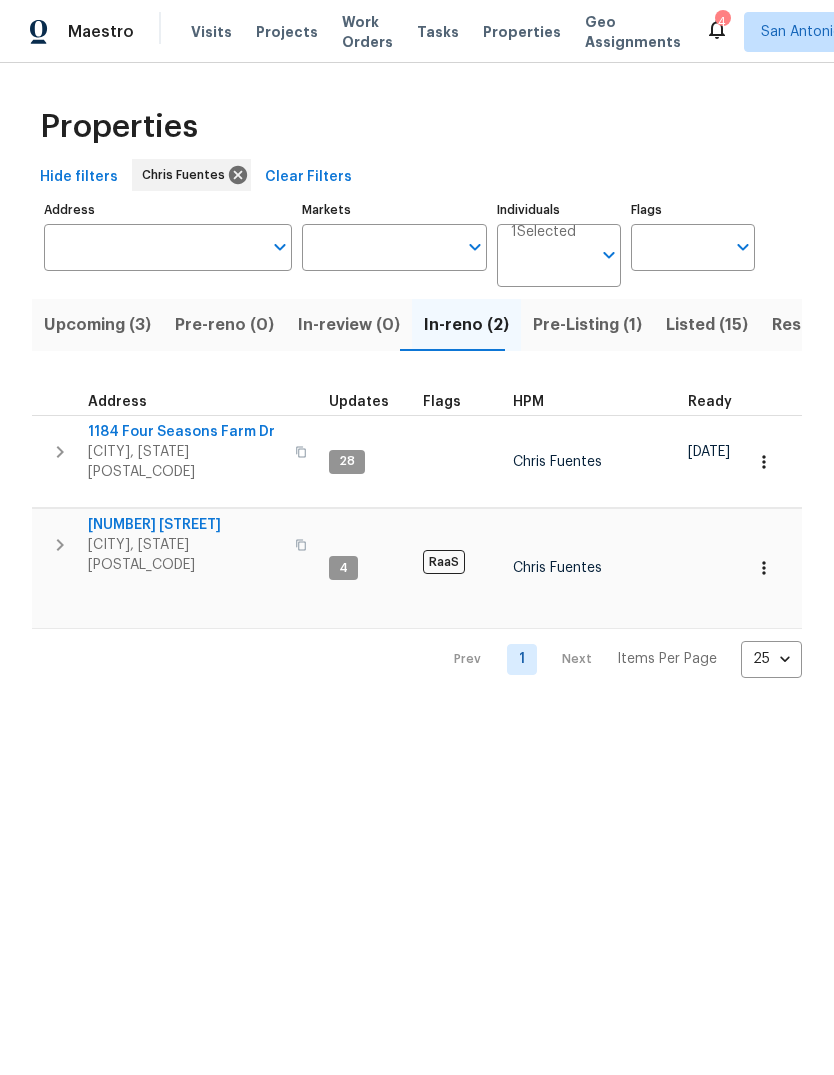 click on "526 Radiance Ave" at bounding box center [185, 525] 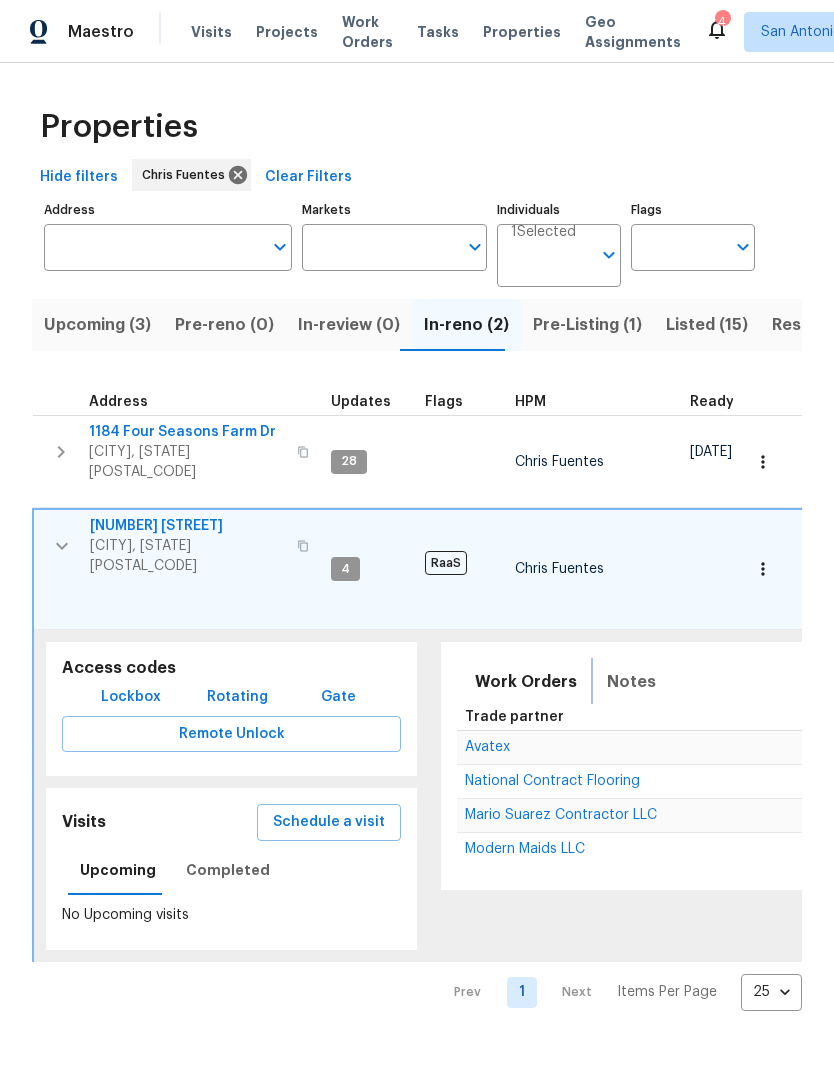 click on "Notes" at bounding box center (631, 682) 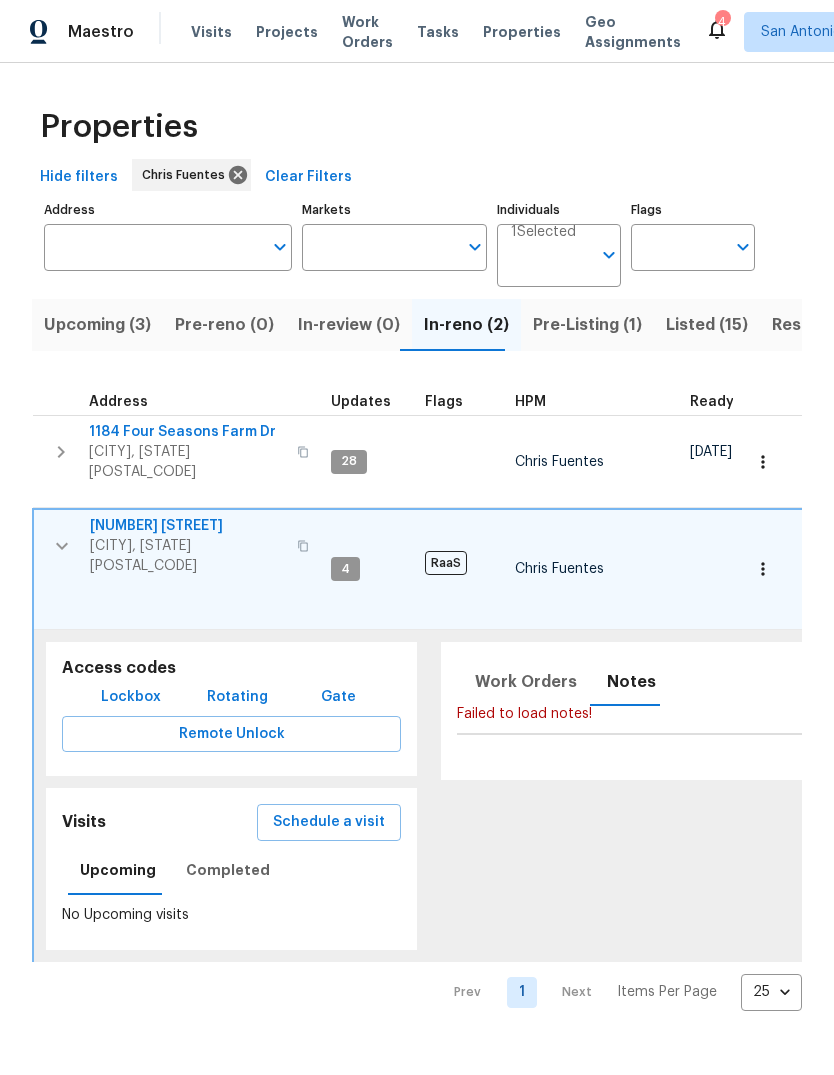 click 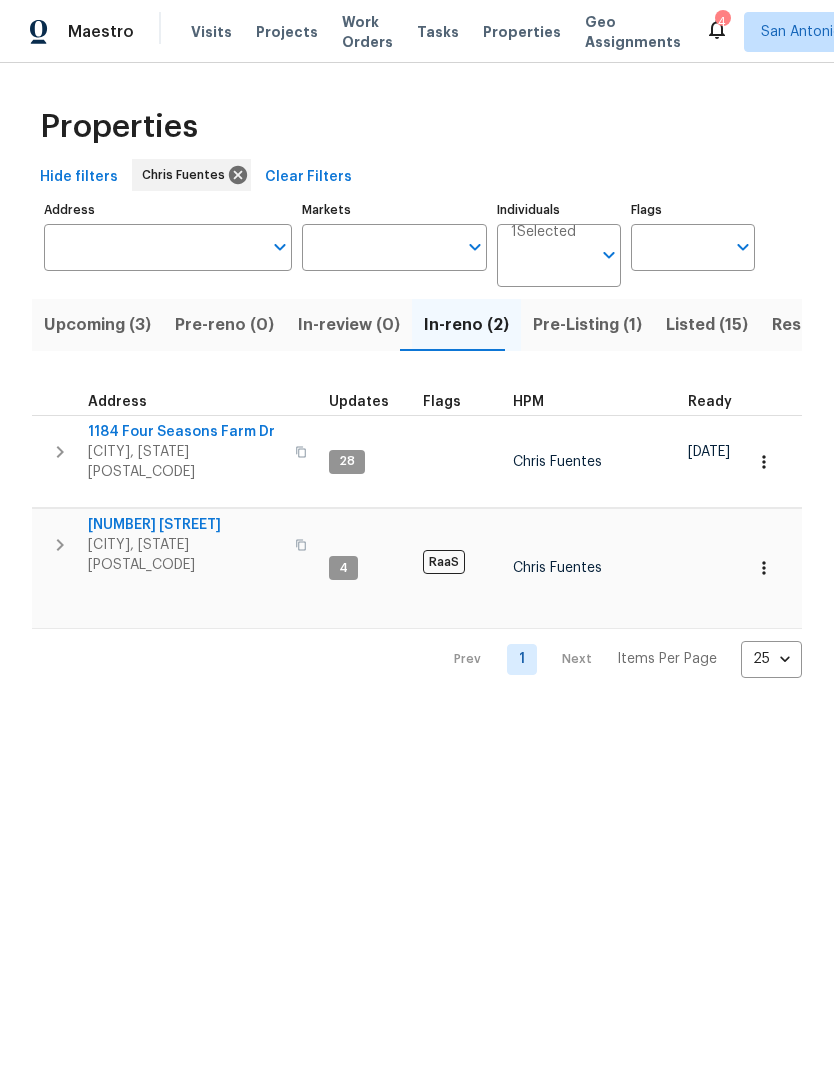 click on "Upcoming (3)" at bounding box center [97, 325] 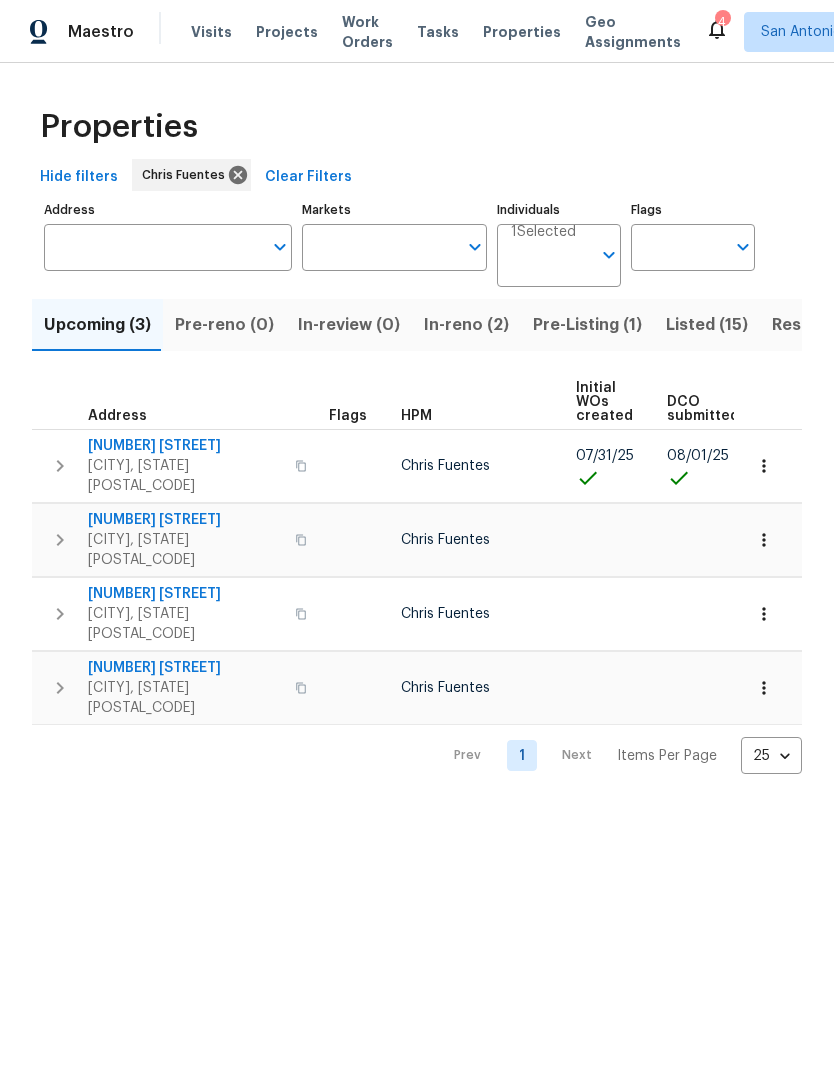 scroll, scrollTop: 0, scrollLeft: 0, axis: both 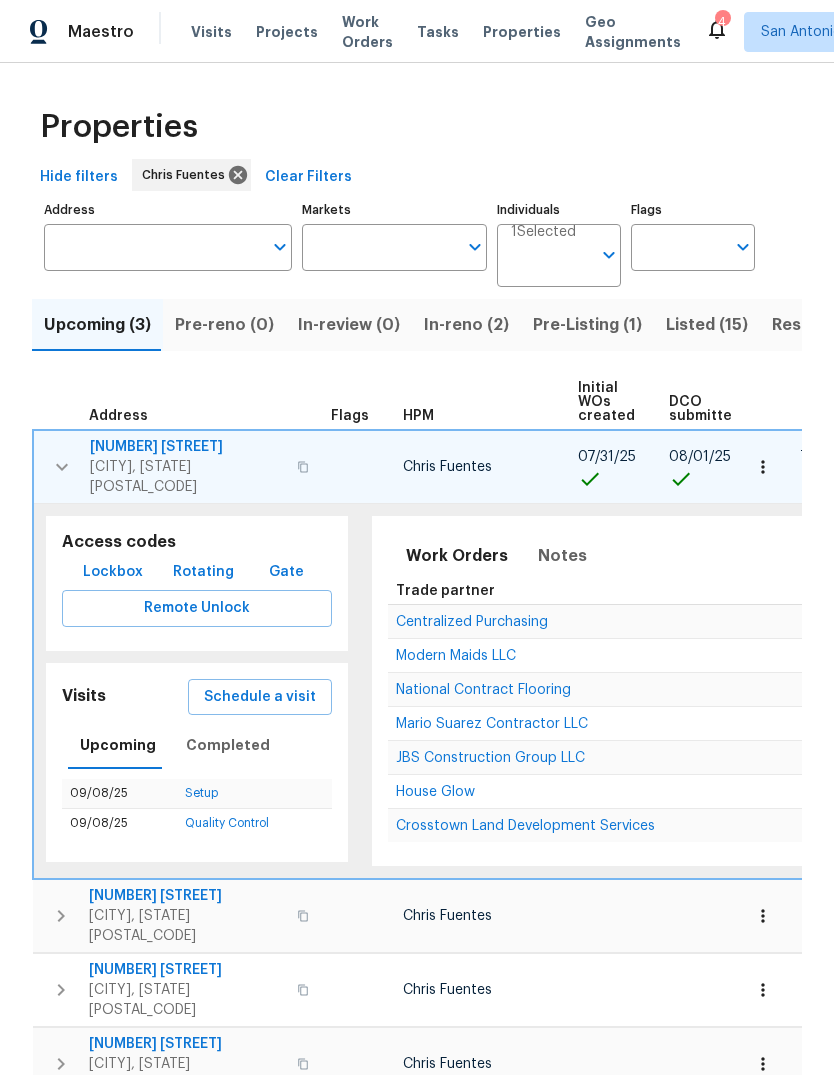click 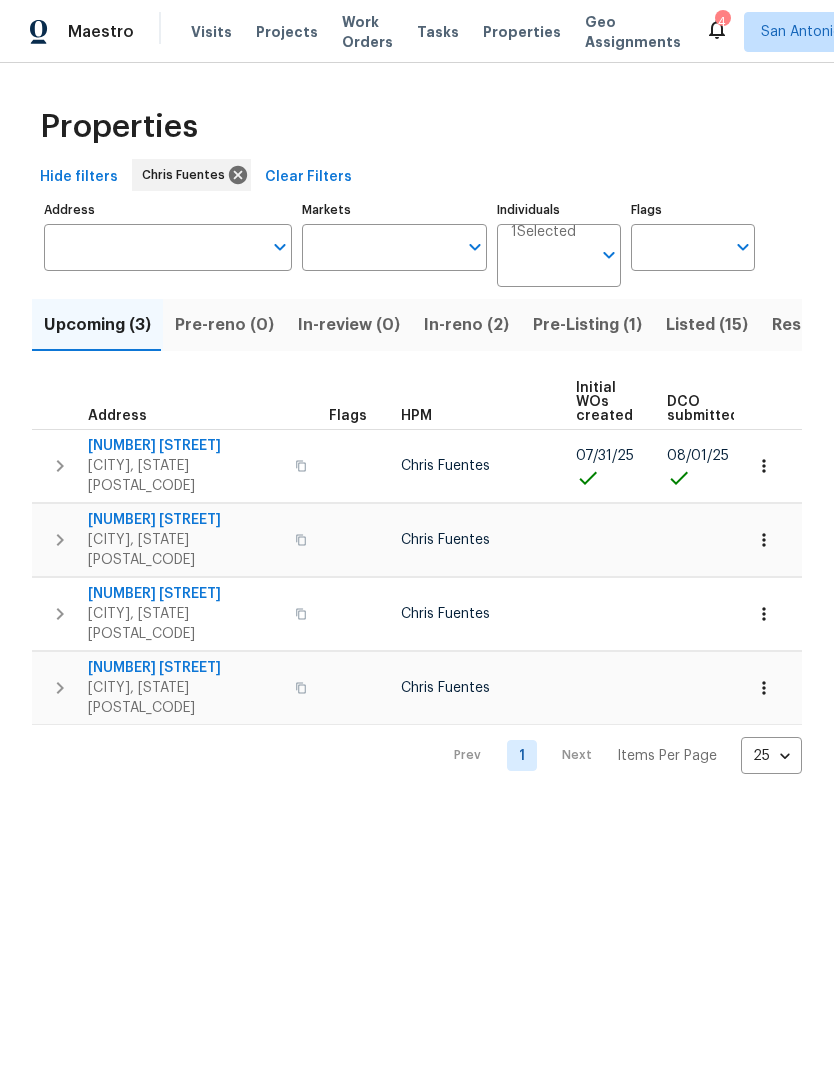 click on "San Antonio, TX 78259" at bounding box center (185, 476) 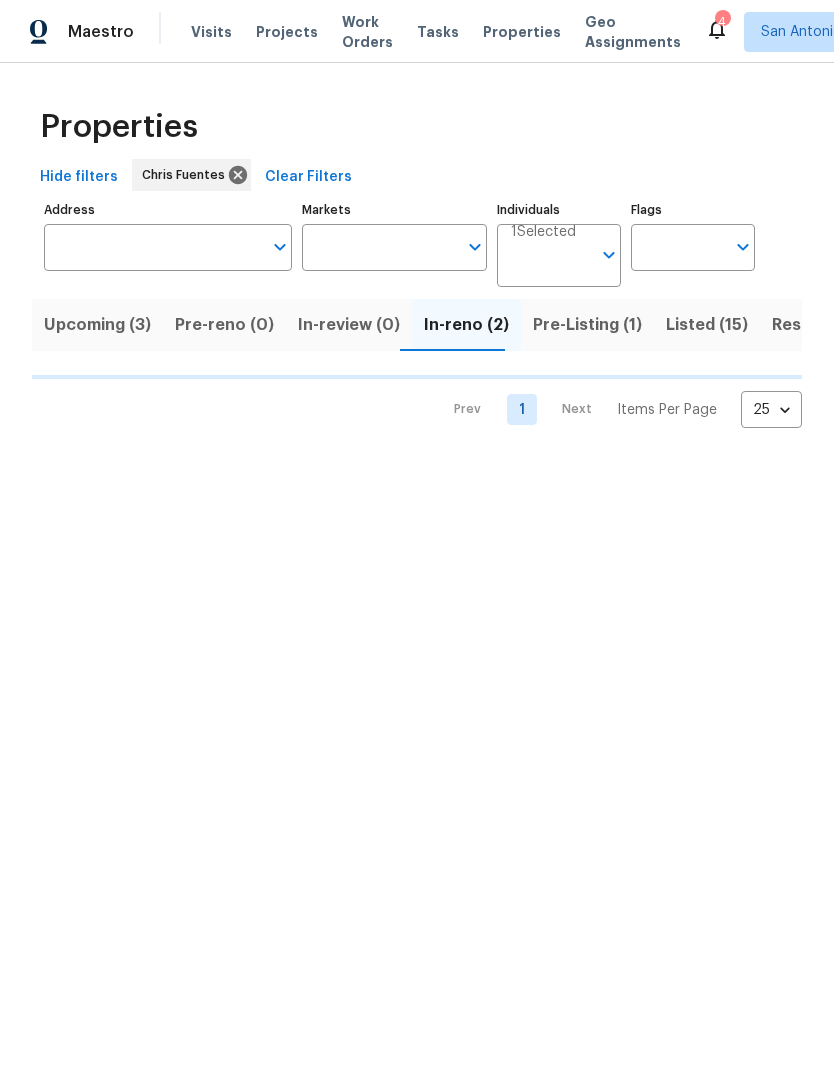 click on "Pre-Listing (1)" at bounding box center [587, 325] 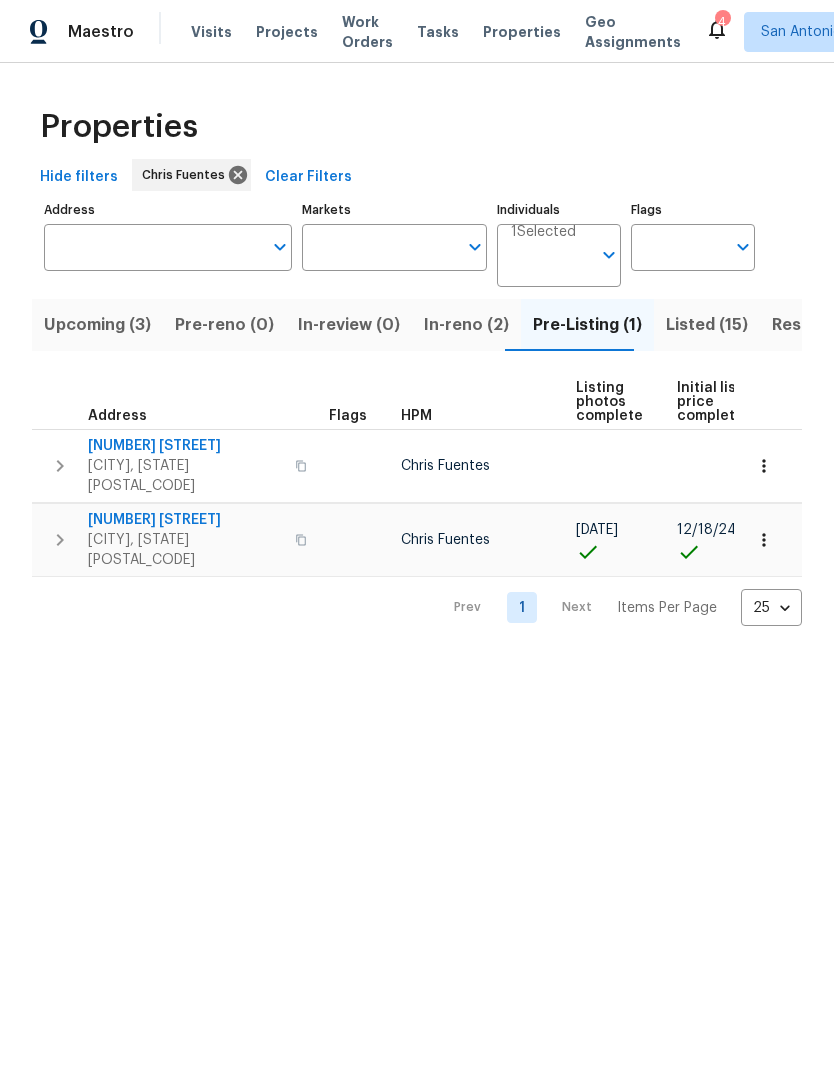 click on "[NUMBER] [STREET]" at bounding box center (185, 446) 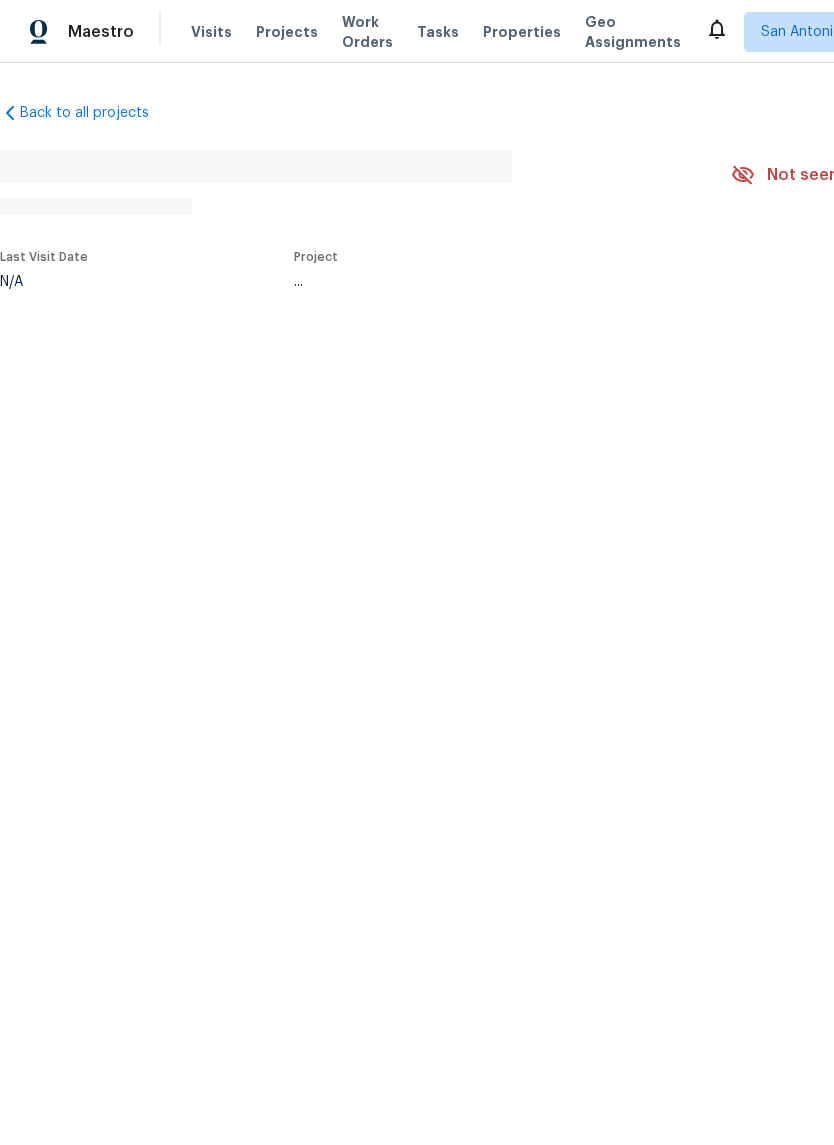 scroll, scrollTop: 0, scrollLeft: 0, axis: both 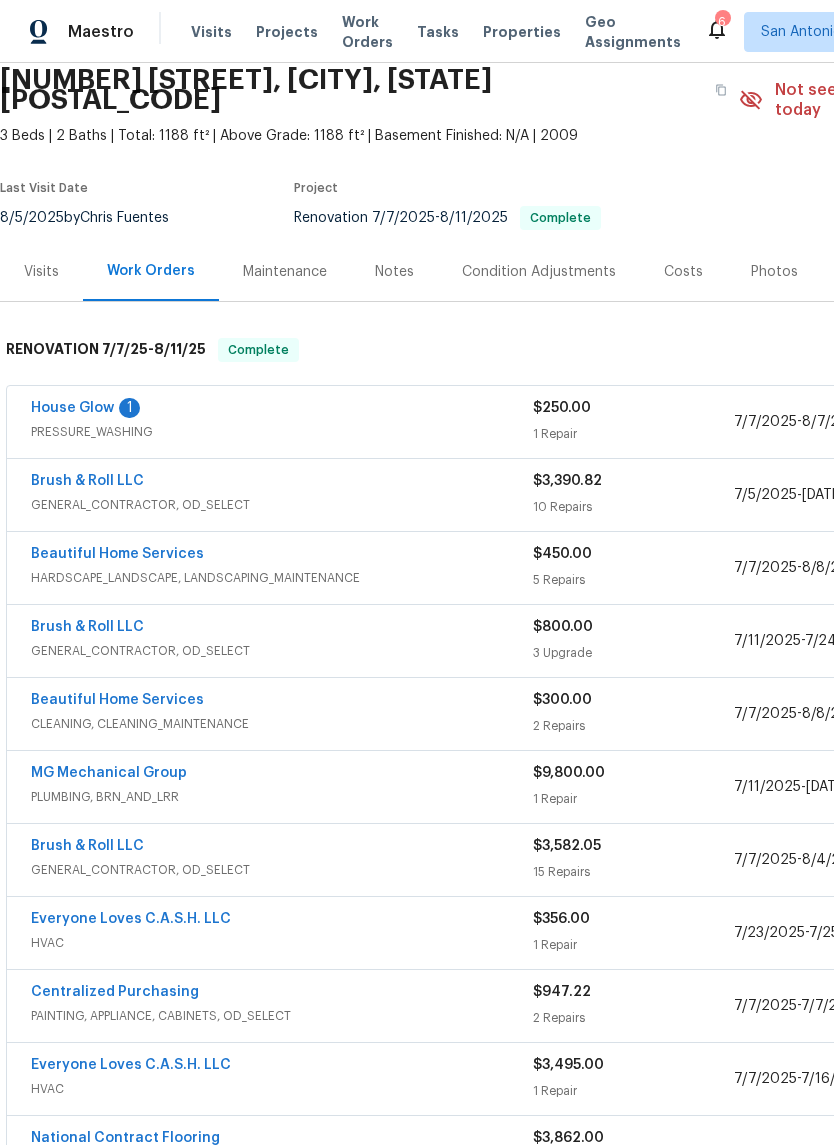 click on "House Glow" at bounding box center (72, 408) 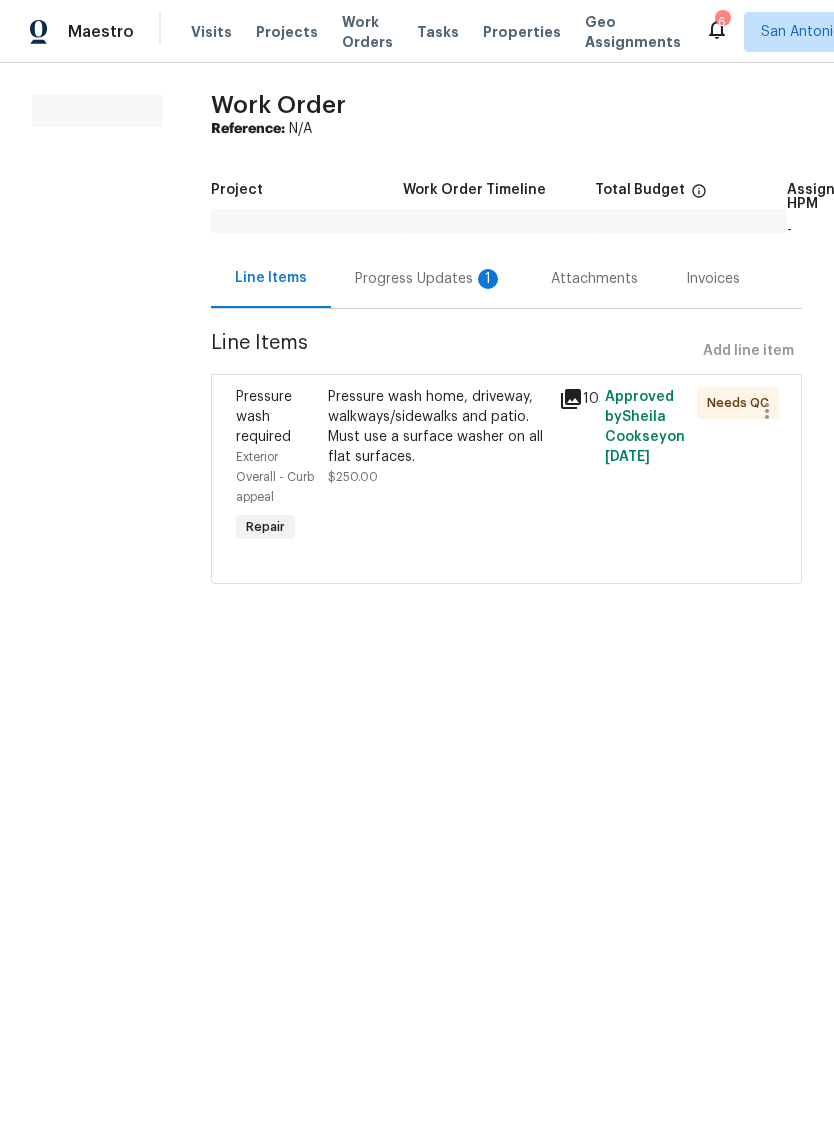 click on "Progress Updates 1" at bounding box center [429, 279] 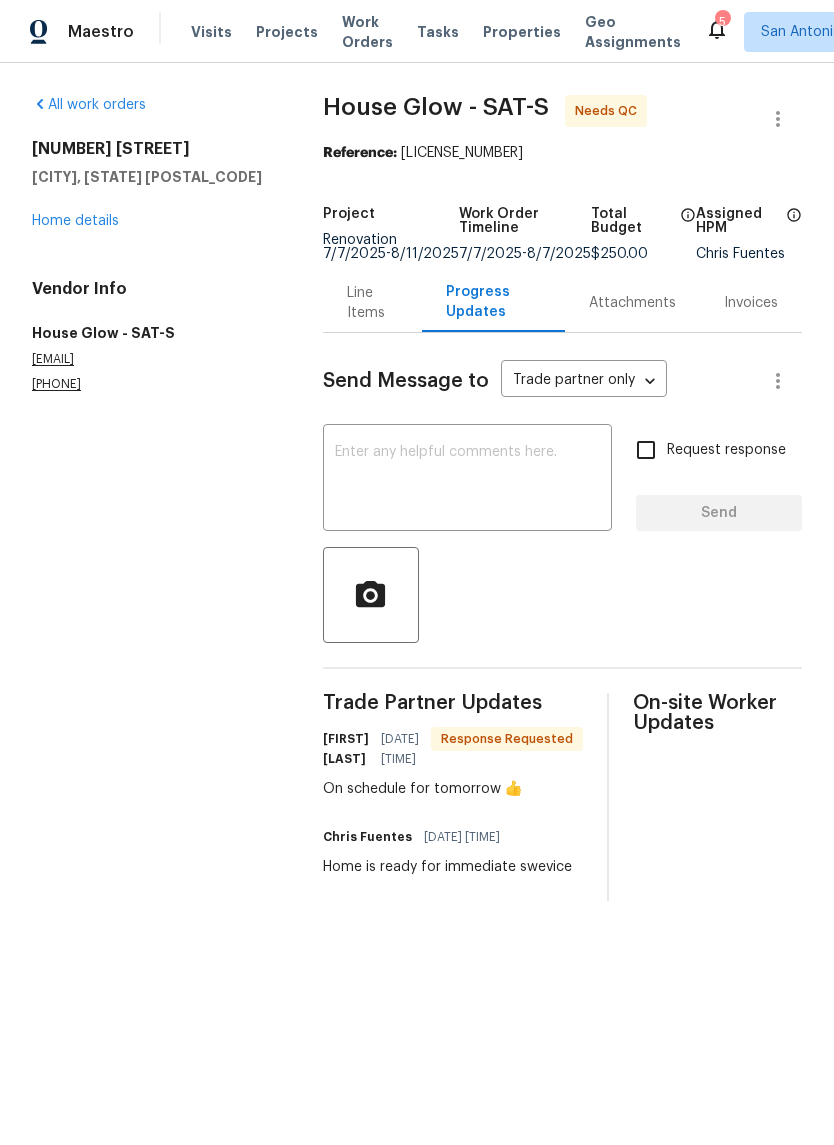 click on "All work orders 611 Tom Kemp Dr New Braunfels, TX 78130 Home details Vendor Info House Glow - SAT-S jon@houseglow.com (210) 508-1462" at bounding box center (153, 244) 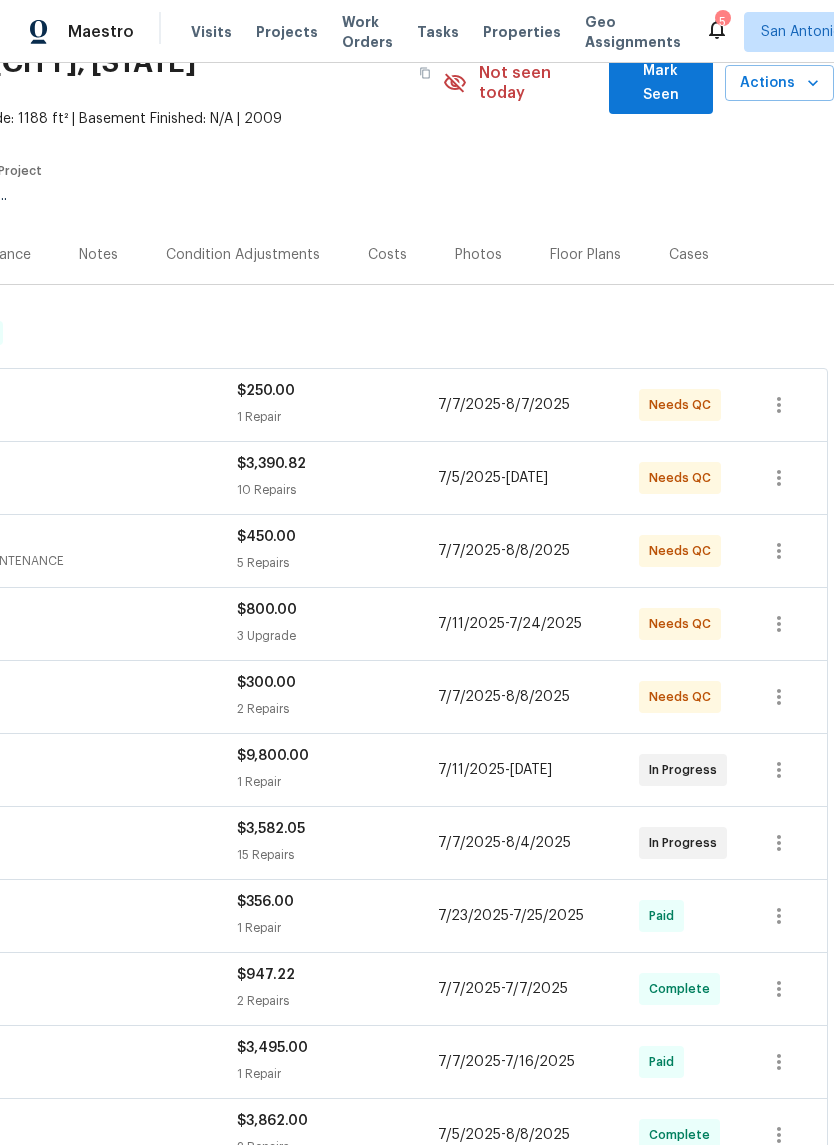 scroll, scrollTop: 99, scrollLeft: 296, axis: both 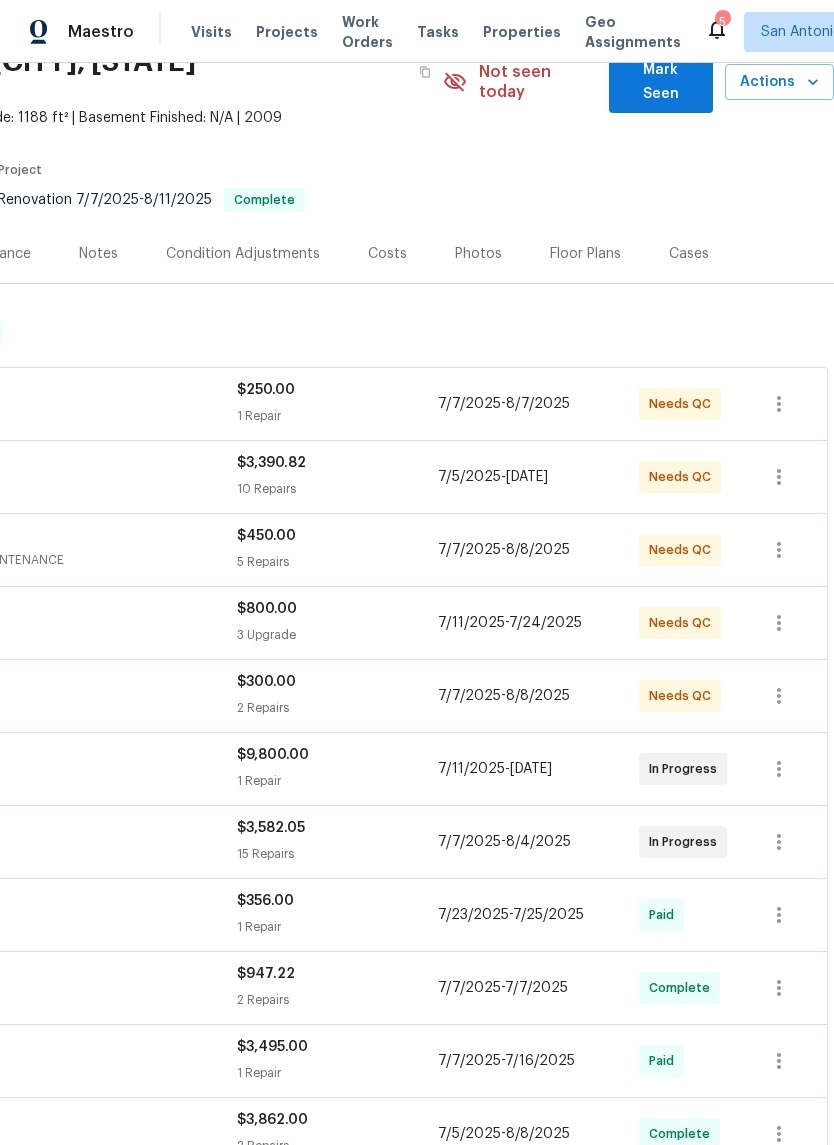 click on "Photos" at bounding box center [478, 254] 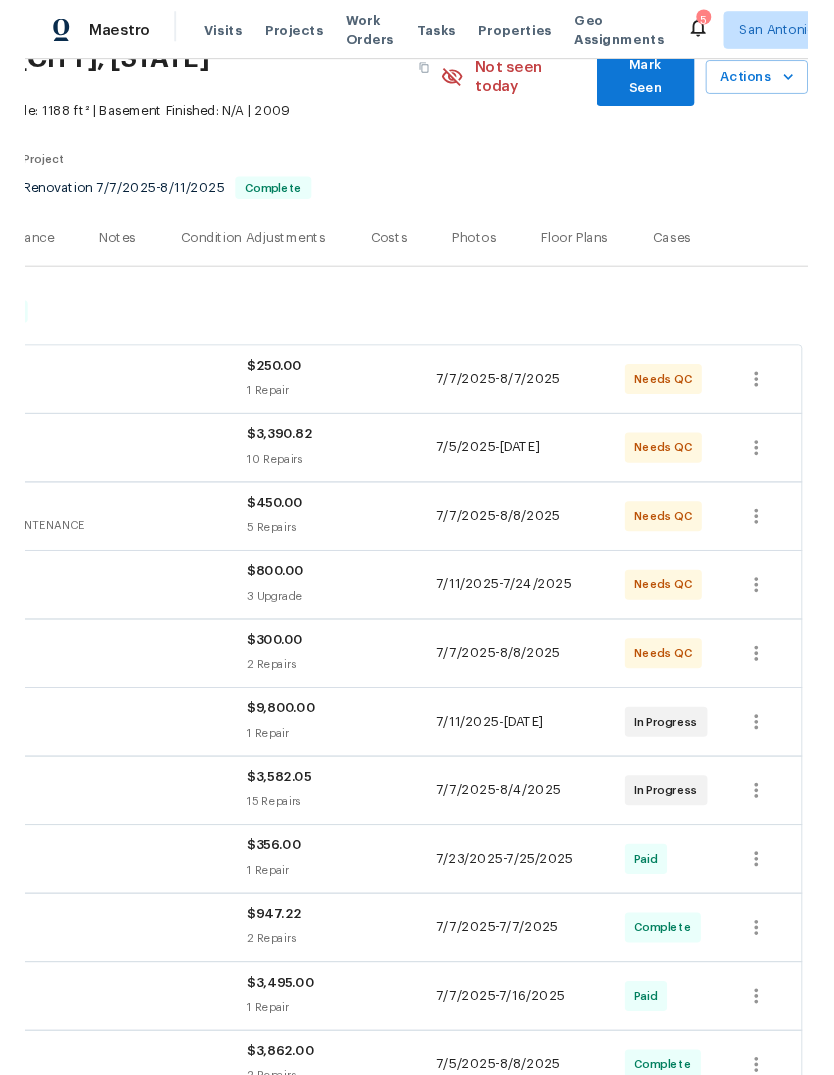 scroll, scrollTop: 0, scrollLeft: 296, axis: horizontal 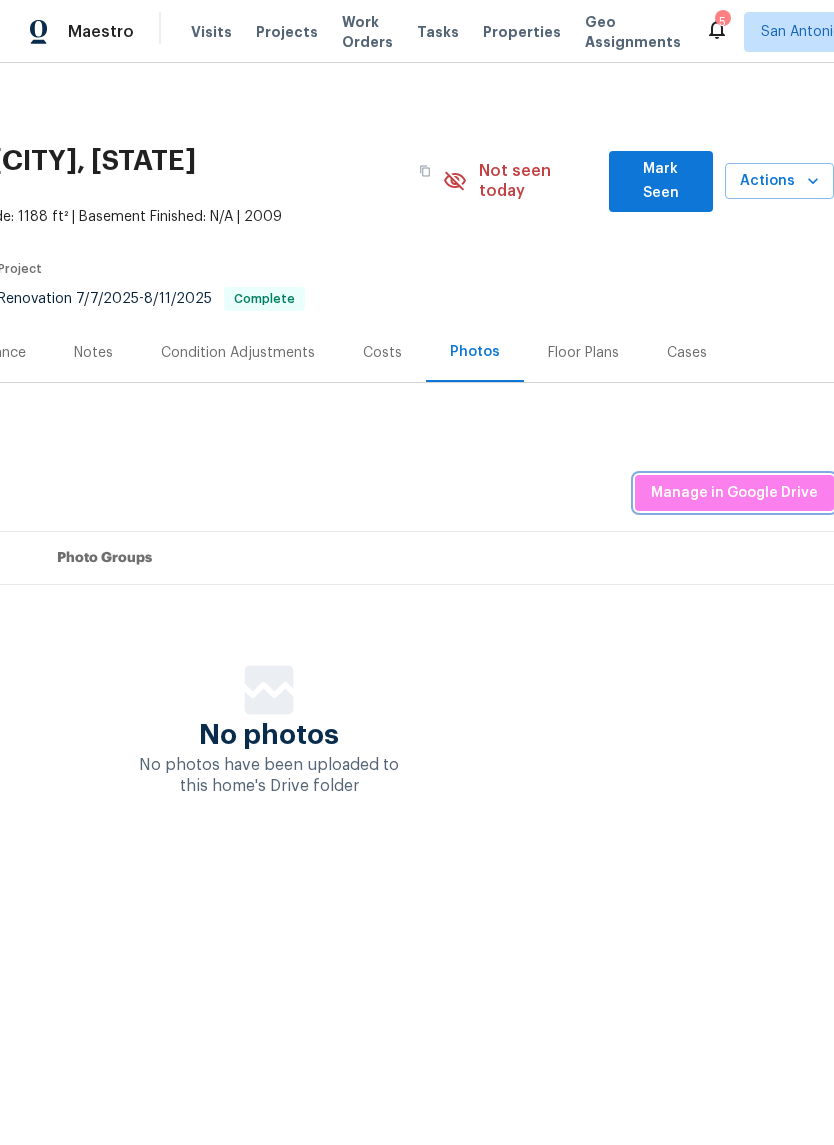 click on "Manage in Google Drive" at bounding box center (734, 493) 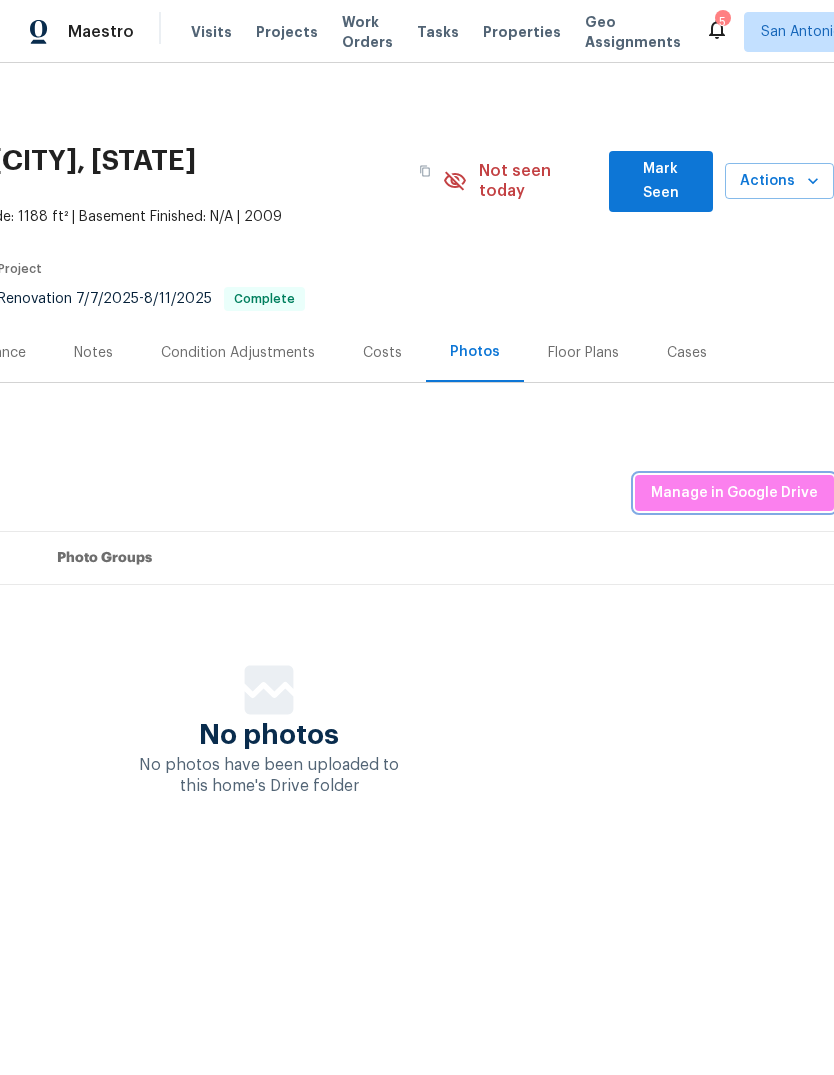 click on "Manage in Google Drive" at bounding box center [734, 493] 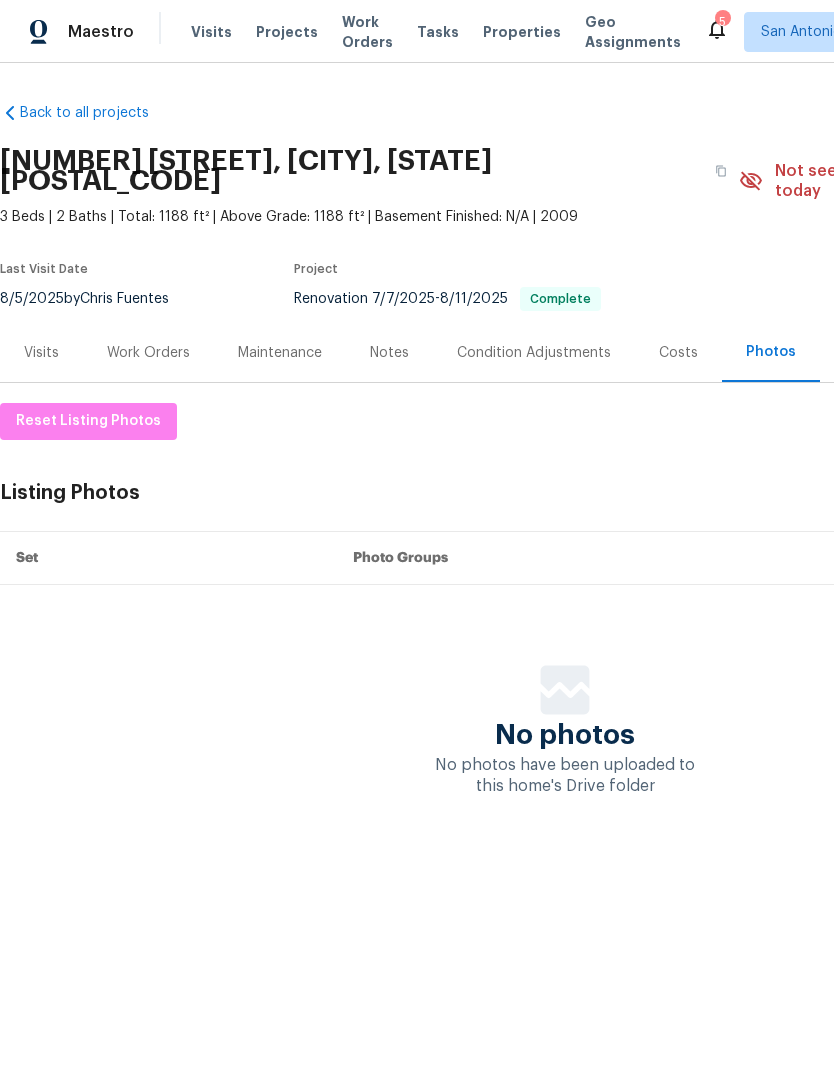 scroll, scrollTop: 0, scrollLeft: 0, axis: both 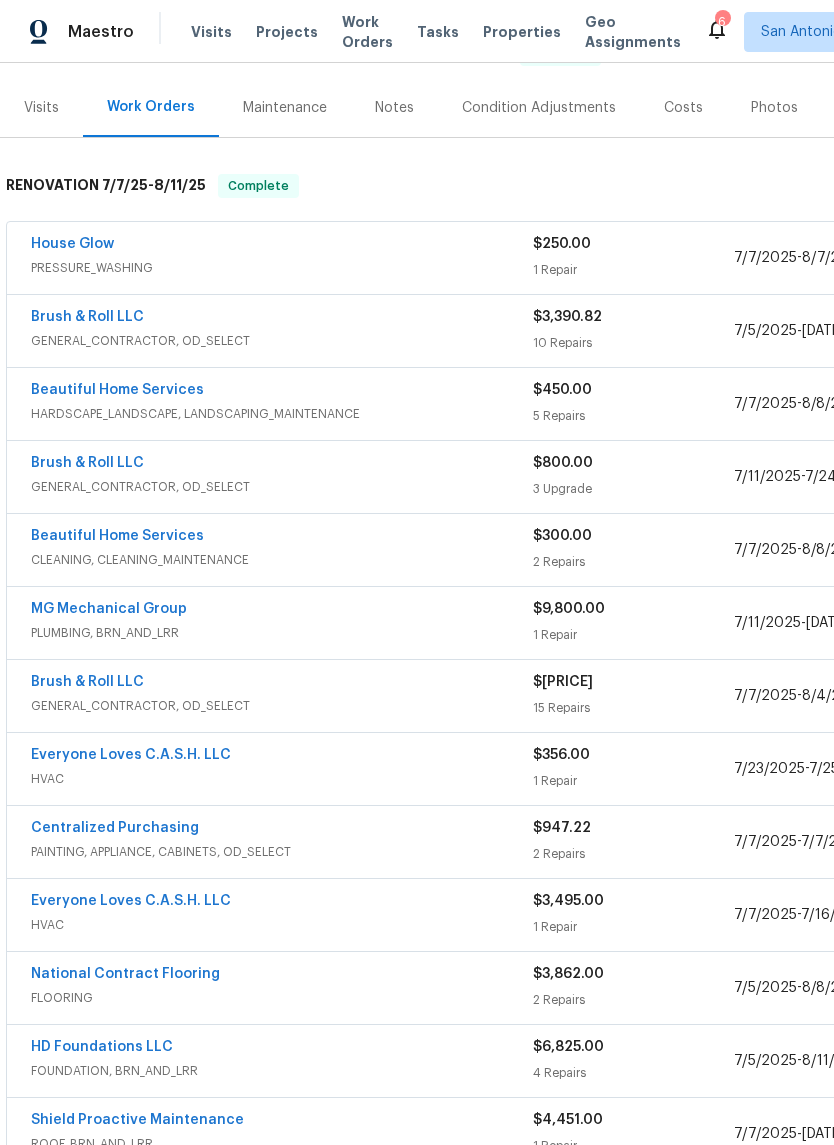 click on "Brush & Roll LLC" at bounding box center (87, 317) 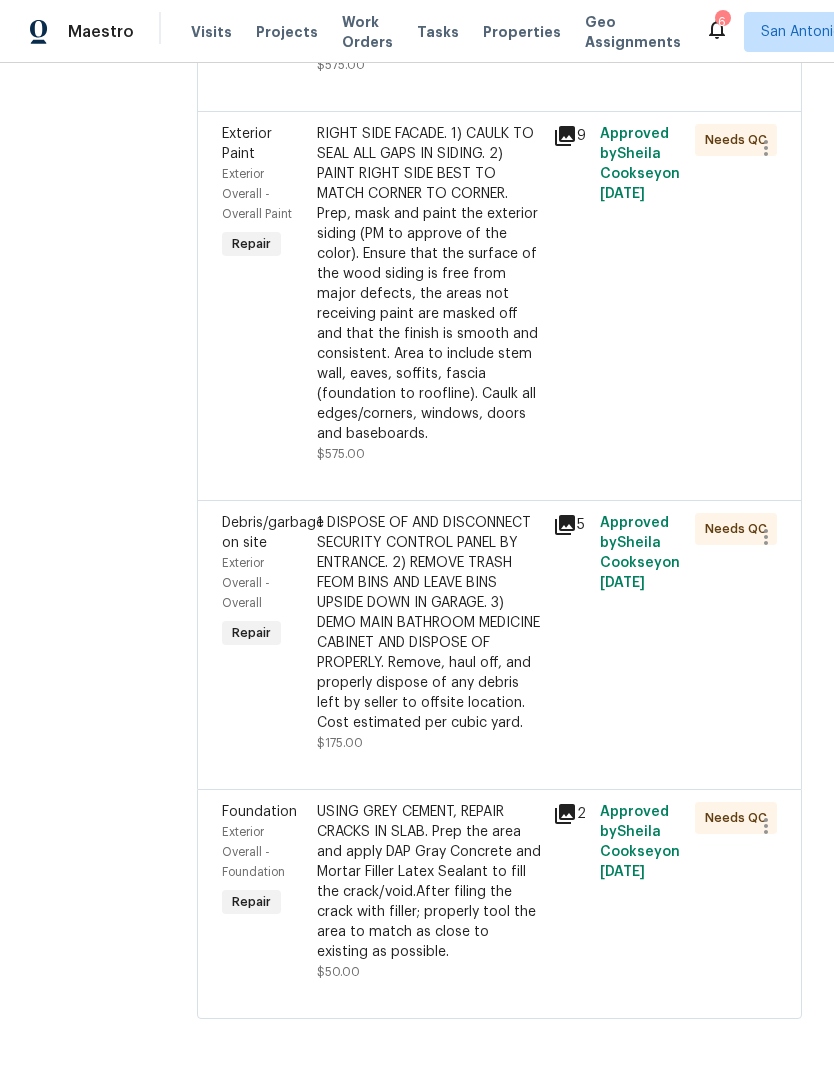 scroll, scrollTop: 2387, scrollLeft: 0, axis: vertical 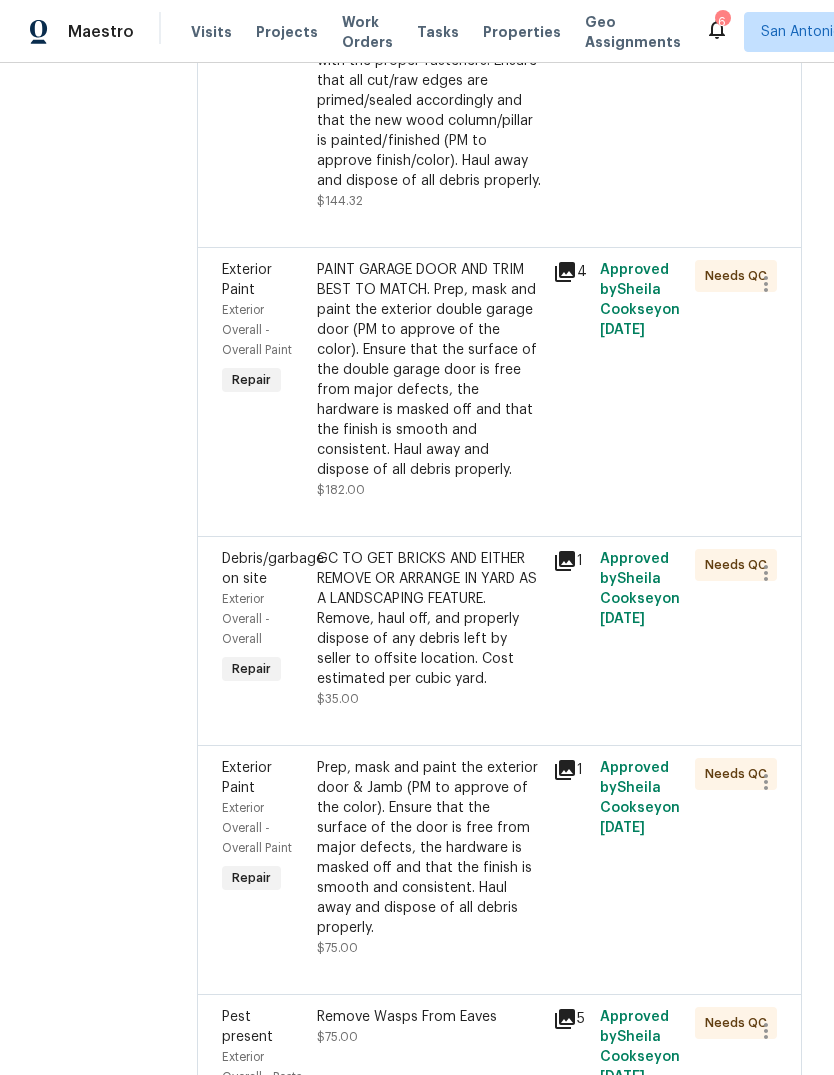 click on "GC TO GET BRICKS AND EITHER REMOVE OR ARRANGE IN YARD AS A LANDSCAPING FEATURE.
Remove, haul off, and properly dispose of any debris left by seller to offsite location. Cost estimated per cubic yard." at bounding box center (429, 619) 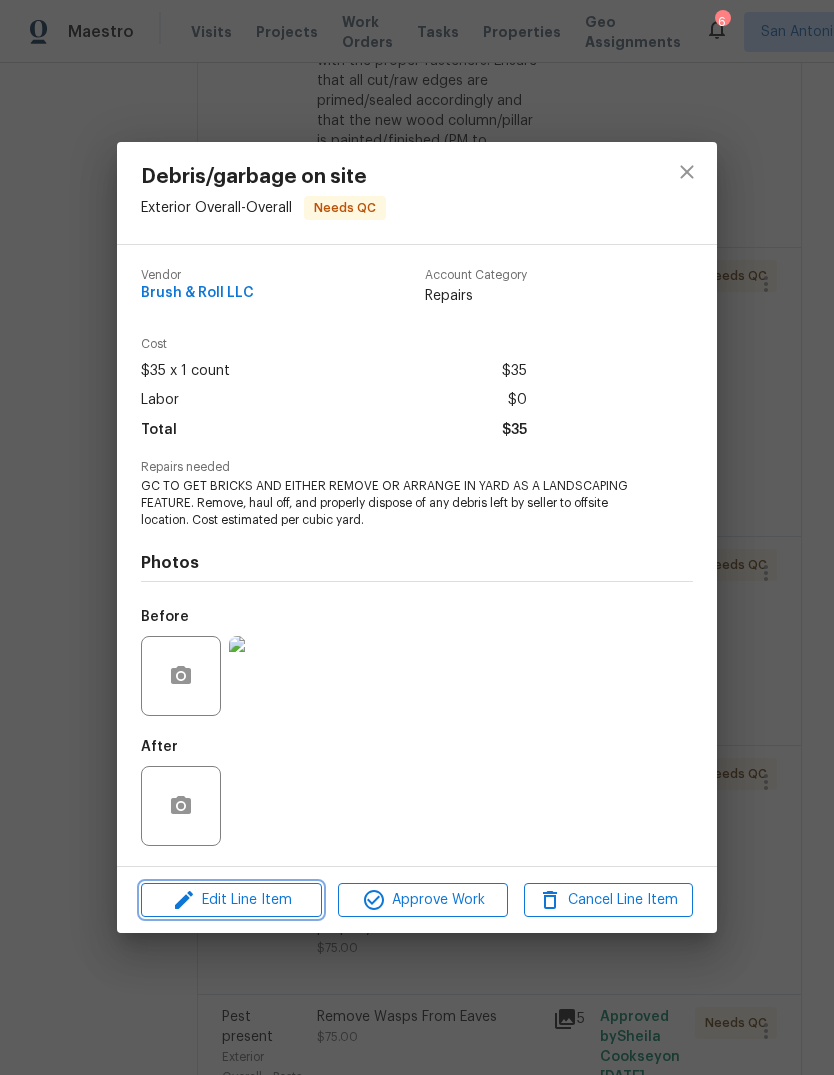 click on "Edit Line Item" at bounding box center [231, 900] 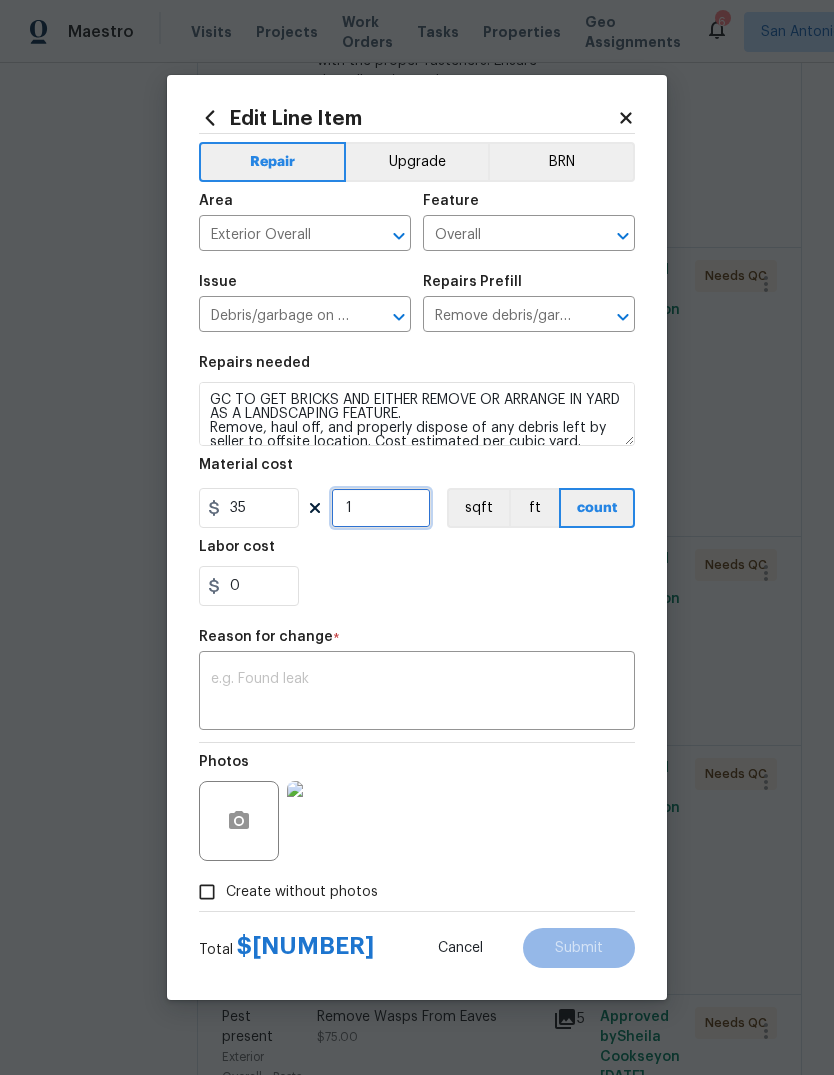 click on "1" at bounding box center (381, 508) 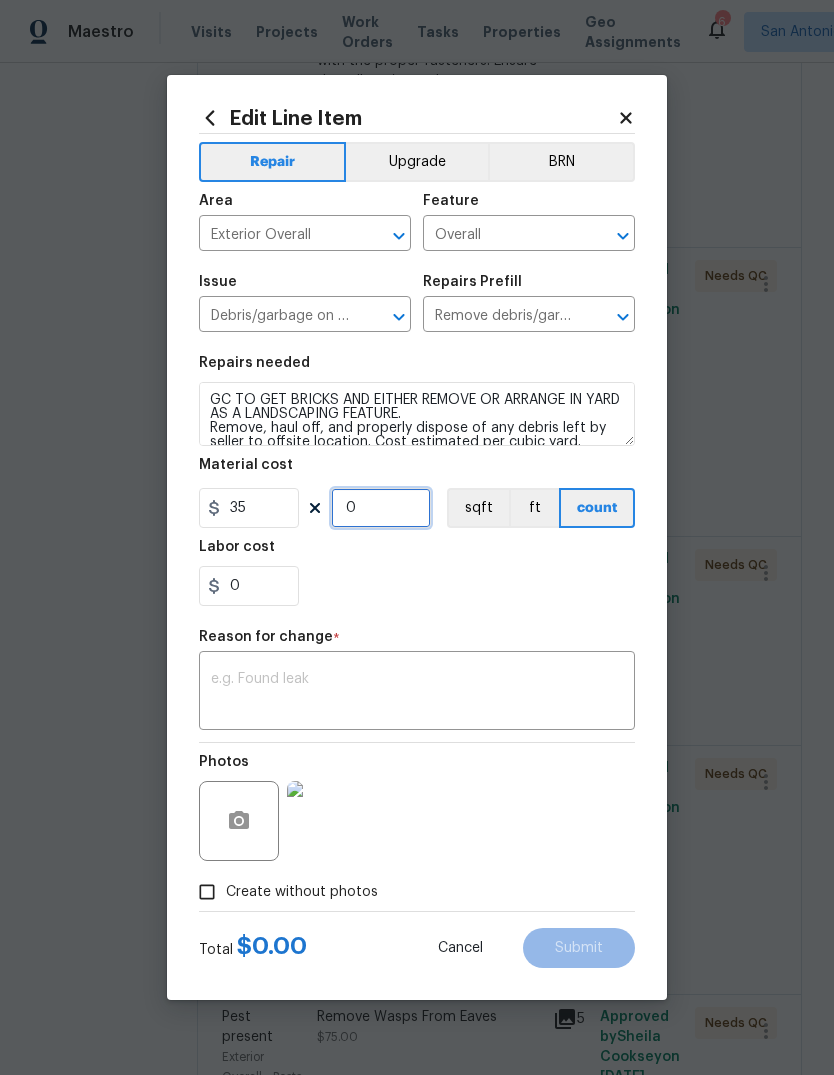 type on "4" 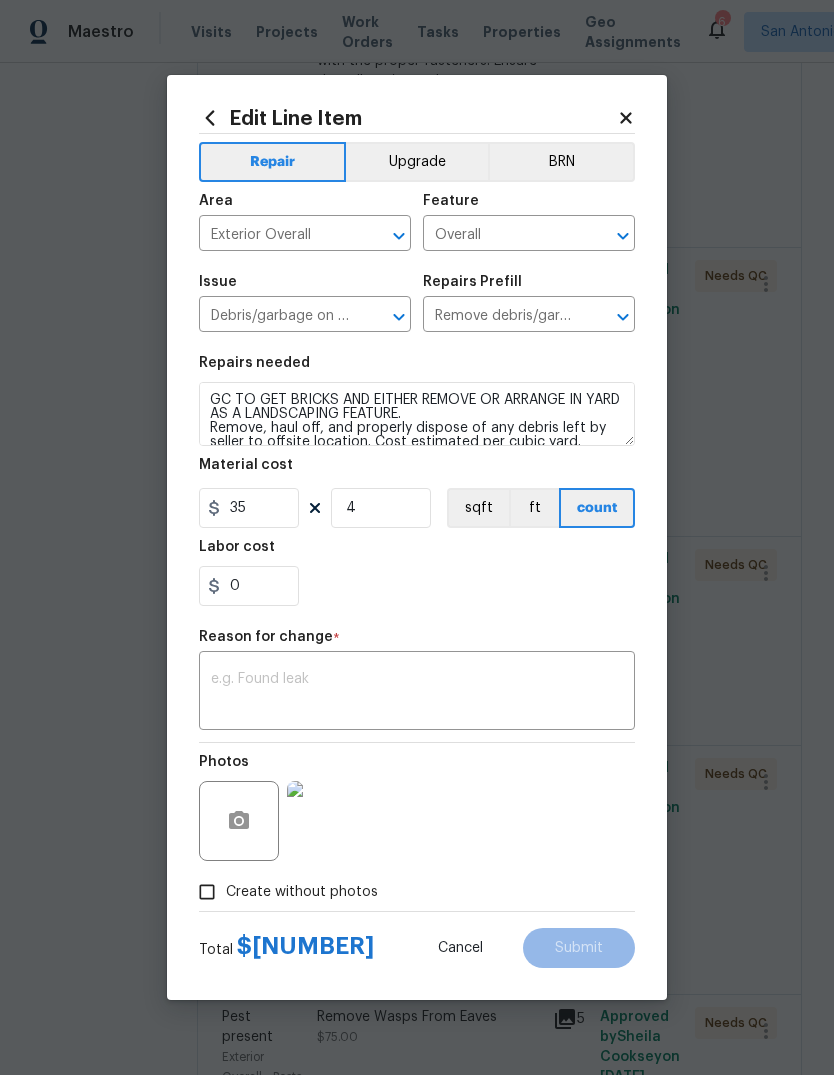 click on "Repairs needed GC TO GET BRICKS AND EITHER REMOVE OR ARRANGE IN YARD AS A LANDSCAPING FEATURE.
Remove, haul off, and properly dispose of any debris left by seller to offsite location. Cost estimated per cubic yard. Material cost 35 4 sqft ft count Labor cost 0" at bounding box center (417, 481) 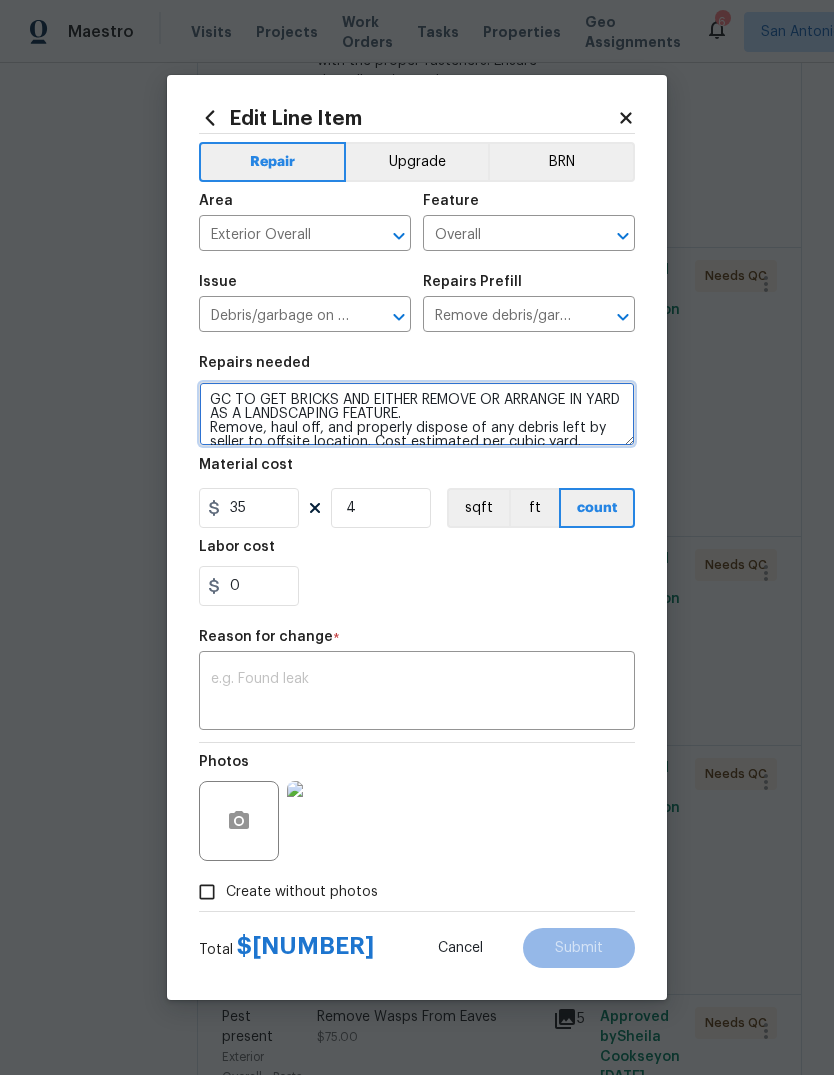 click on "GC TO GET BRICKS AND EITHER REMOVE OR ARRANGE IN YARD AS A LANDSCAPING FEATURE.
Remove, haul off, and properly dispose of any debris left by seller to offsite location. Cost estimated per cubic yard." at bounding box center [417, 414] 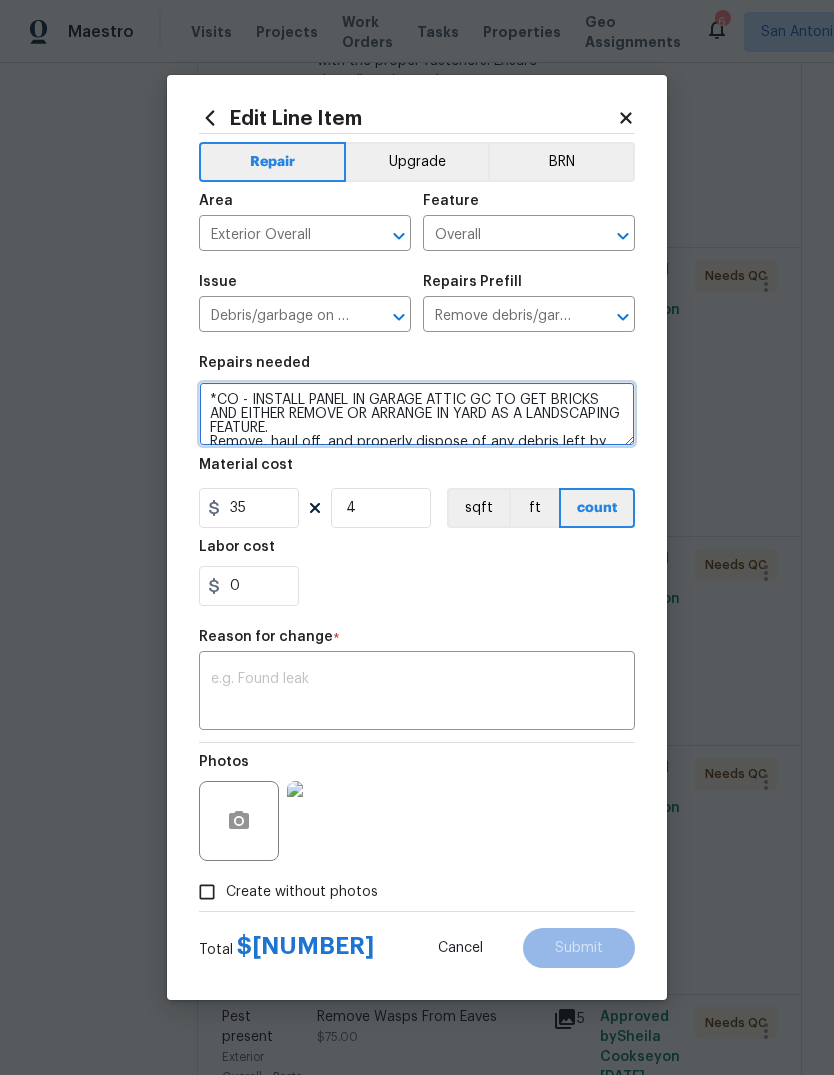 click on "*CO - INSTALL PANEL IN GARAGE ATTIC GC TO GET BRICKS AND EITHER REMOVE OR ARRANGE IN YARD AS A LANDSCAPING FEATURE.
Remove, haul off, and properly dispose of any debris left by seller to offsite location. Cost estimated per cubic yard." at bounding box center (417, 414) 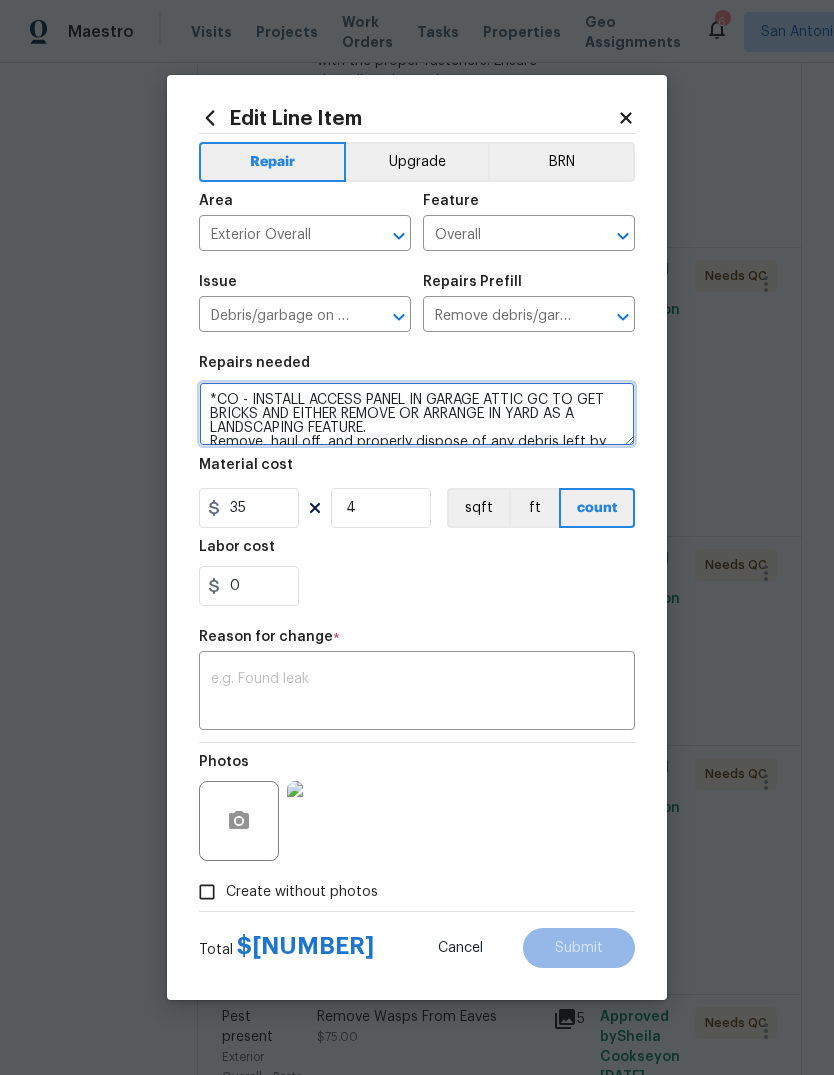 click on "*CO - INSTALL ACCESS PANEL IN GARAGE ATTIC GC TO GET BRICKS AND EITHER REMOVE OR ARRANGE IN YARD AS A LANDSCAPING FEATURE.
Remove, haul off, and properly dispose of any debris left by seller to offsite location. Cost estimated per cubic yard." at bounding box center (417, 414) 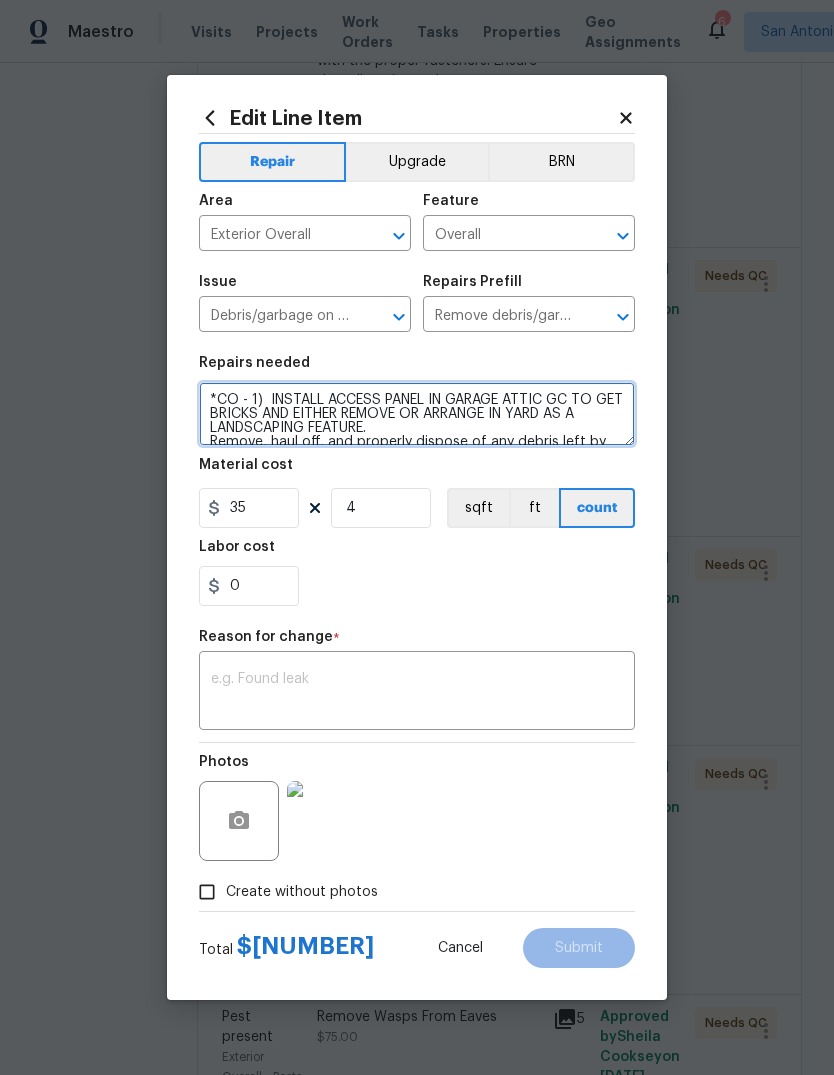 click on "*CO - 1)  INSTALL ACCESS PANEL IN GARAGE ATTIC GC TO GET BRICKS AND EITHER REMOVE OR ARRANGE IN YARD AS A LANDSCAPING FEATURE.
Remove, haul off, and properly dispose of any debris left by seller to offsite location. Cost estimated per cubic yard." at bounding box center (417, 414) 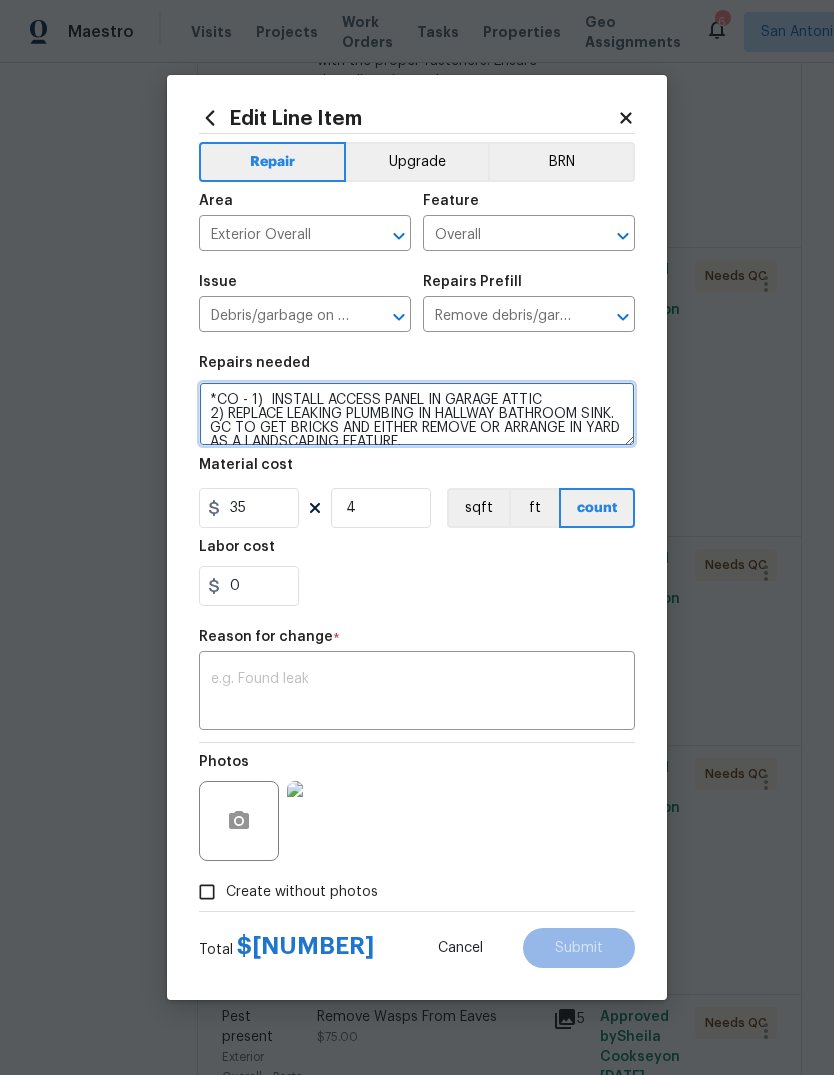 scroll, scrollTop: 4, scrollLeft: 0, axis: vertical 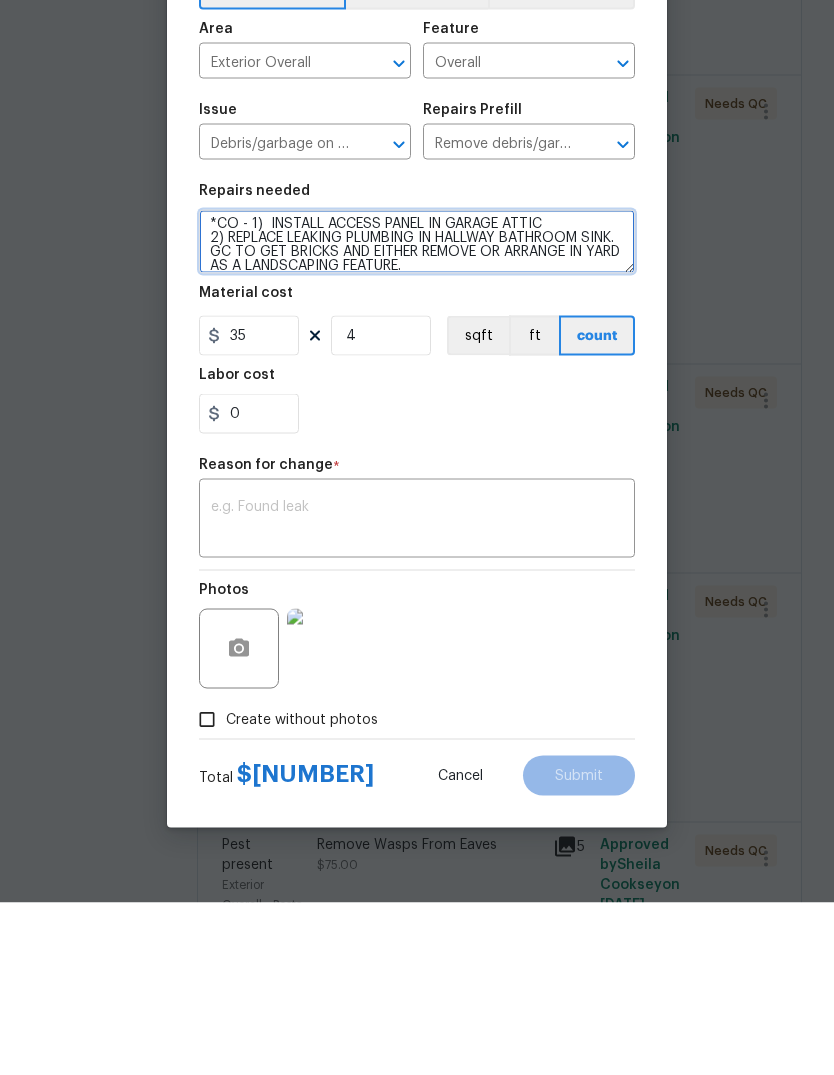 type on "*CO - 1)  INSTALL ACCESS PANEL IN GARAGE ATTIC
2) REPLACE LEAKING PLUMBING IN HALLWAY BATHROOM SINK.
GC TO GET BRICKS AND EITHER REMOVE OR ARRANGE IN YARD AS A LANDSCAPING FEATURE.
Remove, haul off, and properly dispose of any debris left by seller to offsite location. Cost estimated per cubic yard." 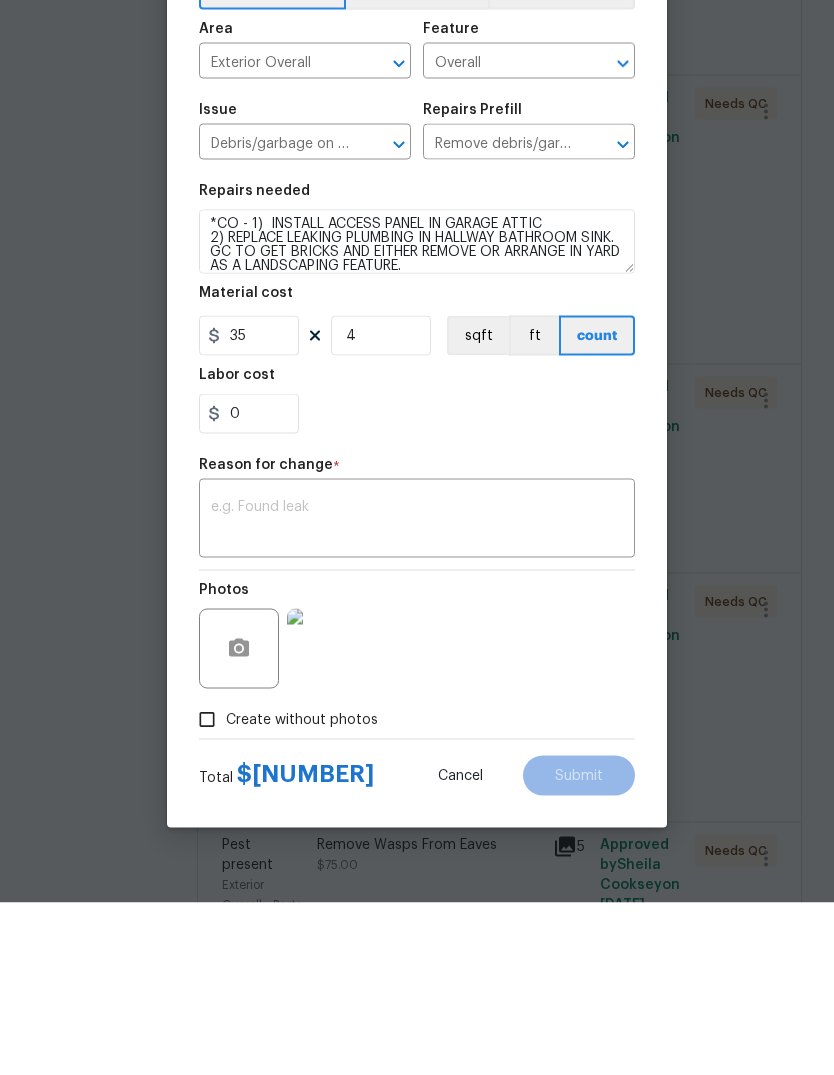 click at bounding box center (417, 693) 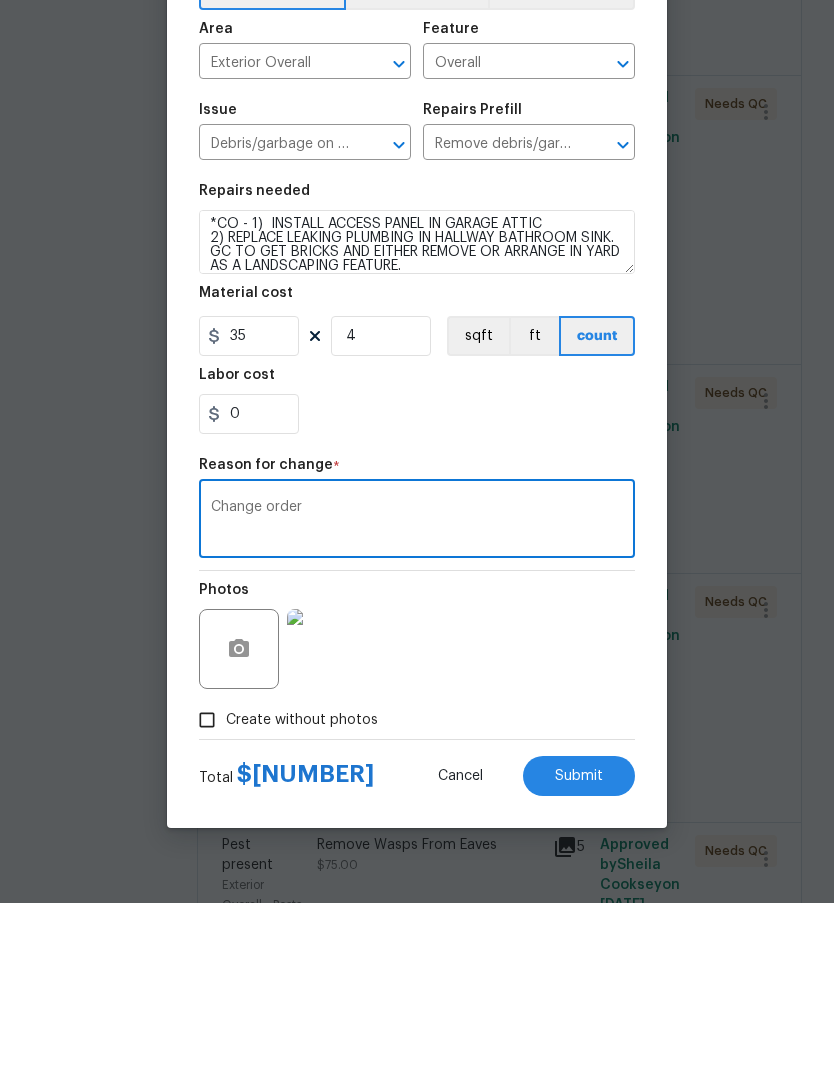 type on "Change order" 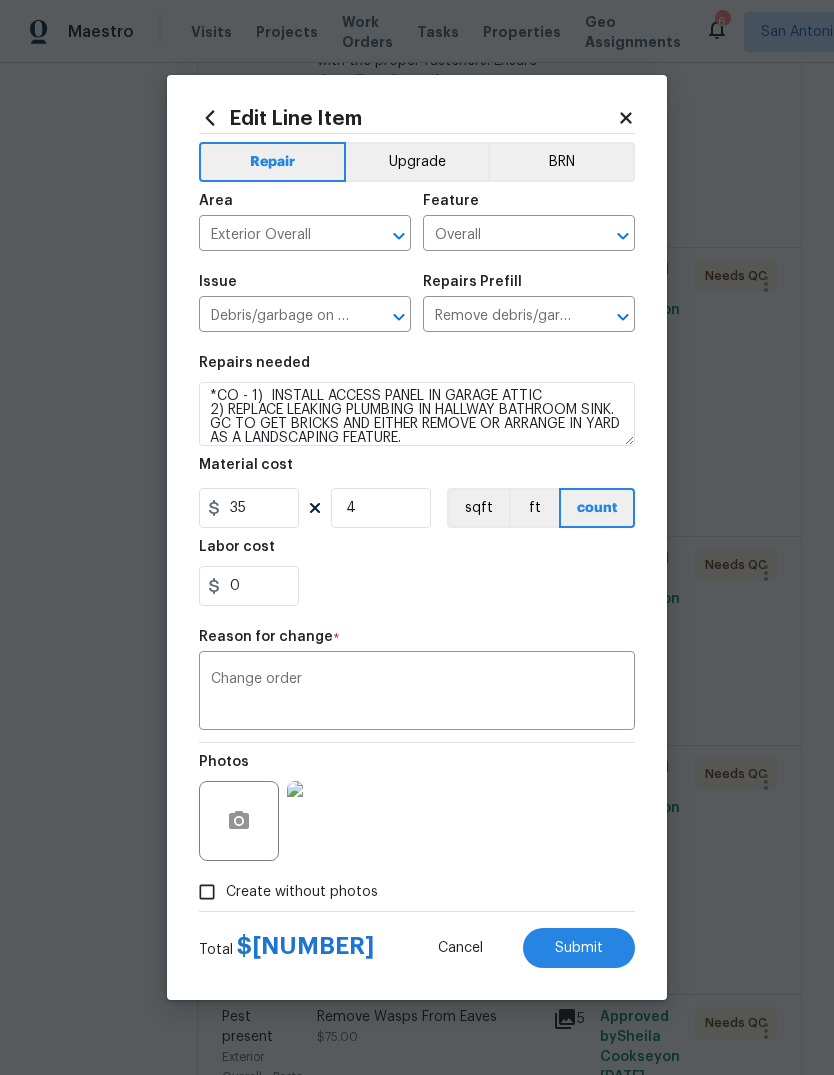 click on "Submit" at bounding box center [579, 948] 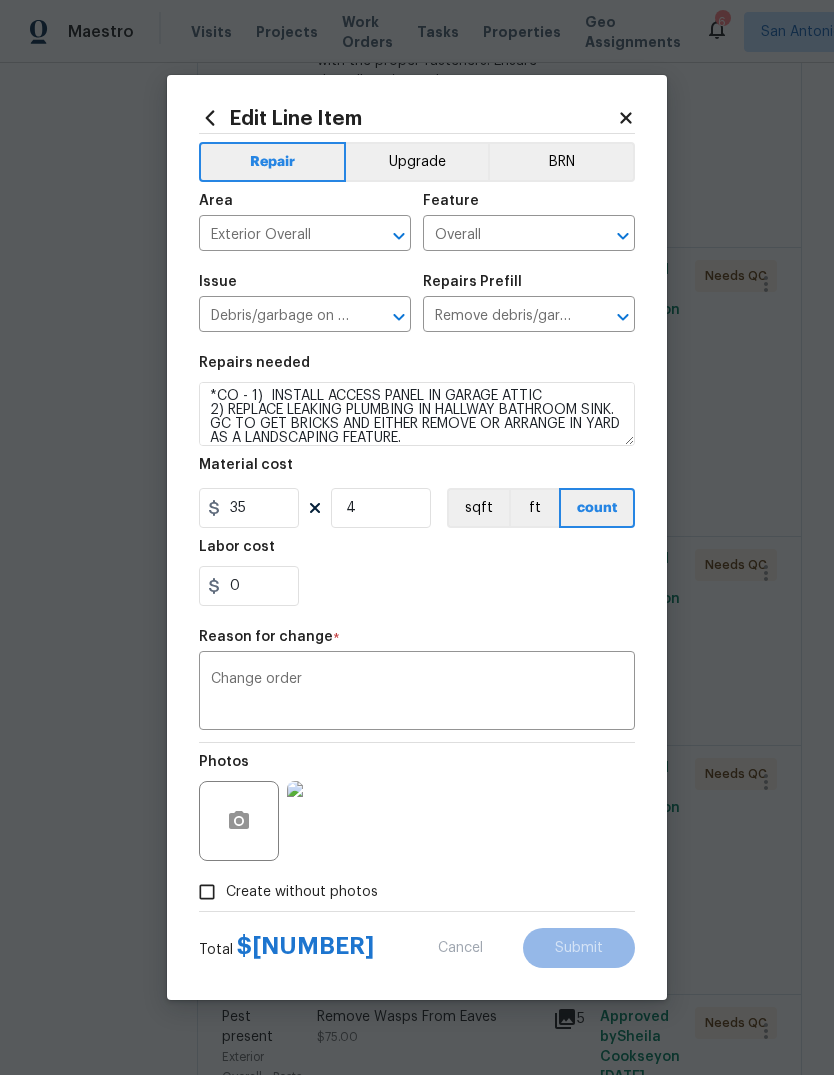 type on "GC TO GET BRICKS AND EITHER REMOVE OR ARRANGE IN YARD AS A LANDSCAPING FEATURE.
Remove, haul off, and properly dispose of any debris left by seller to offsite location. Cost estimated per cubic yard." 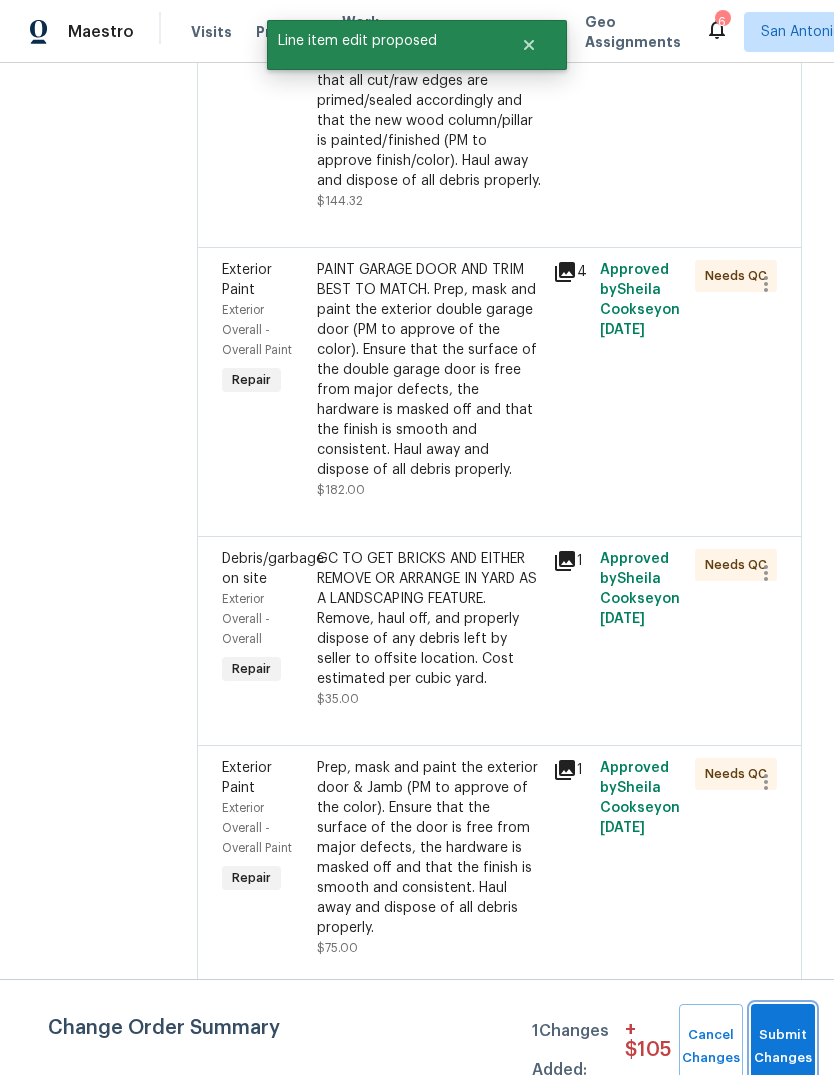 click on "Submit Changes" at bounding box center [783, 1047] 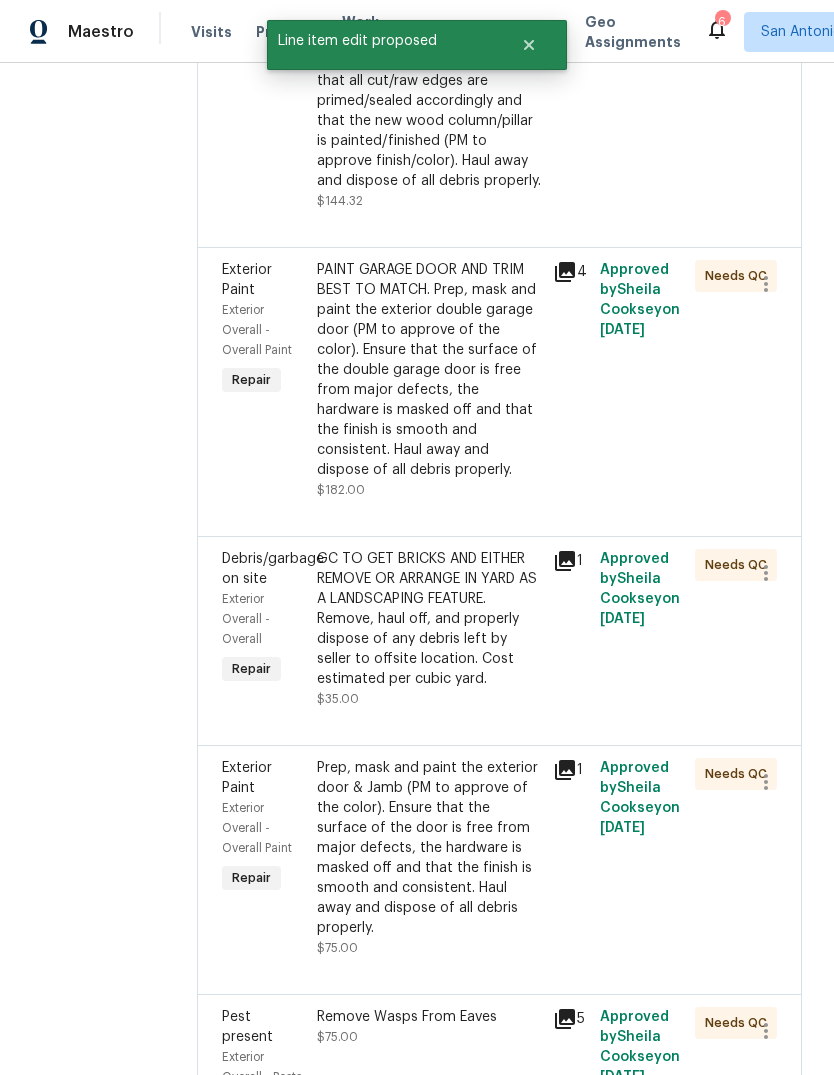scroll, scrollTop: 0, scrollLeft: 0, axis: both 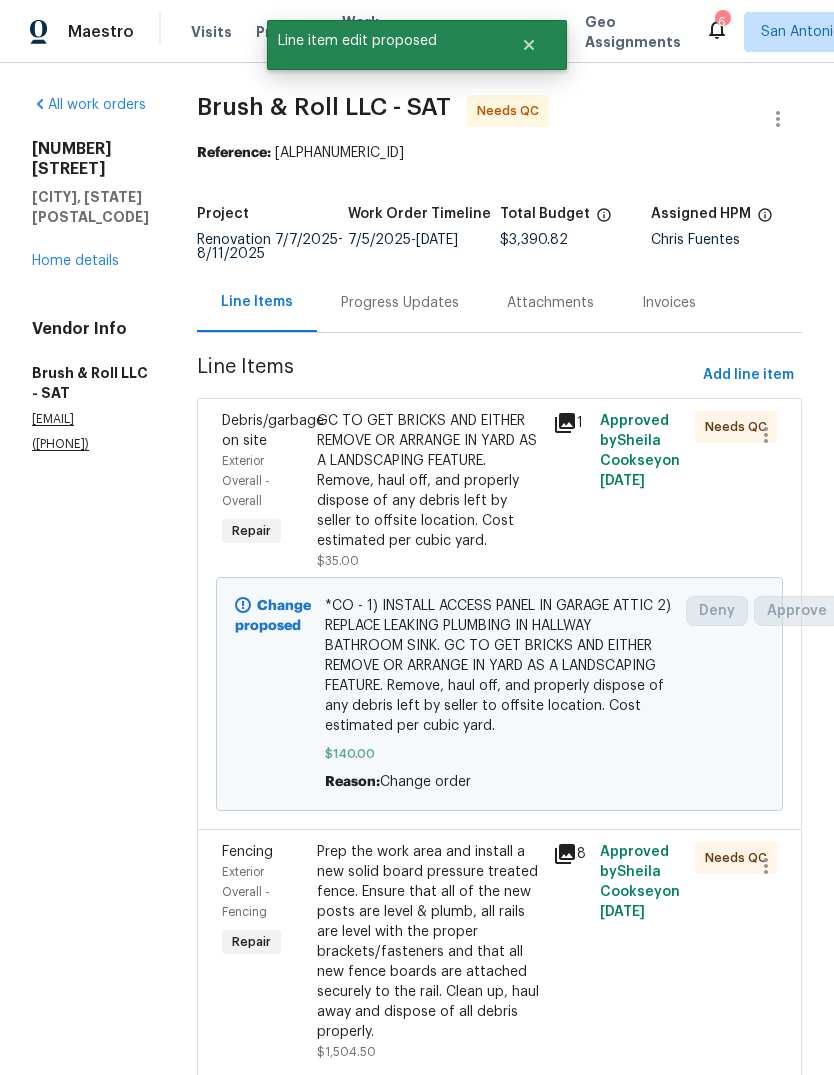 click on "GC TO GET BRICKS AND EITHER REMOVE OR ARRANGE IN YARD AS A LANDSCAPING FEATURE.
Remove, haul off, and properly dispose of any debris left by seller to offsite location. Cost estimated per cubic yard." at bounding box center (429, 481) 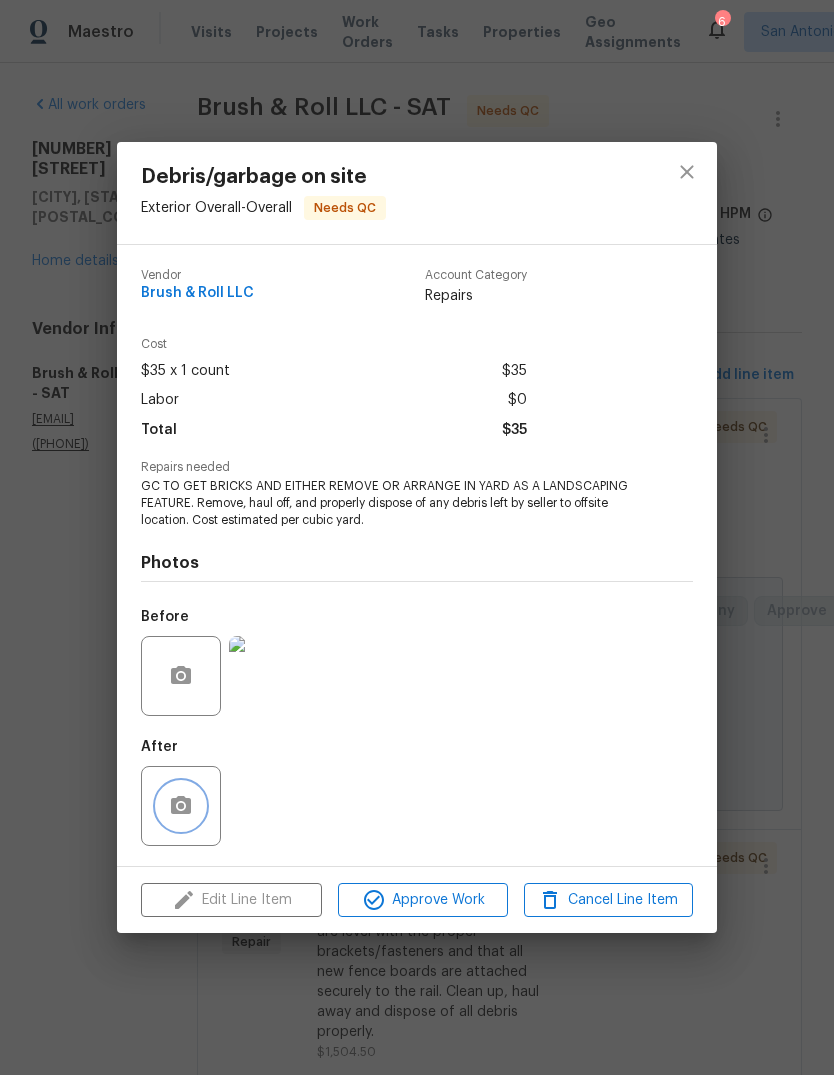 click 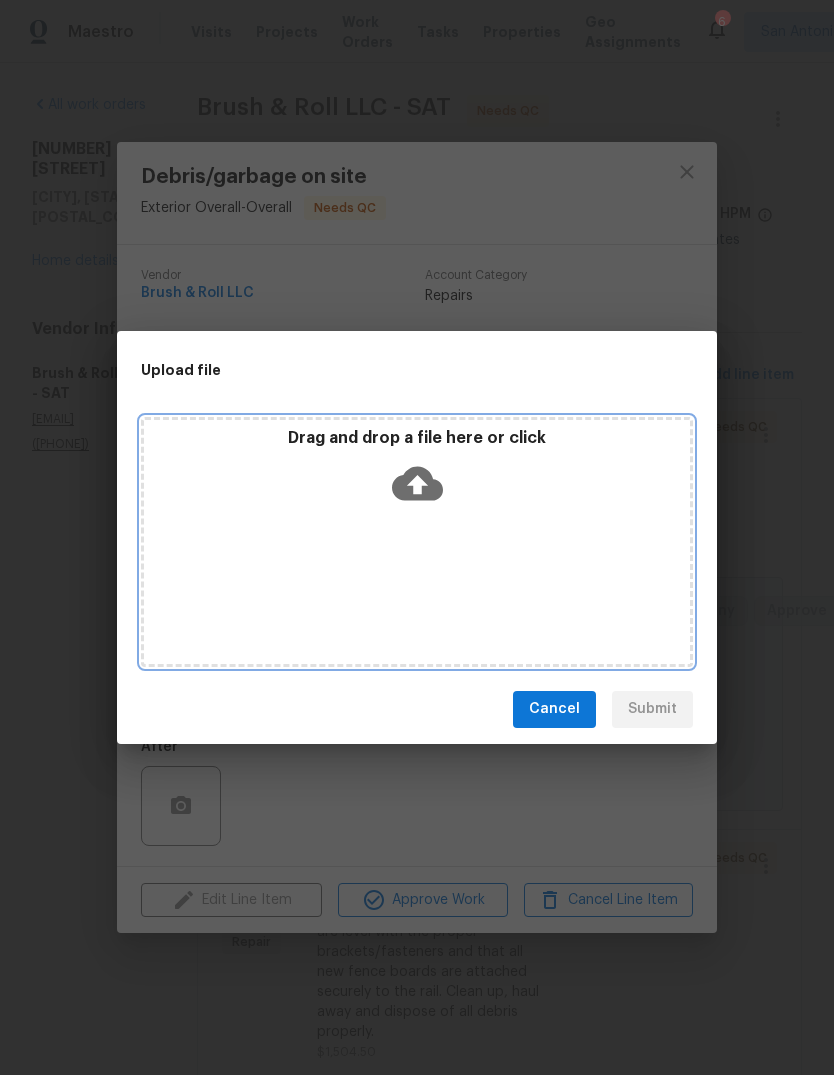 click on "Drag and drop a file here or click" at bounding box center [417, 471] 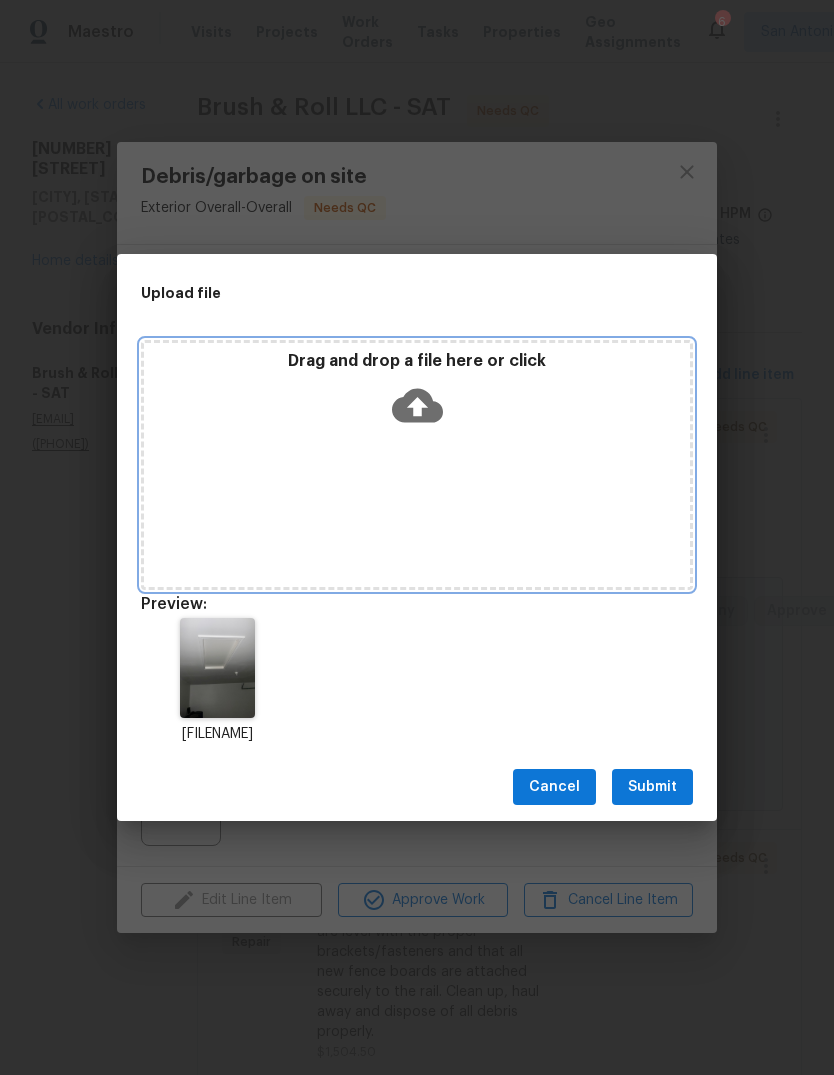 click 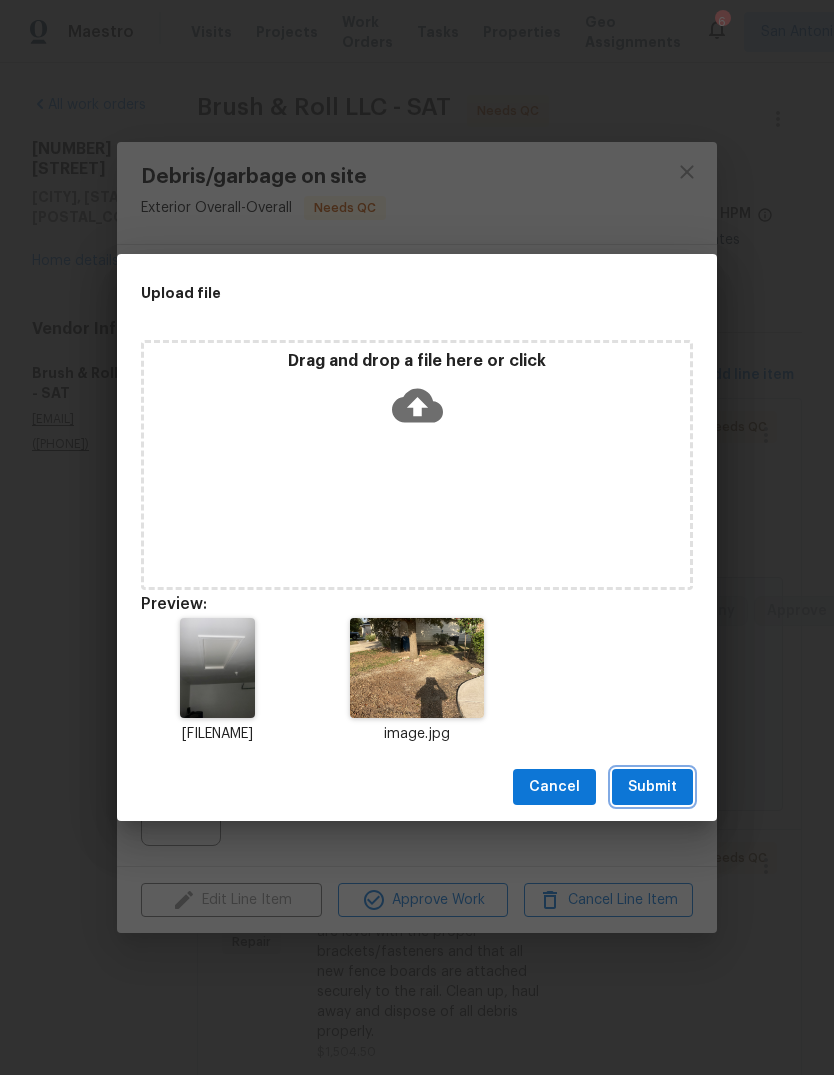 click on "Submit" at bounding box center [652, 787] 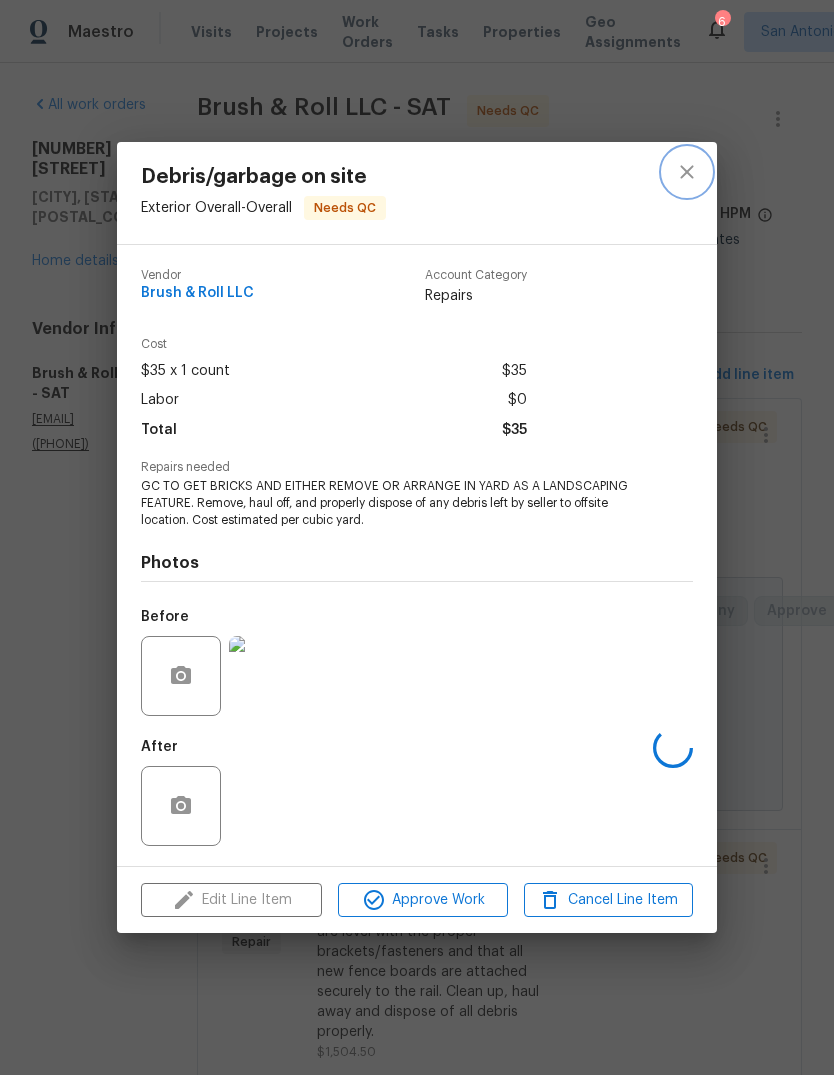 click 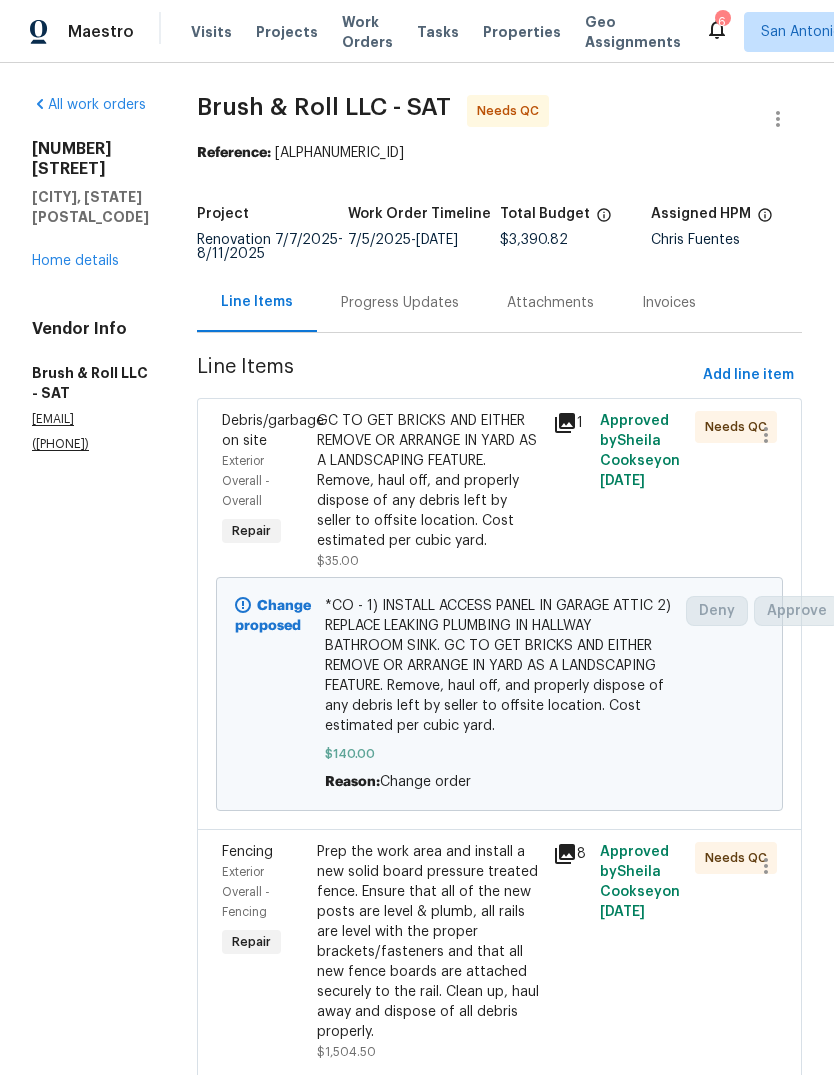 click on "Home details" at bounding box center [75, 261] 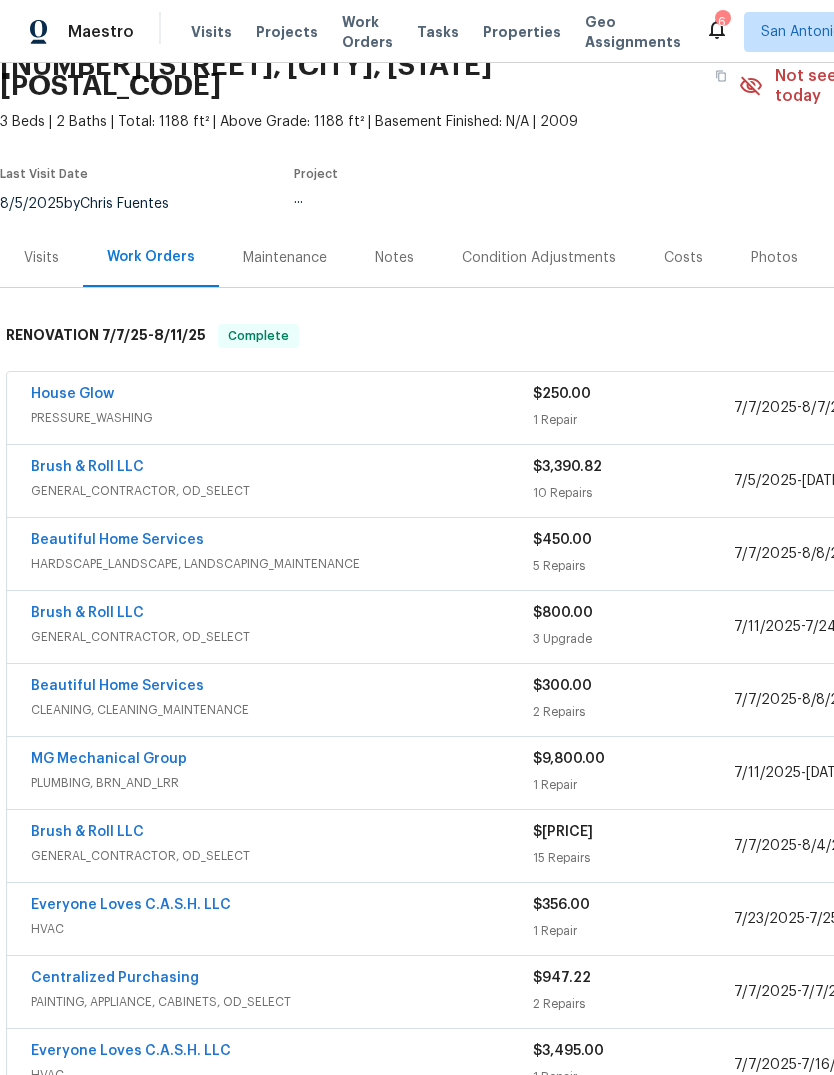 scroll, scrollTop: 95, scrollLeft: 0, axis: vertical 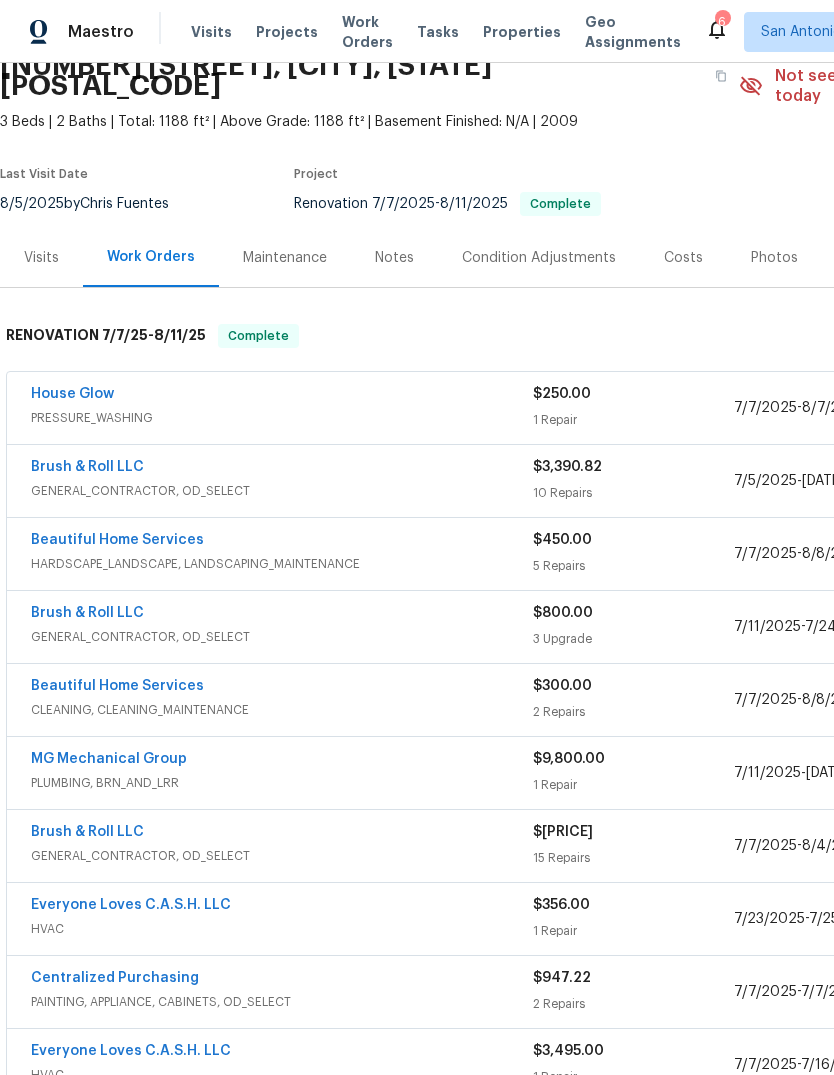 click on "PRESSURE_WASHING" at bounding box center [282, 418] 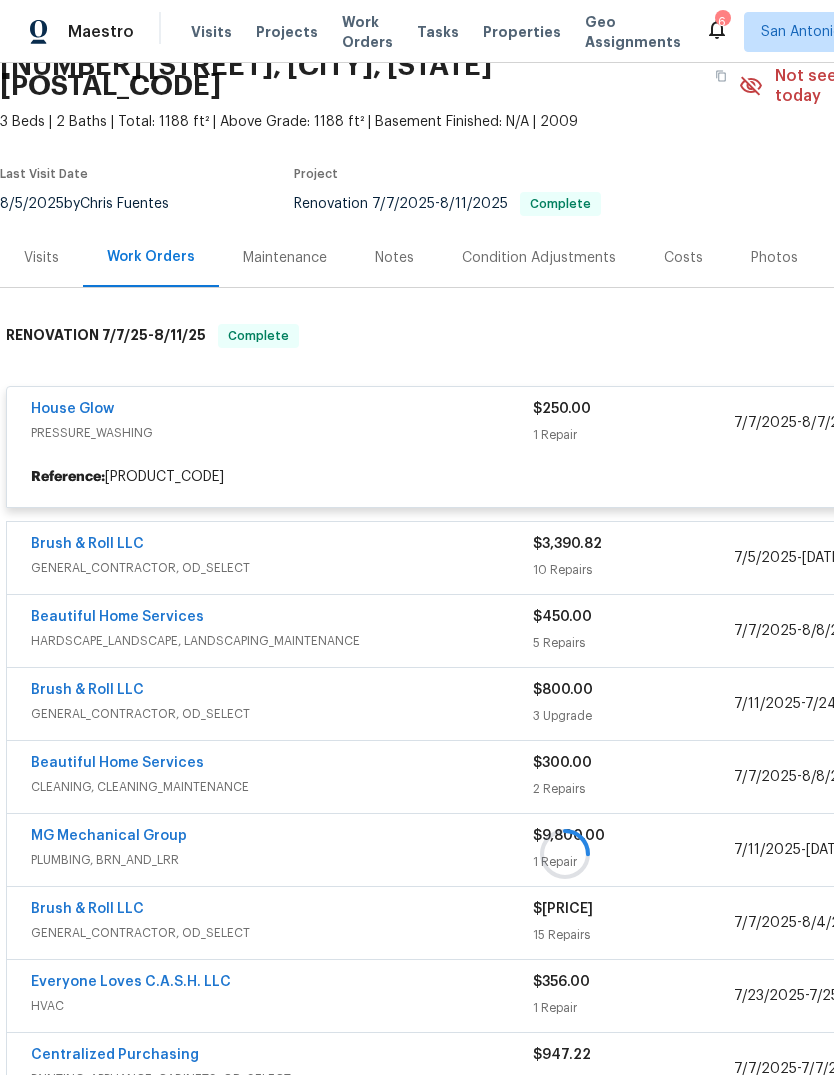 click at bounding box center (565, 854) 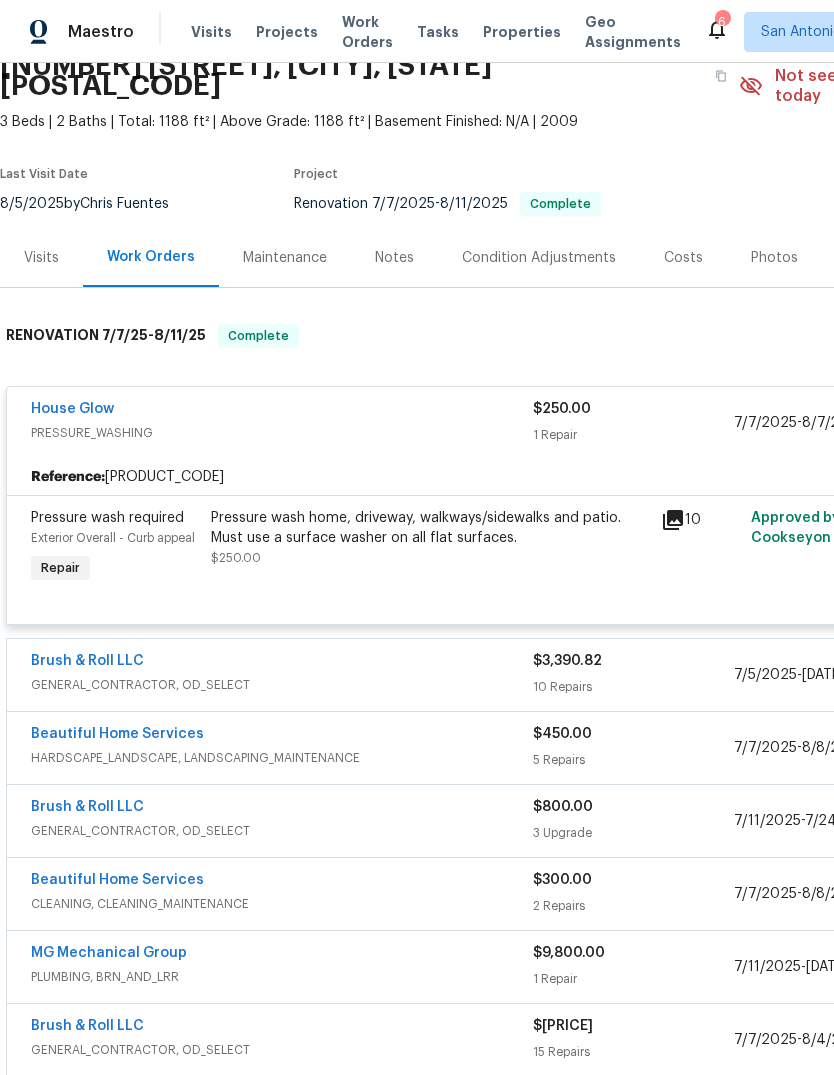click on "House Glow" at bounding box center (72, 409) 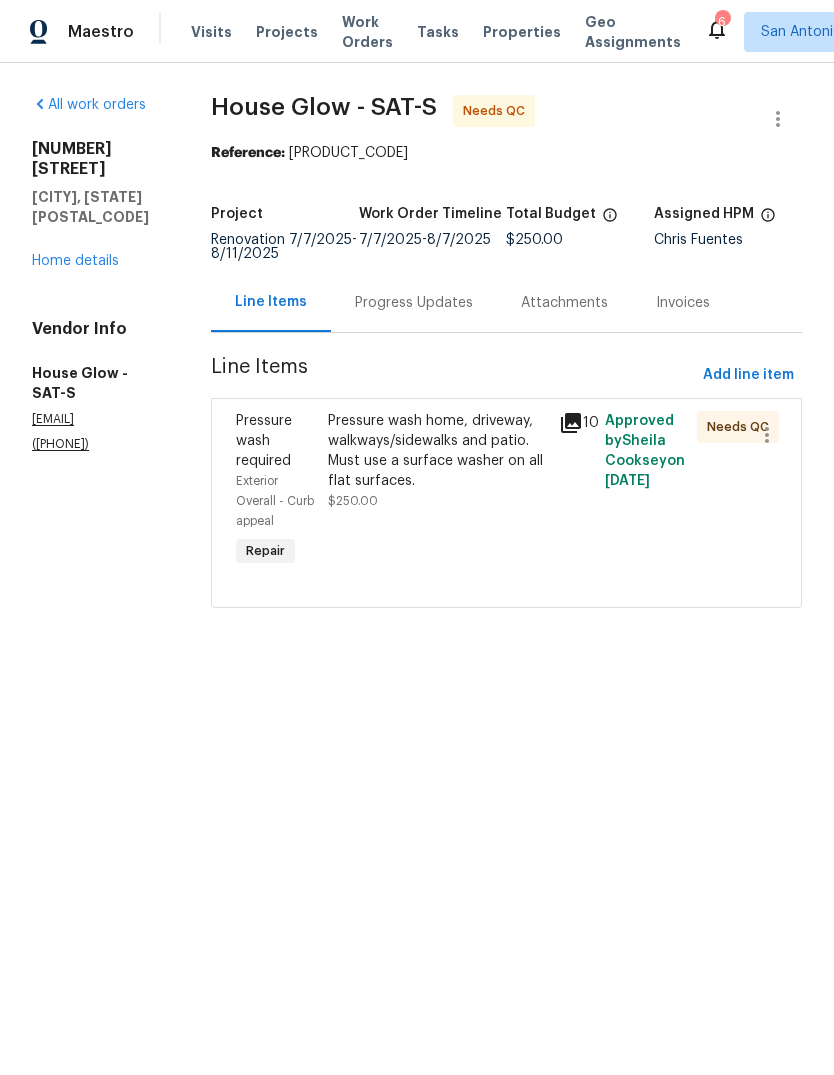 click on "Pressure wash home, driveway, walkways/sidewalks and patio. Must use a surface washer on all flat surfaces. $250.00" at bounding box center [437, 491] 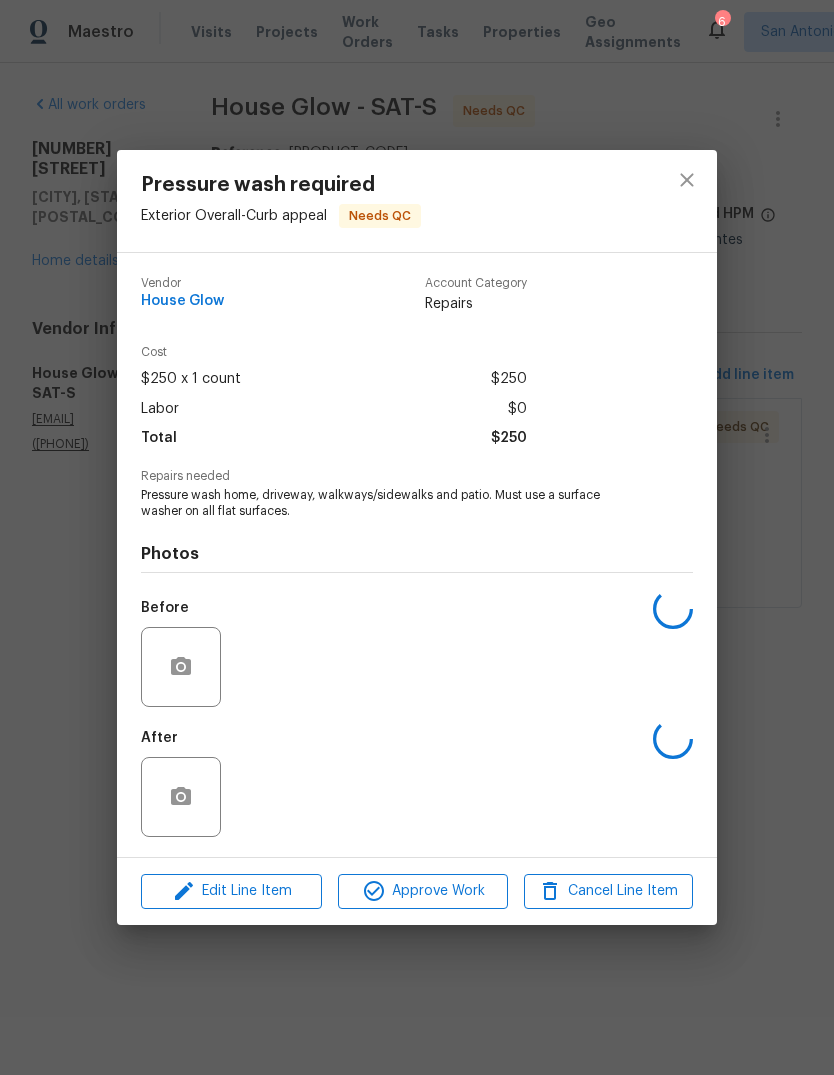click on "Approve Work" at bounding box center [422, 891] 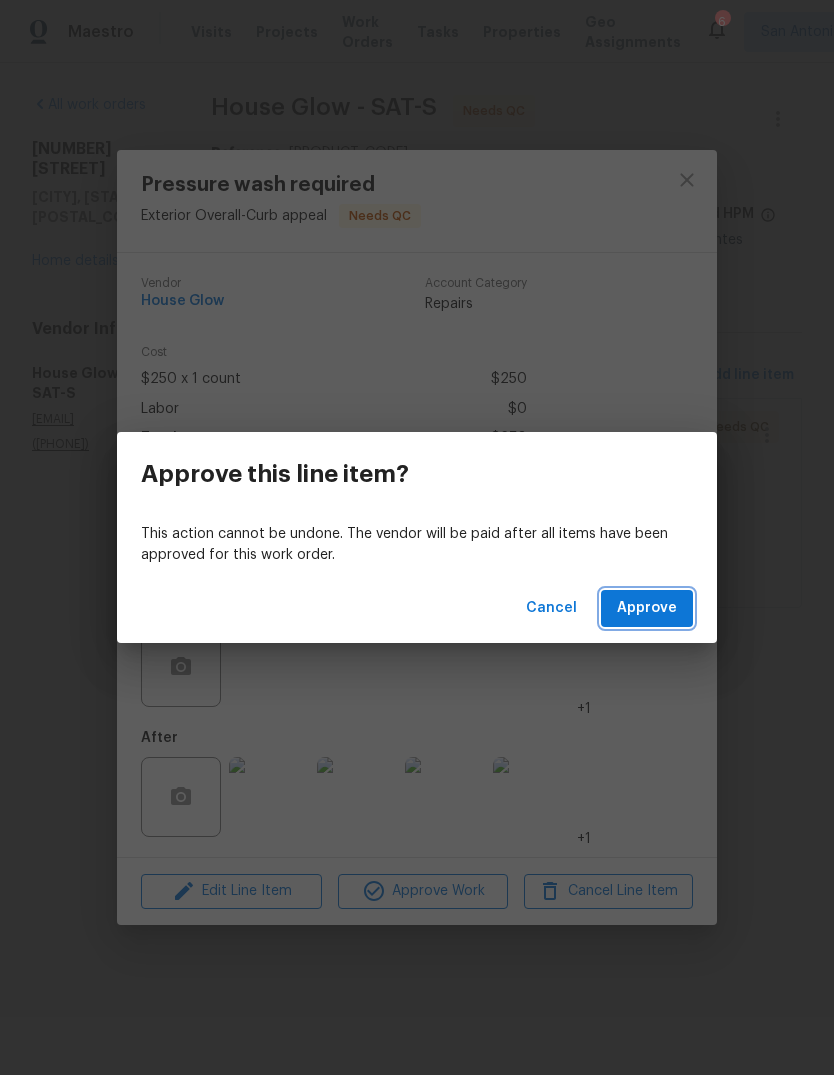 click on "Approve" at bounding box center (647, 608) 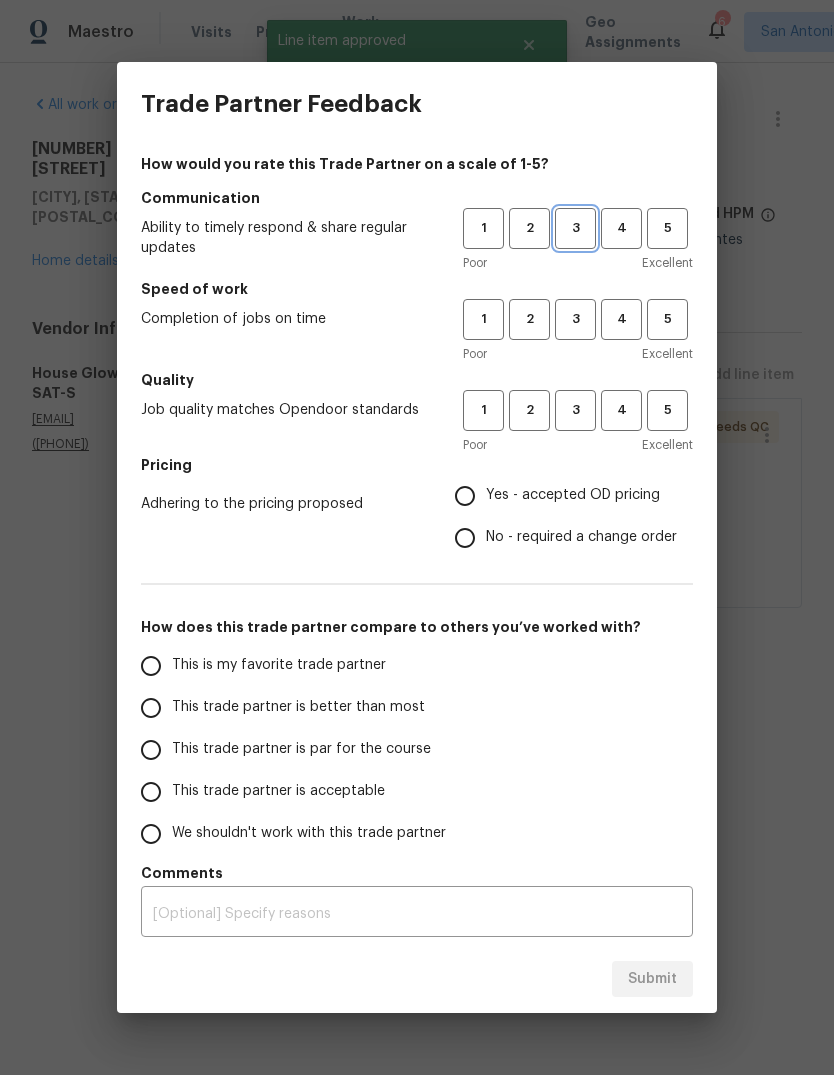 click on "3" at bounding box center [575, 228] 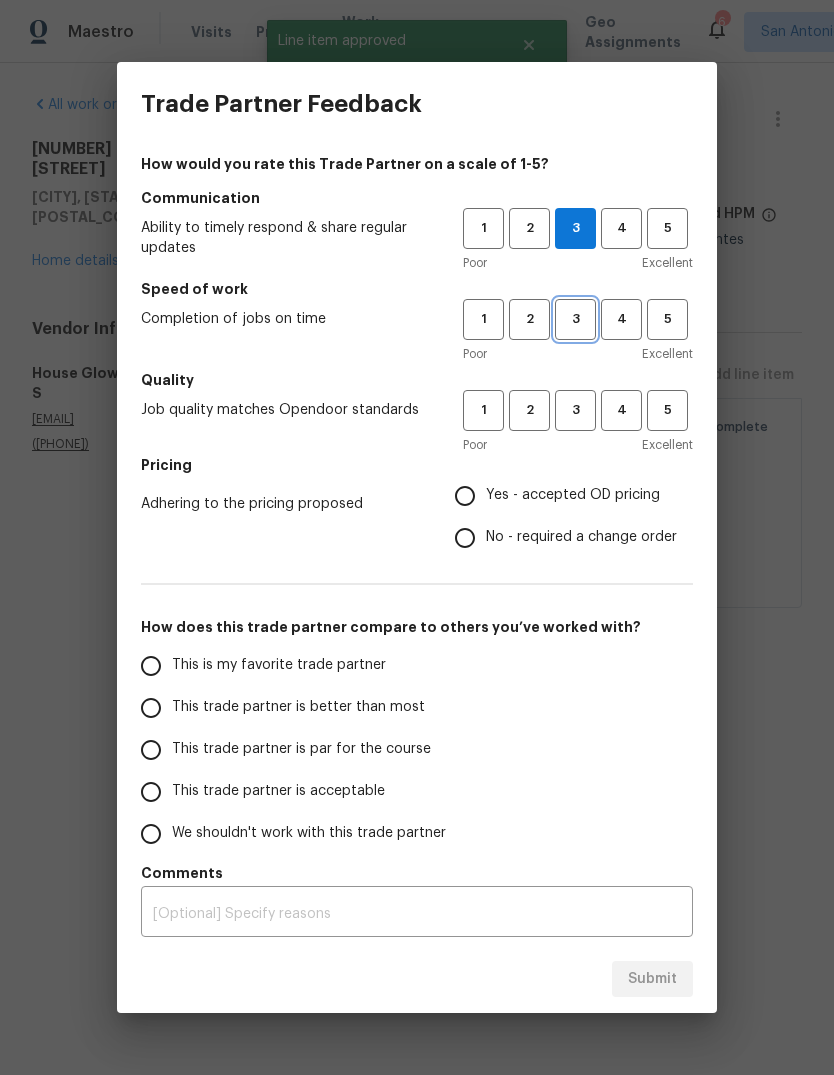 click on "3" at bounding box center [575, 319] 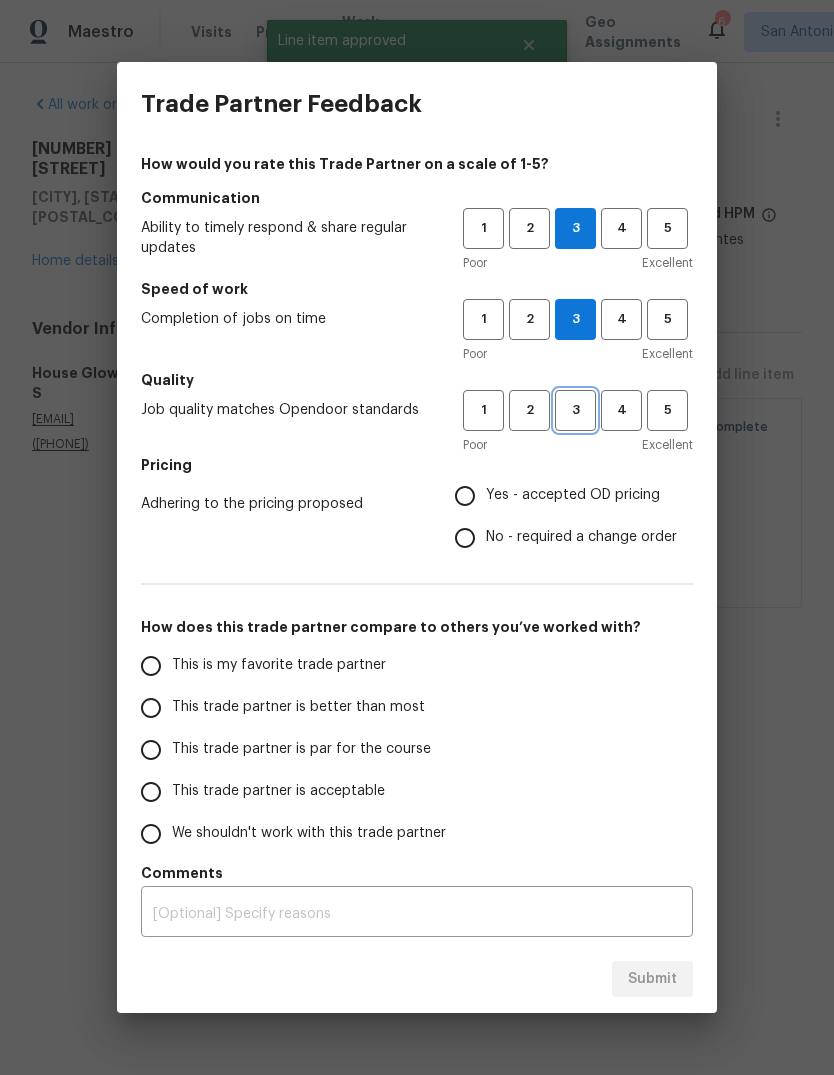 click on "3" at bounding box center (575, 410) 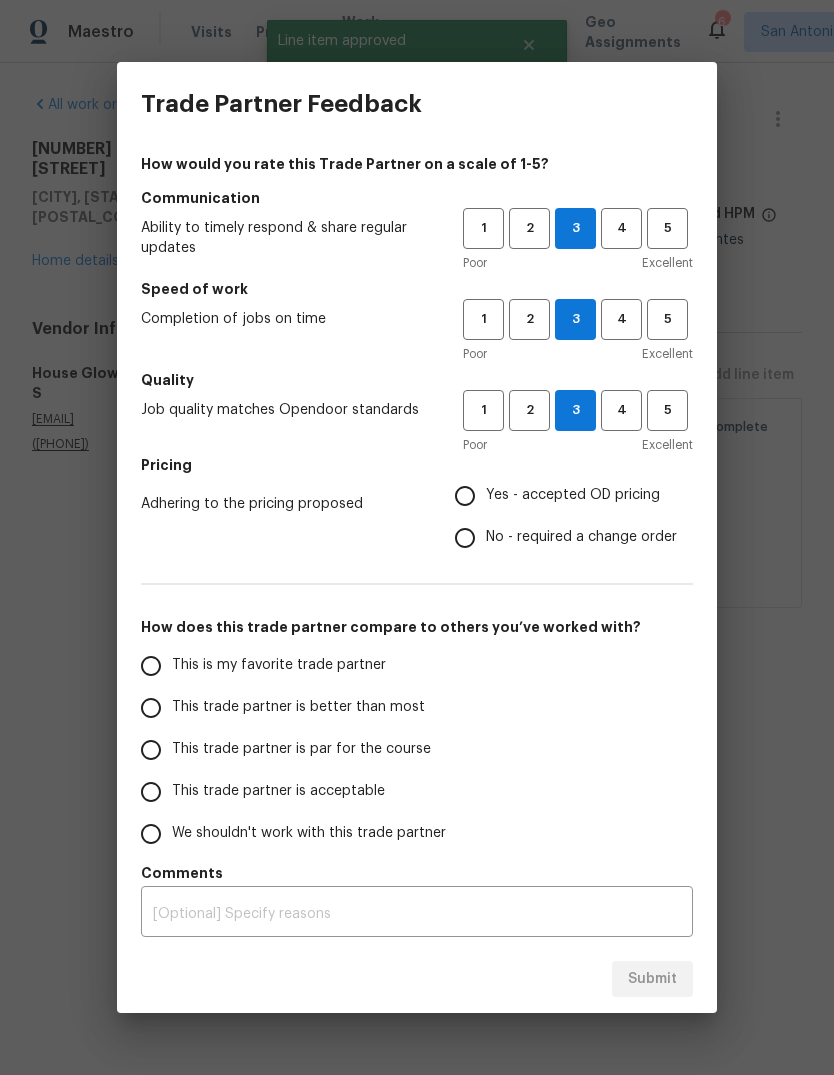 click on "Yes - accepted OD pricing" at bounding box center [573, 495] 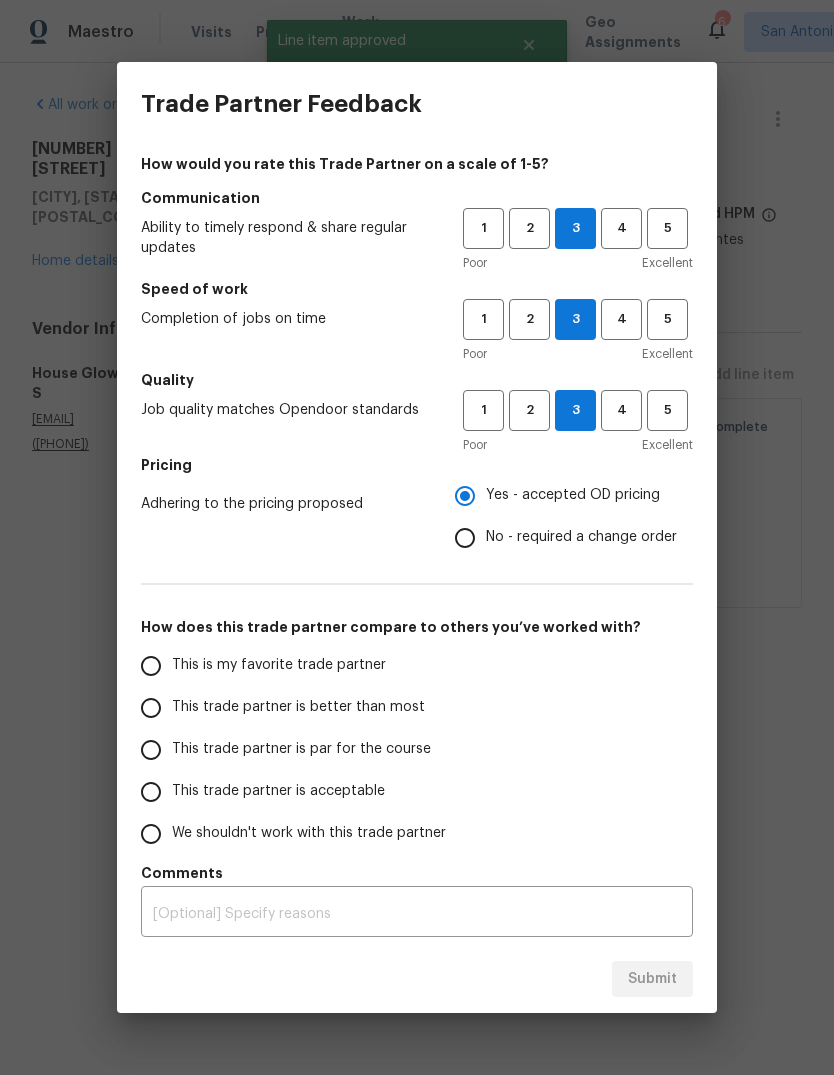 click on "This trade partner is par for the course" at bounding box center (151, 750) 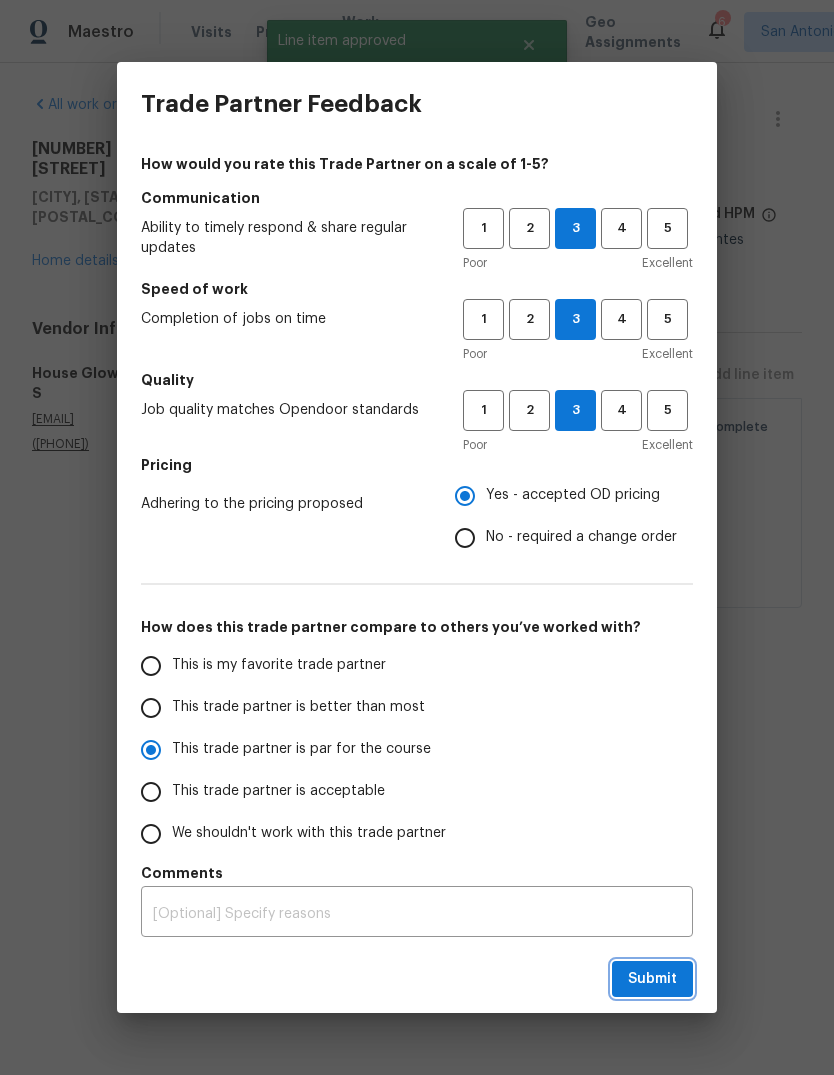 click on "Submit" at bounding box center (652, 979) 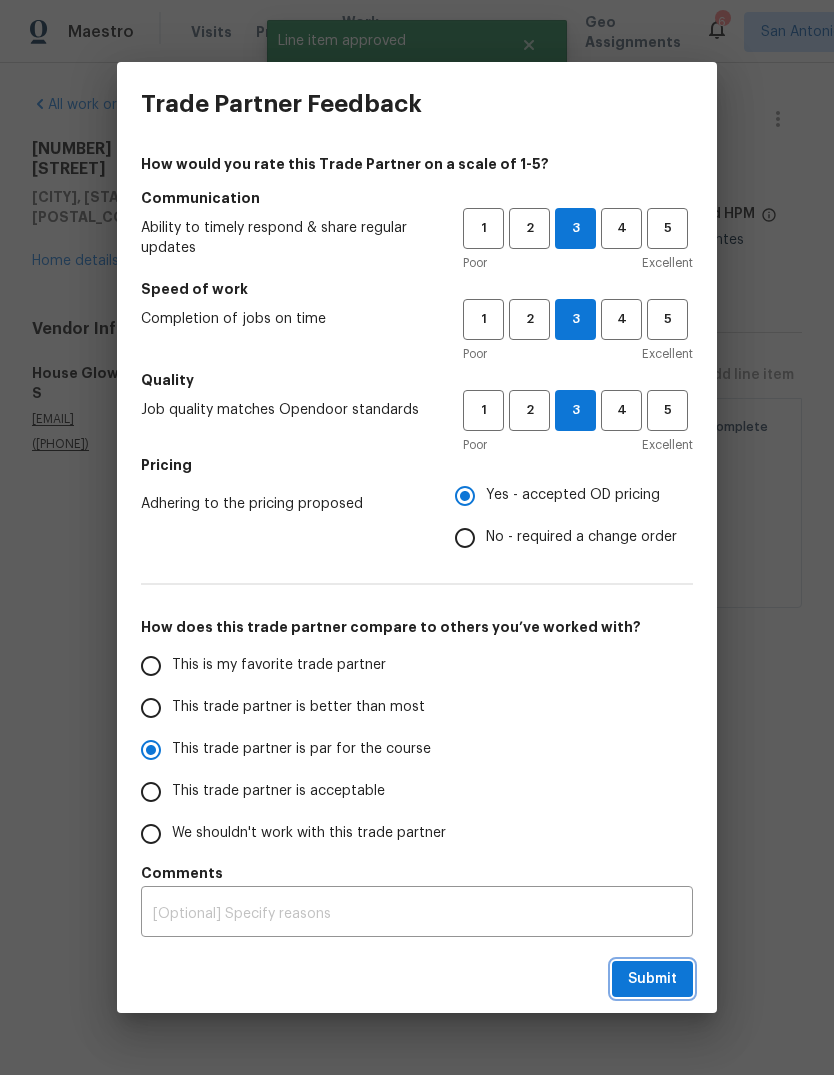 radio on "true" 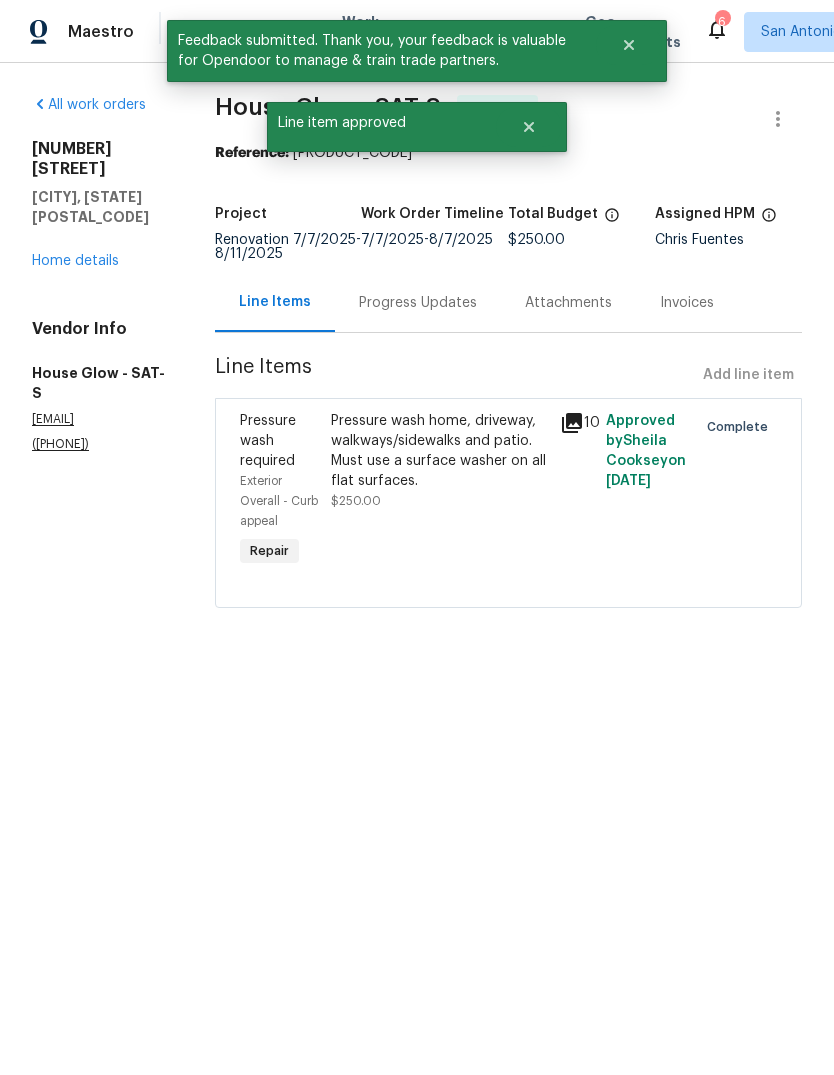 click on "Home details" at bounding box center [75, 261] 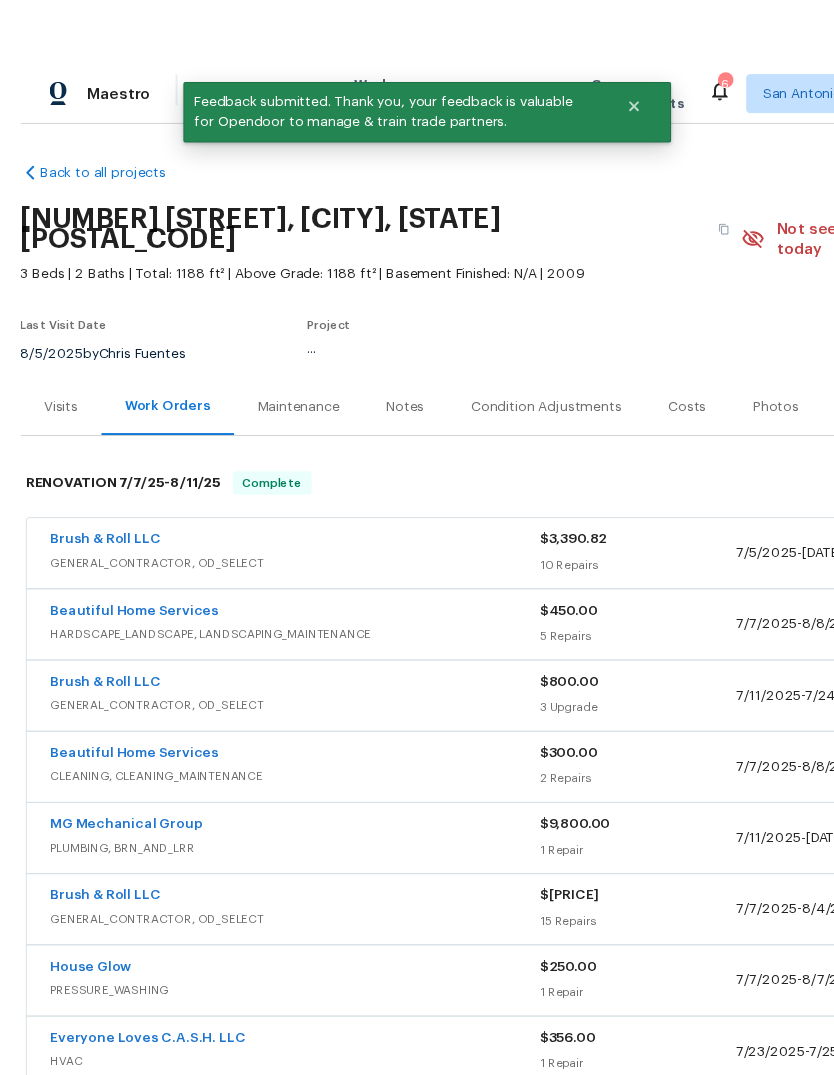 scroll, scrollTop: 19, scrollLeft: 0, axis: vertical 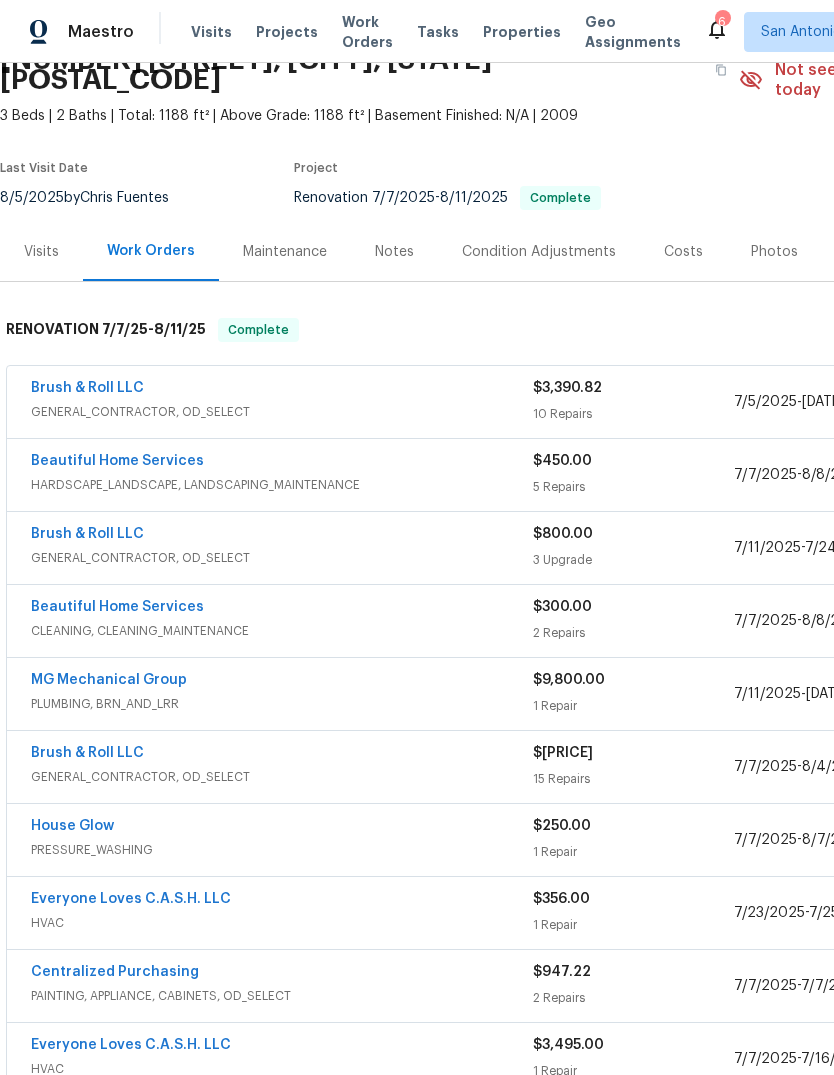 click on "Brush & Roll LLC" at bounding box center (87, 534) 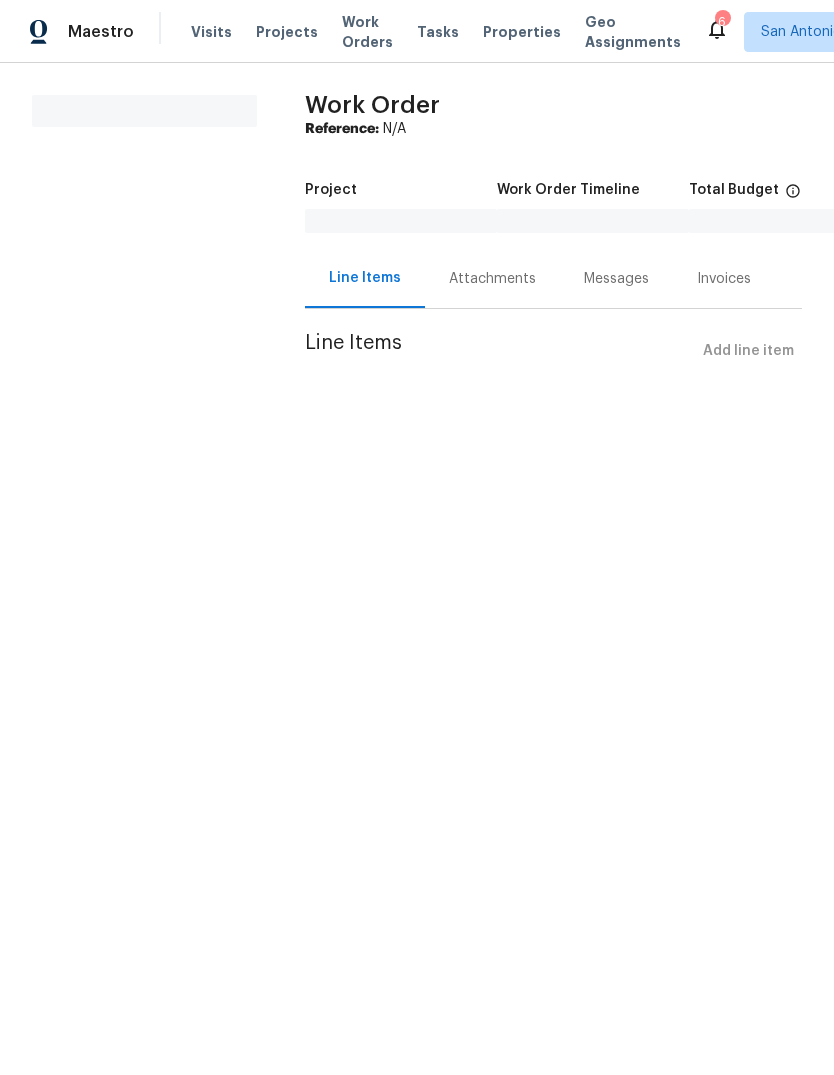 scroll, scrollTop: 0, scrollLeft: 0, axis: both 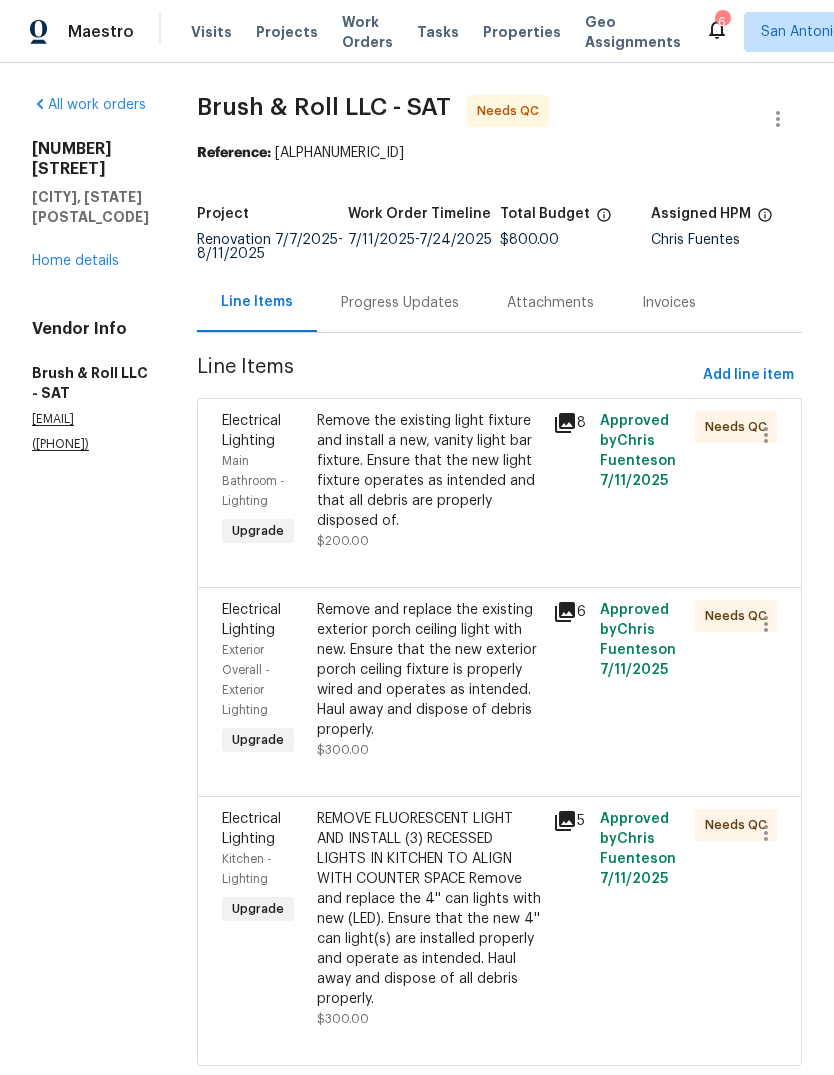 click on "Remove the existing light fixture and install a new, vanity light bar fixture. Ensure that the new light fixture operates as intended and that all debris are properly disposed of." at bounding box center [429, 471] 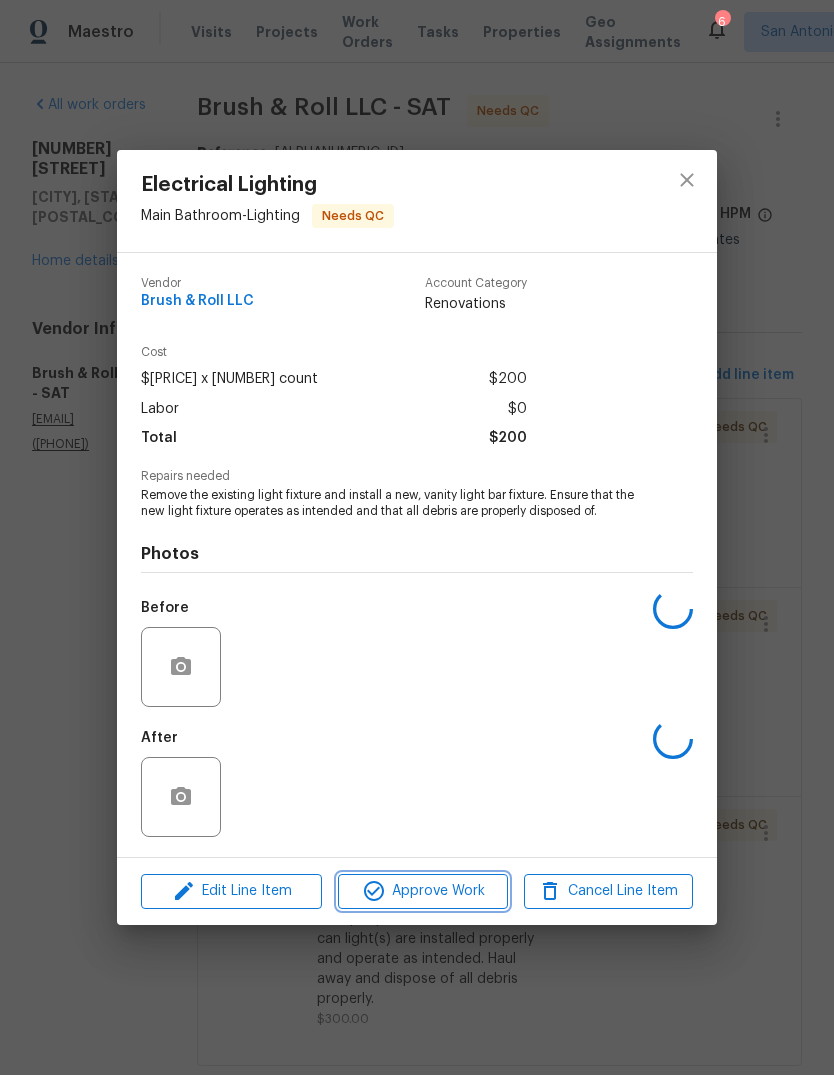 click on "Approve Work" at bounding box center [422, 891] 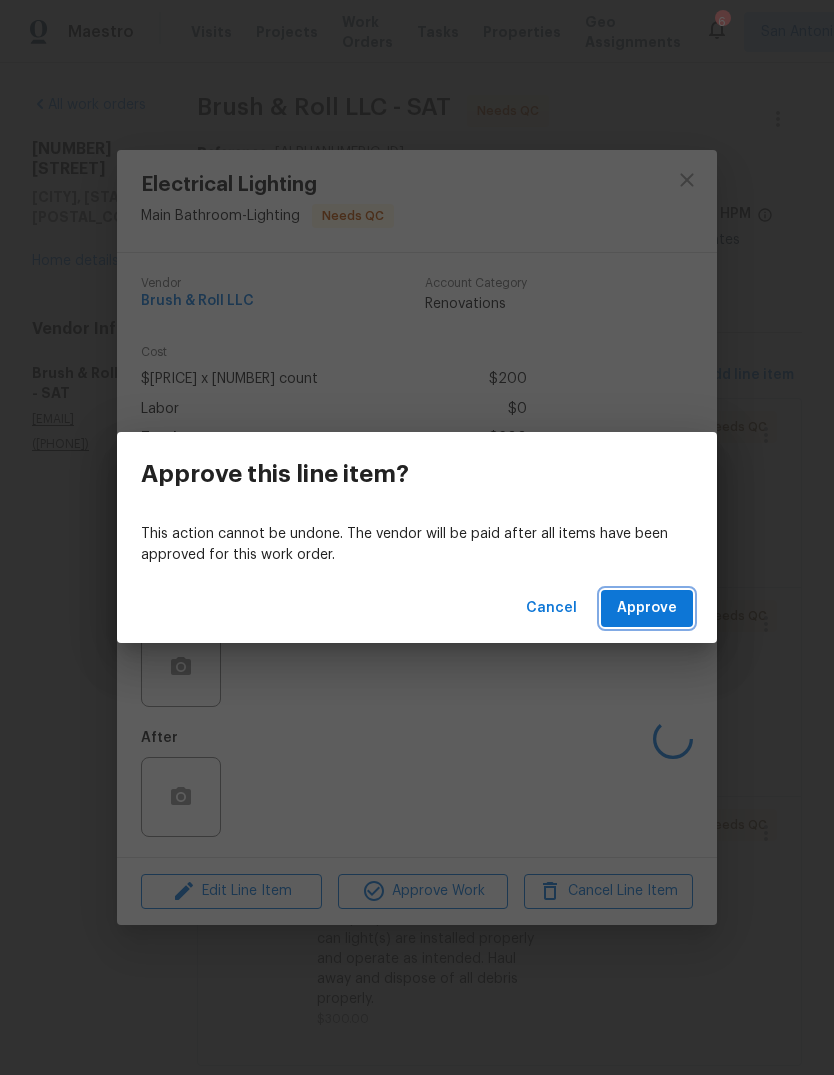click on "Approve" at bounding box center [647, 608] 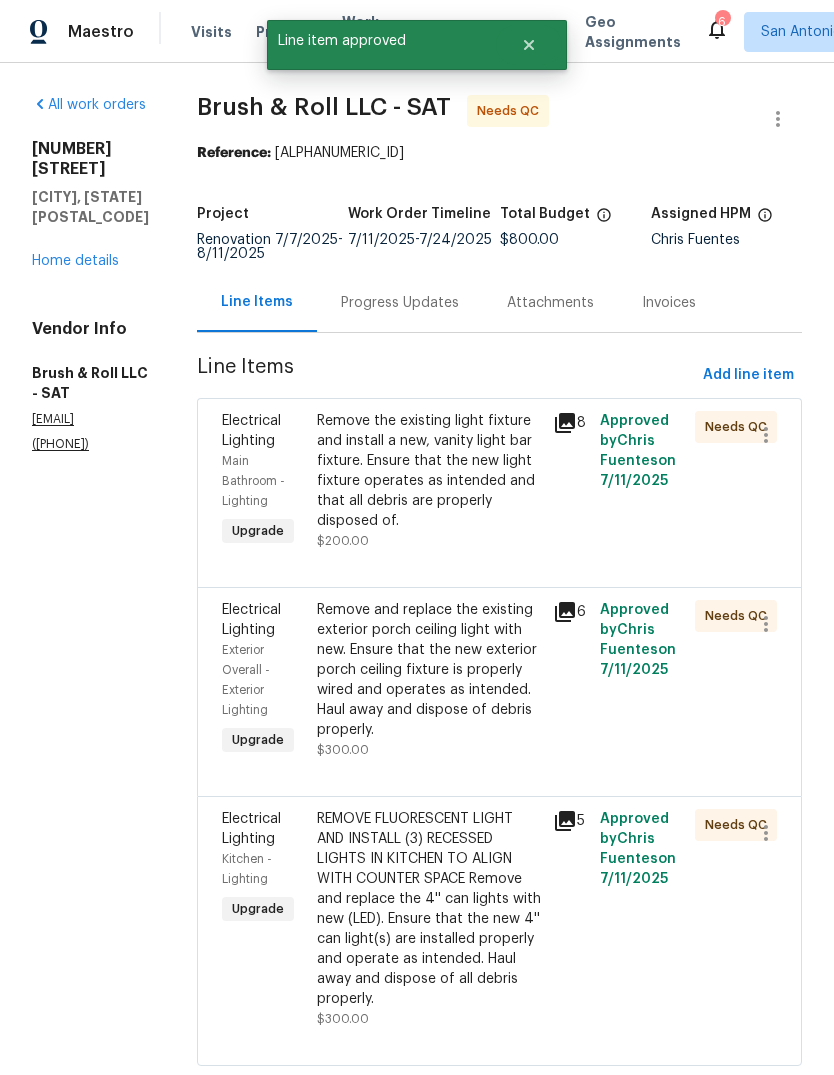 click on "Remove the existing light fixture and install a new, vanity light bar fixture. Ensure that the new light fixture operates as intended and that all debris are properly disposed of." at bounding box center [429, 471] 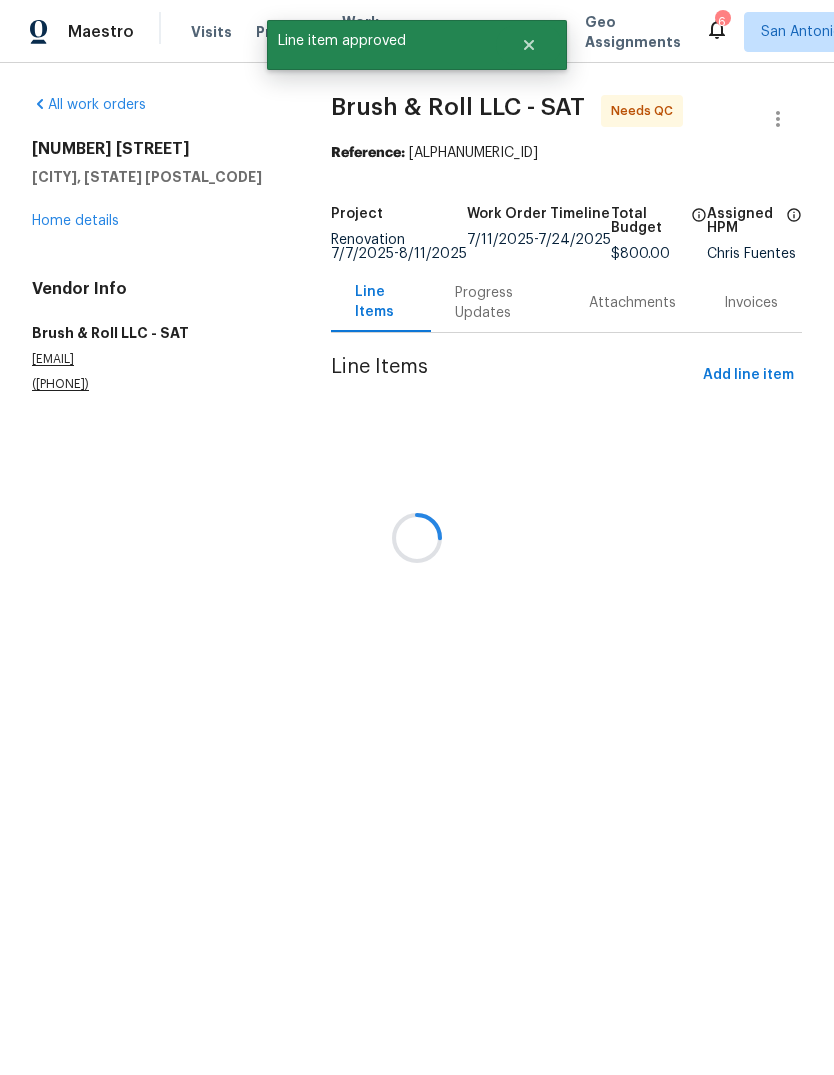 click at bounding box center (417, 537) 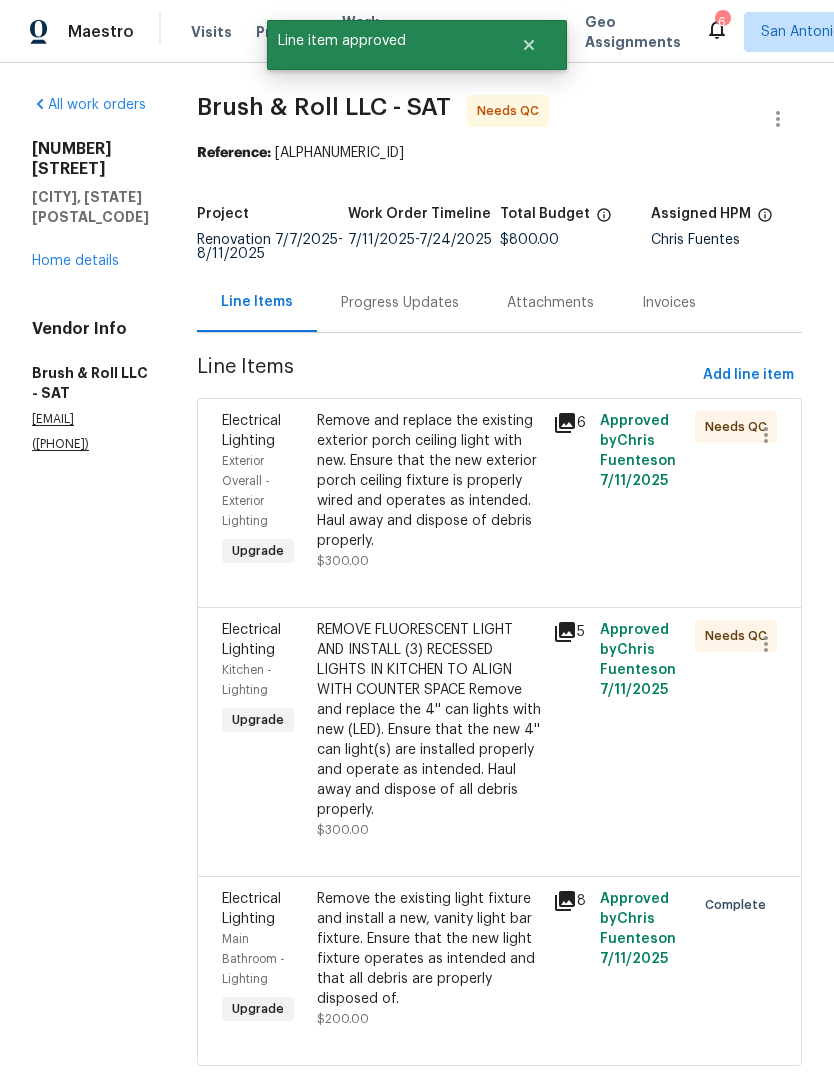 click on "Remove and replace the existing exterior porch ceiling light with new. Ensure that the new exterior porch ceiling fixture is properly wired and operates as intended. Haul away and dispose of debris properly." at bounding box center (429, 481) 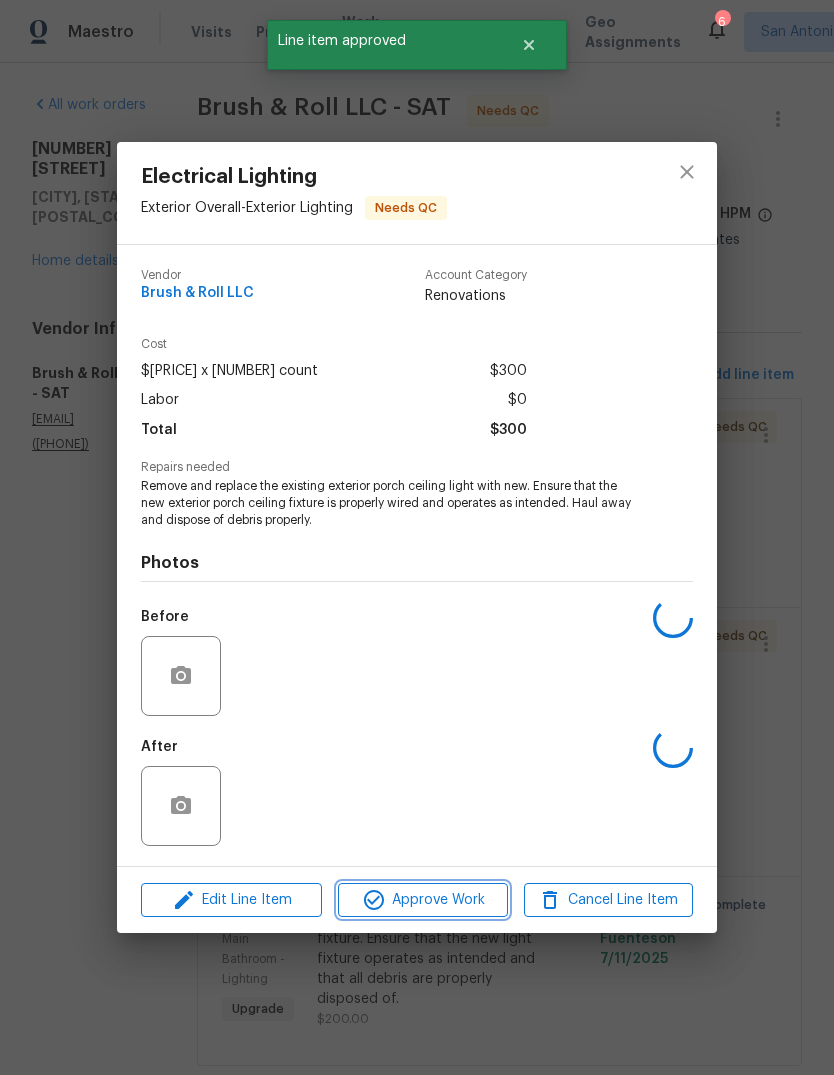click on "Approve Work" at bounding box center [422, 900] 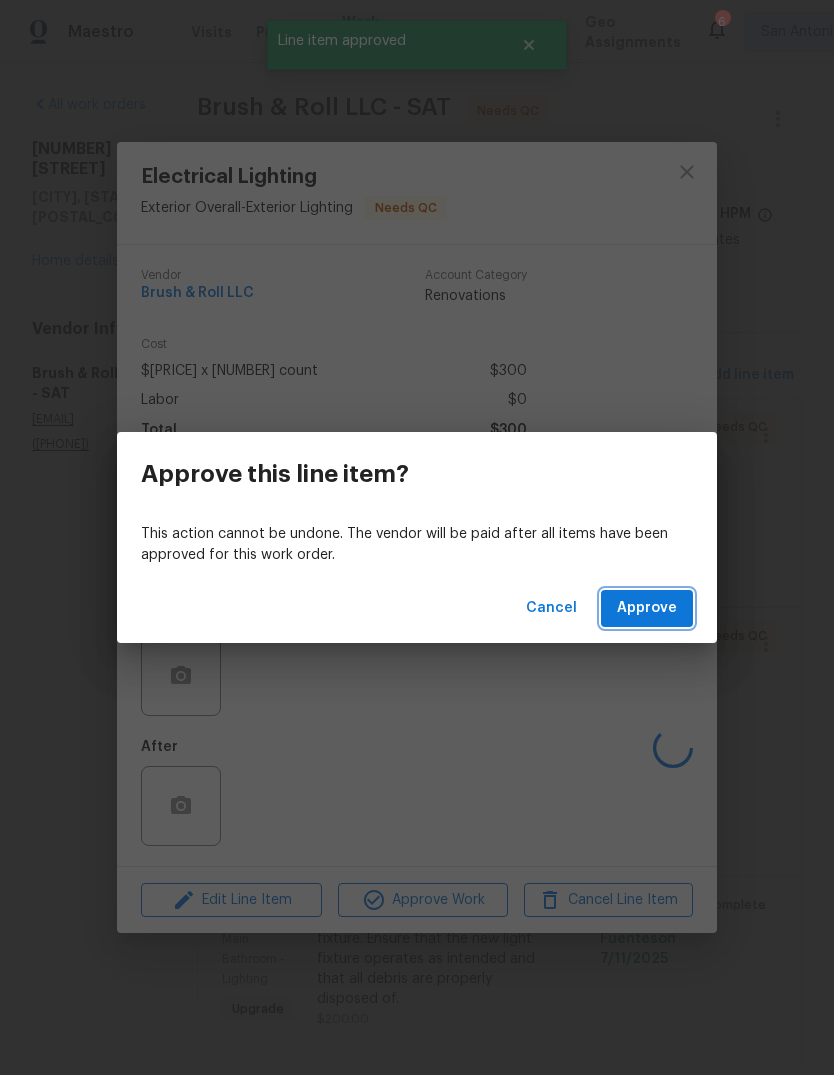 click on "Approve" at bounding box center [647, 608] 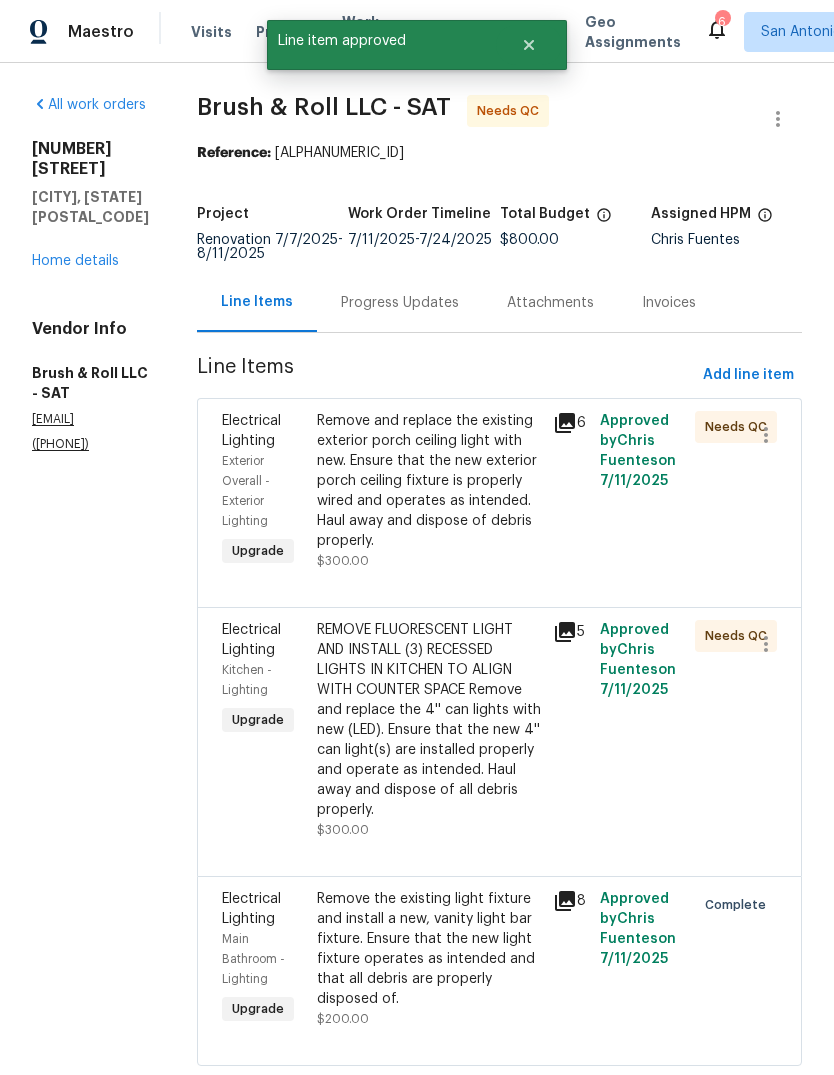click on "Remove and replace the existing exterior porch ceiling light with new. Ensure that the new exterior porch ceiling fixture is properly wired and operates as intended. Haul away and dispose of debris properly." at bounding box center (429, 481) 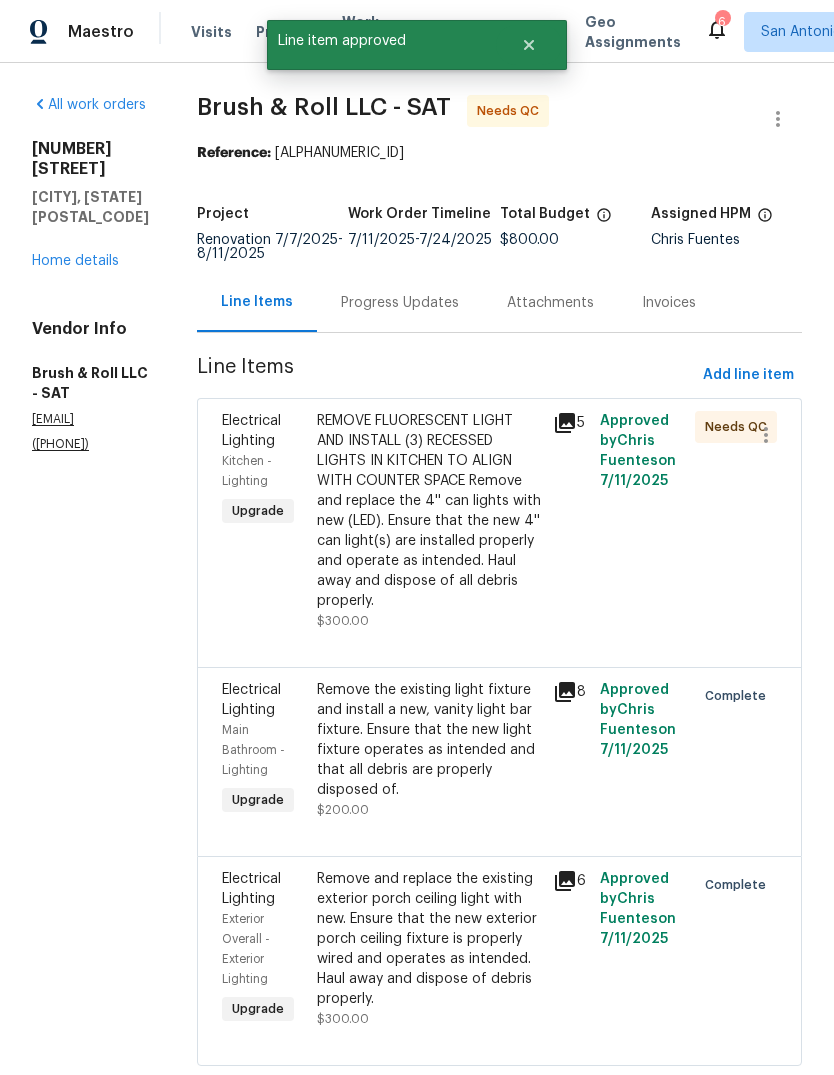 click on "REMOVE FLUORESCENT LIGHT AND INSTALL (3) RECESSED LIGHTS IN KITCHEN TO ALIGN WITH COUNTER SPACE
Remove and replace the 4'' can lights with new (LED). Ensure that the new 4'' can light(s) are installed properly and operate as intended. Haul away and dispose of all debris properly." at bounding box center (429, 511) 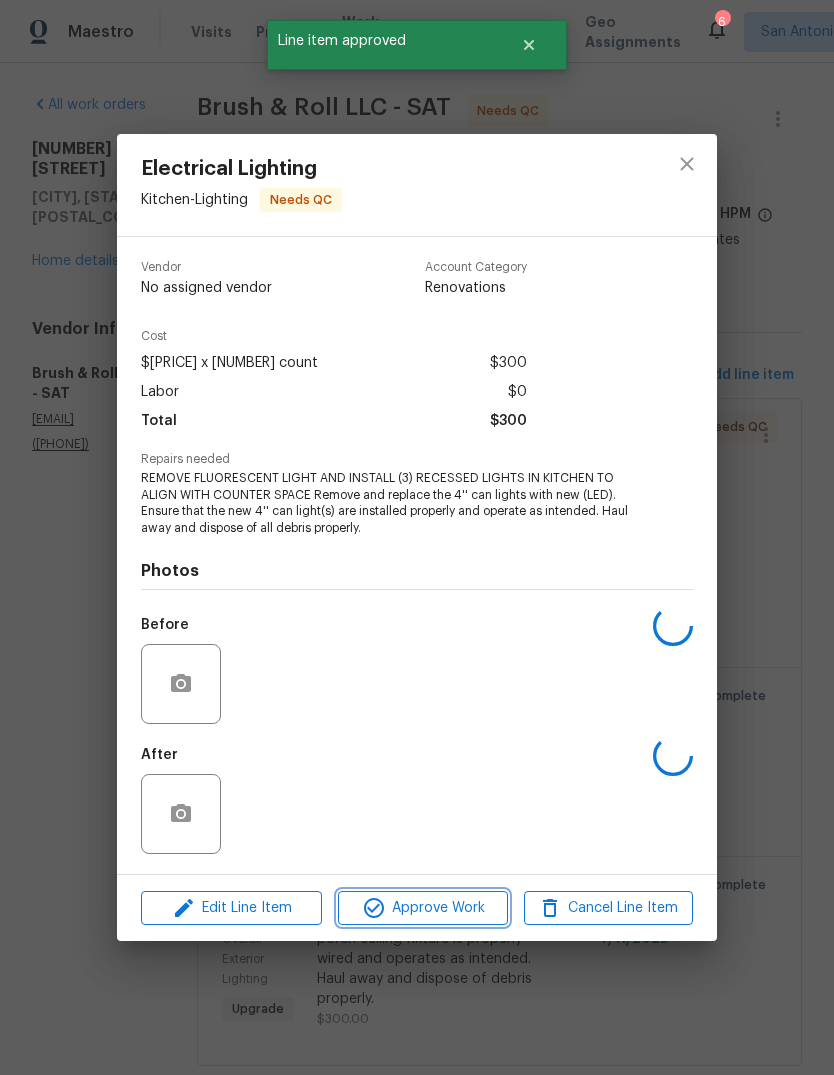 click on "Approve Work" at bounding box center [422, 908] 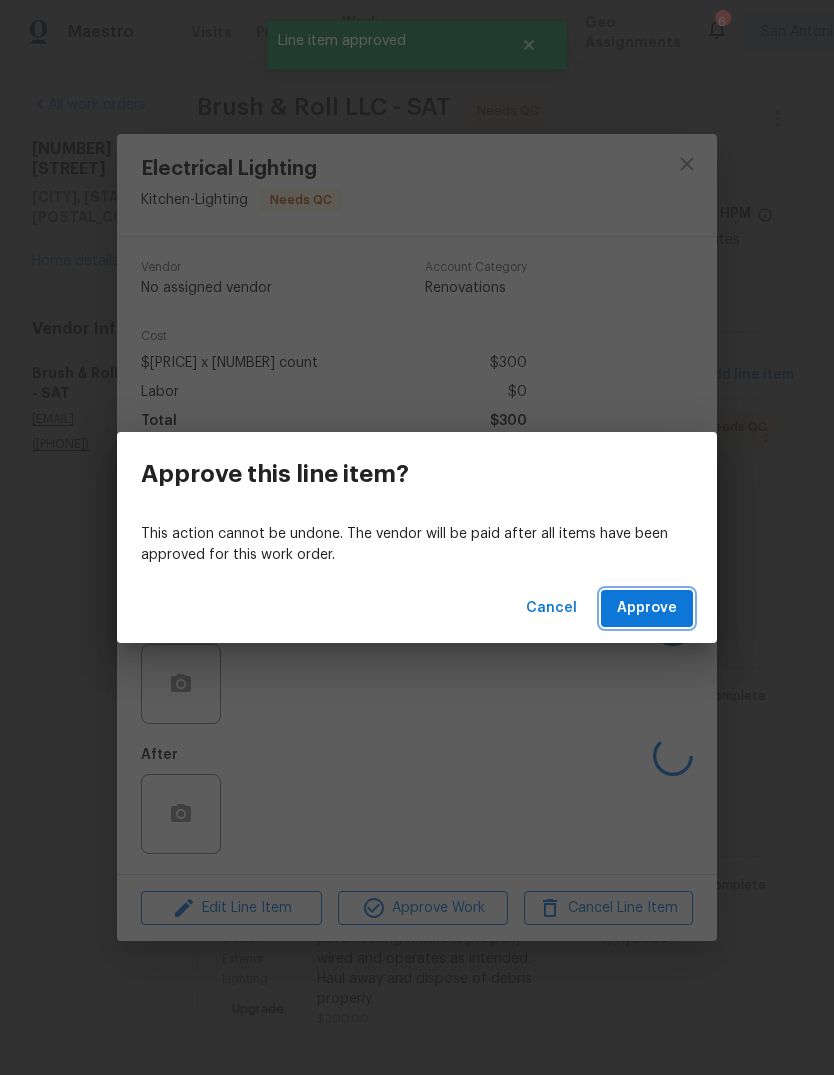 click on "Approve" at bounding box center (647, 608) 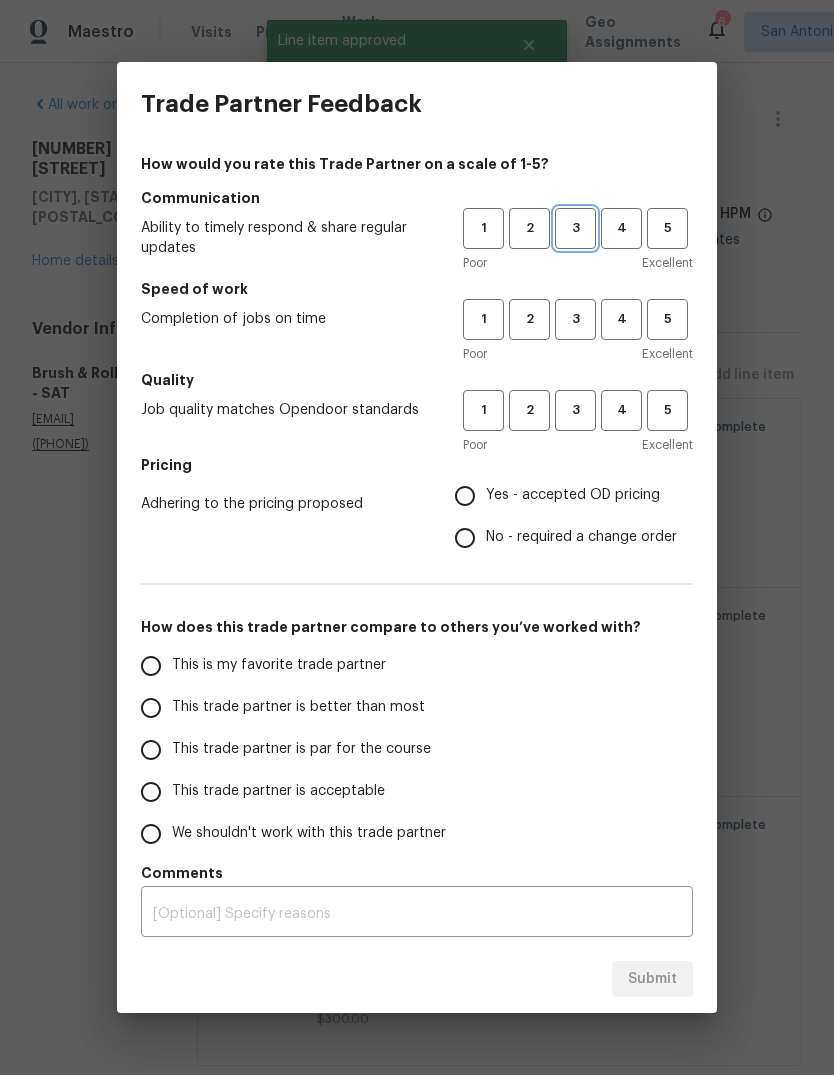 click on "3" at bounding box center [575, 228] 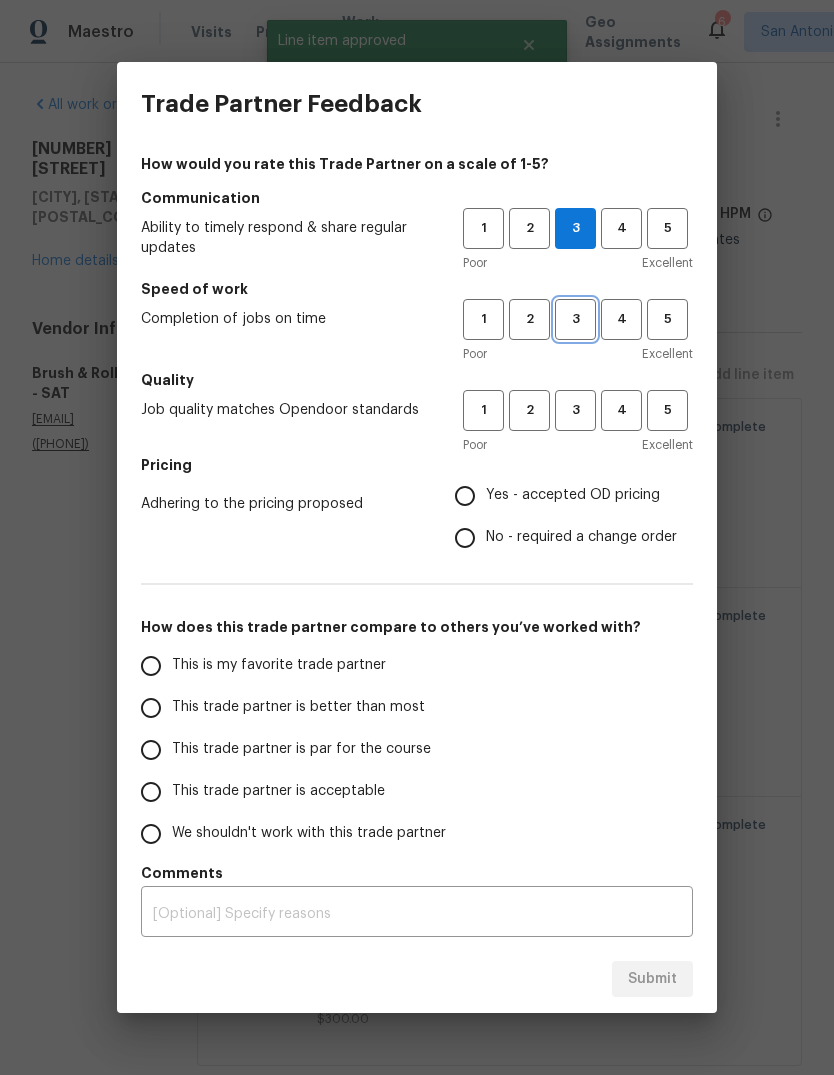 click on "3" at bounding box center (575, 319) 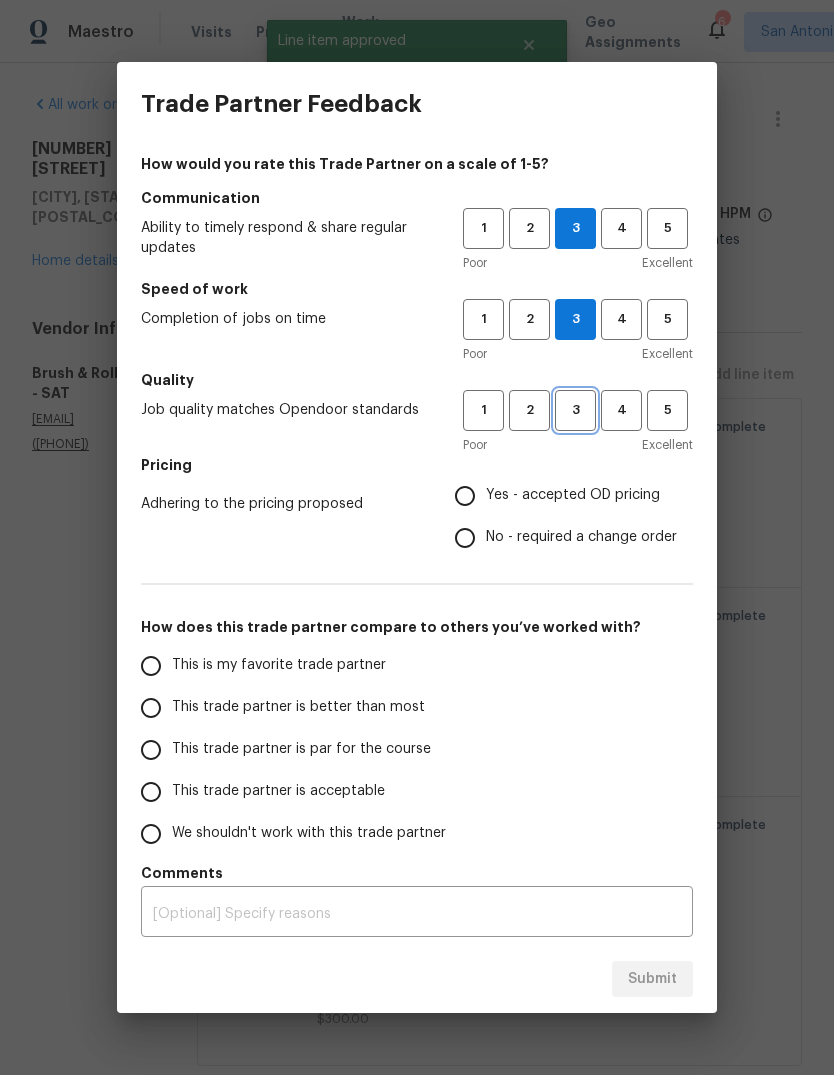 click on "3" at bounding box center (575, 410) 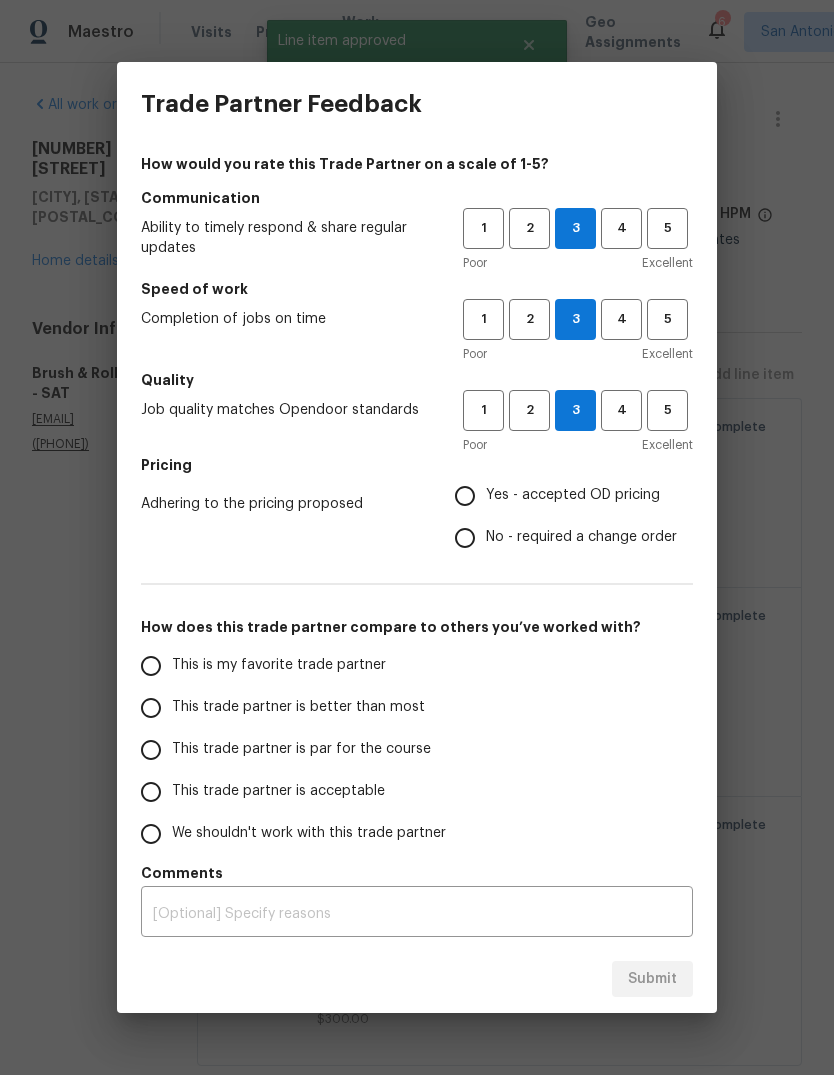 click on "Yes - accepted OD pricing" at bounding box center [573, 495] 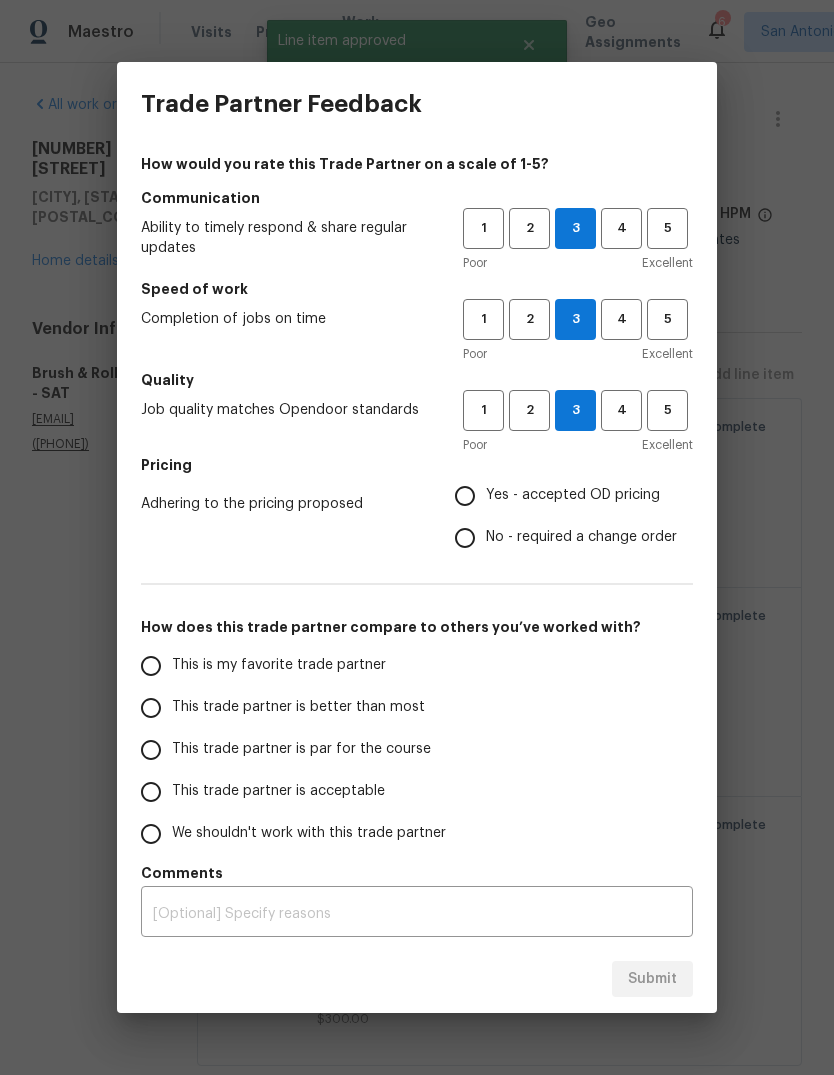 click on "Yes - accepted OD pricing" at bounding box center (465, 496) 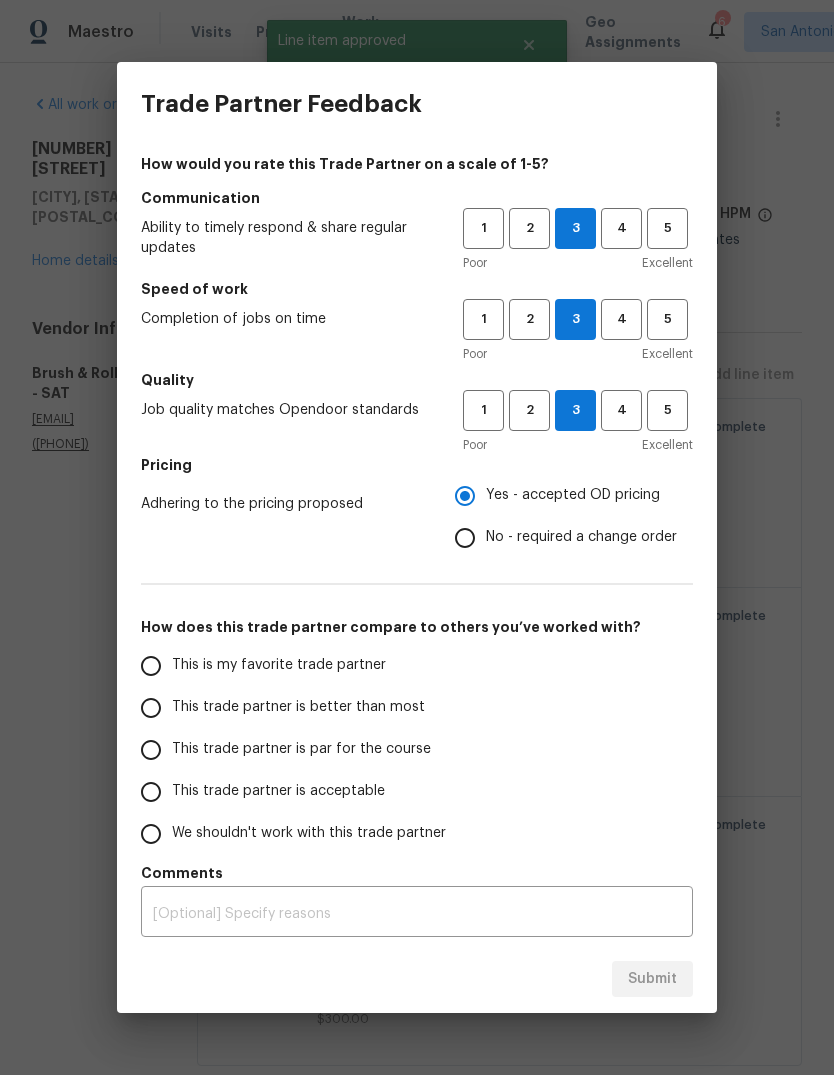 click on "This trade partner is par for the course" at bounding box center [151, 750] 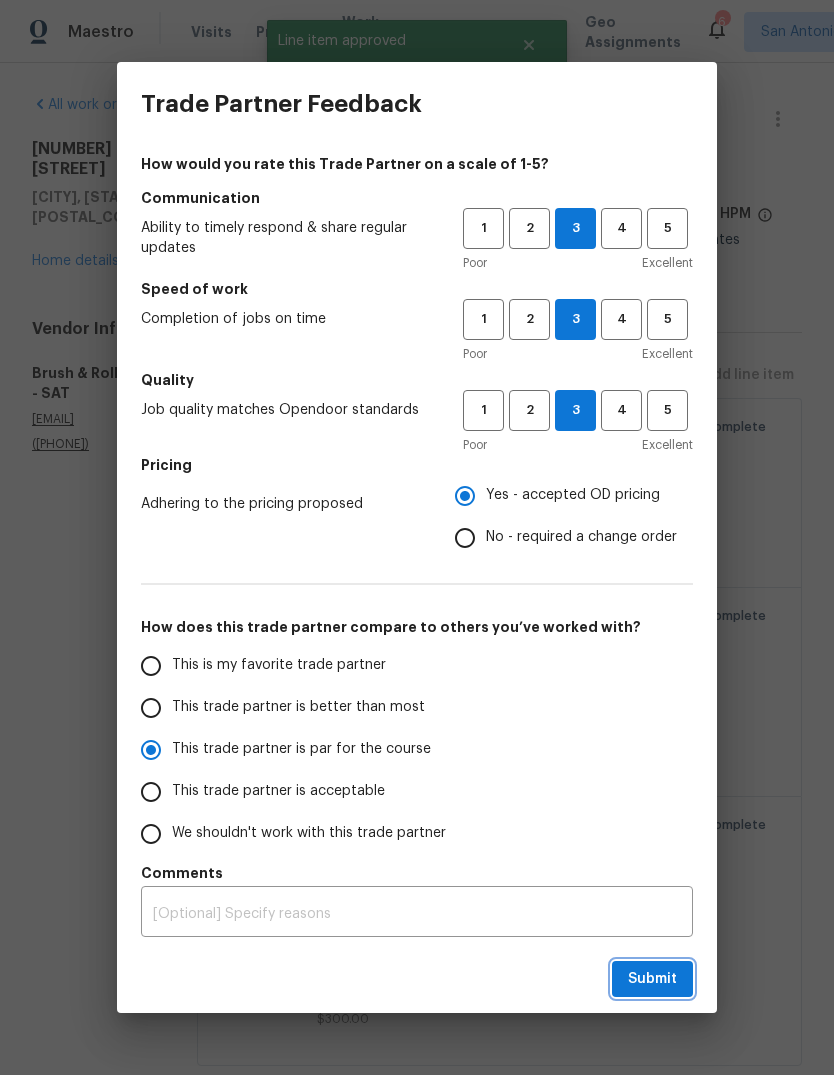 click on "Submit" at bounding box center [652, 979] 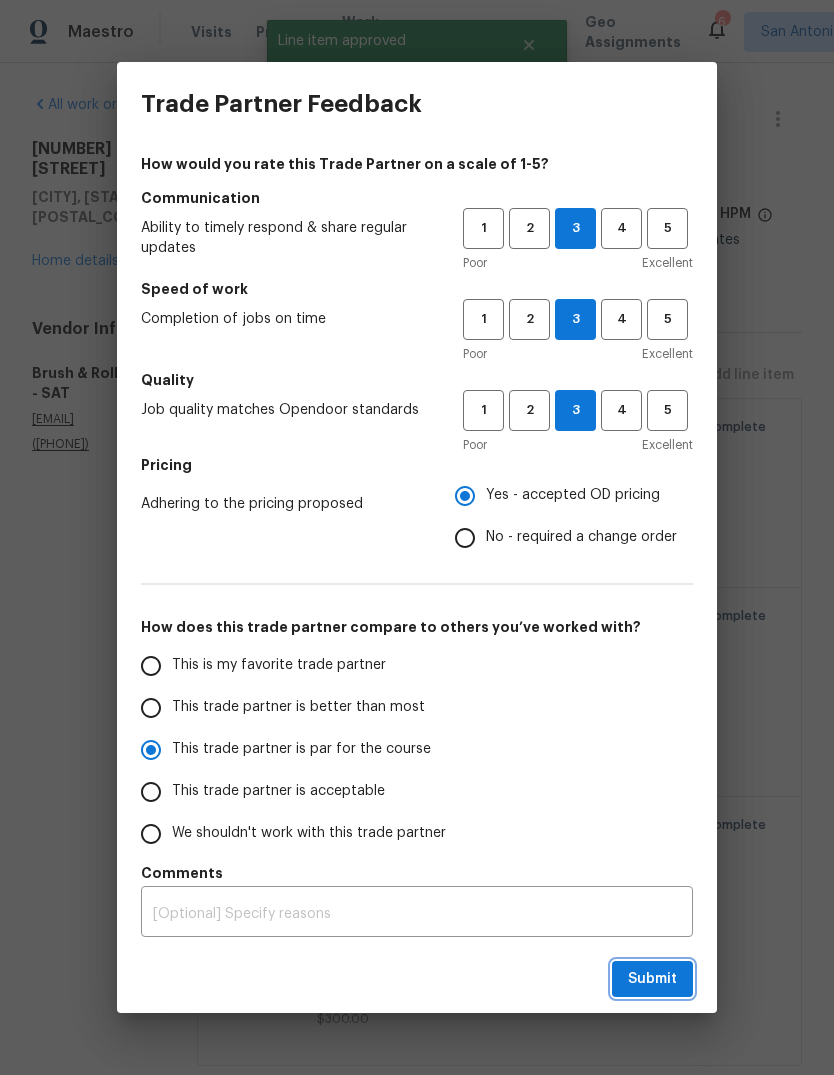 radio on "true" 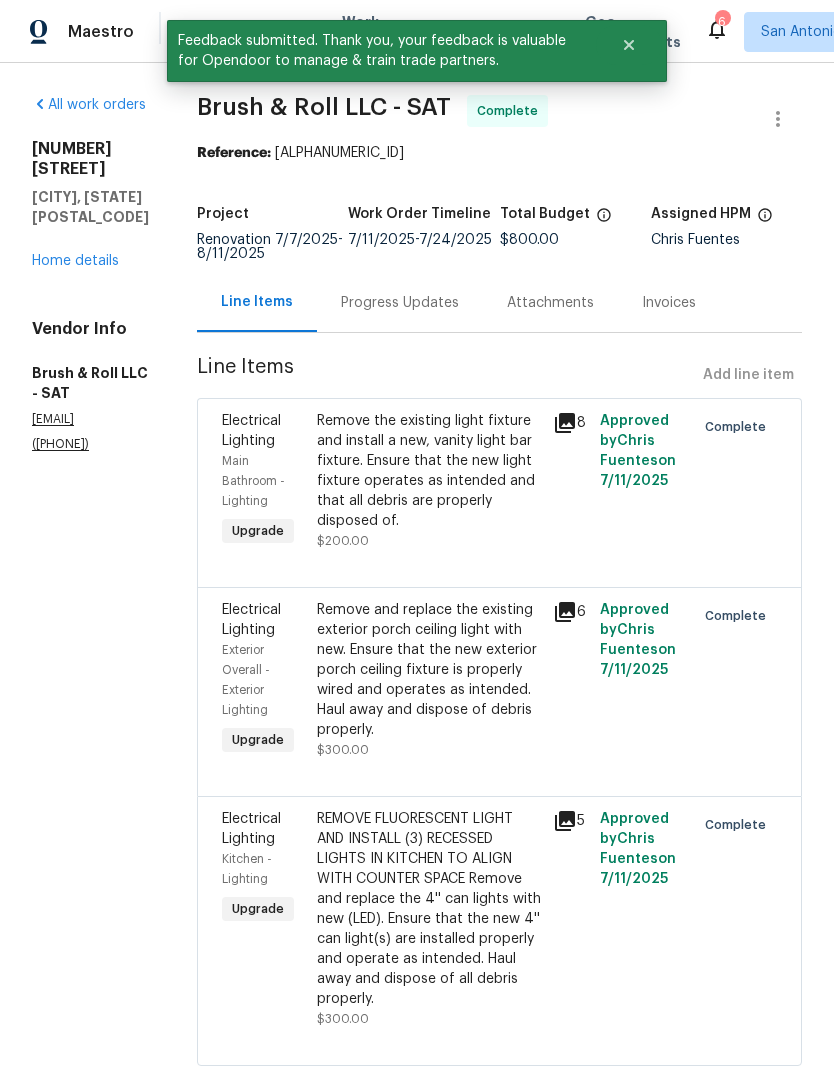 click on "Home details" at bounding box center [75, 261] 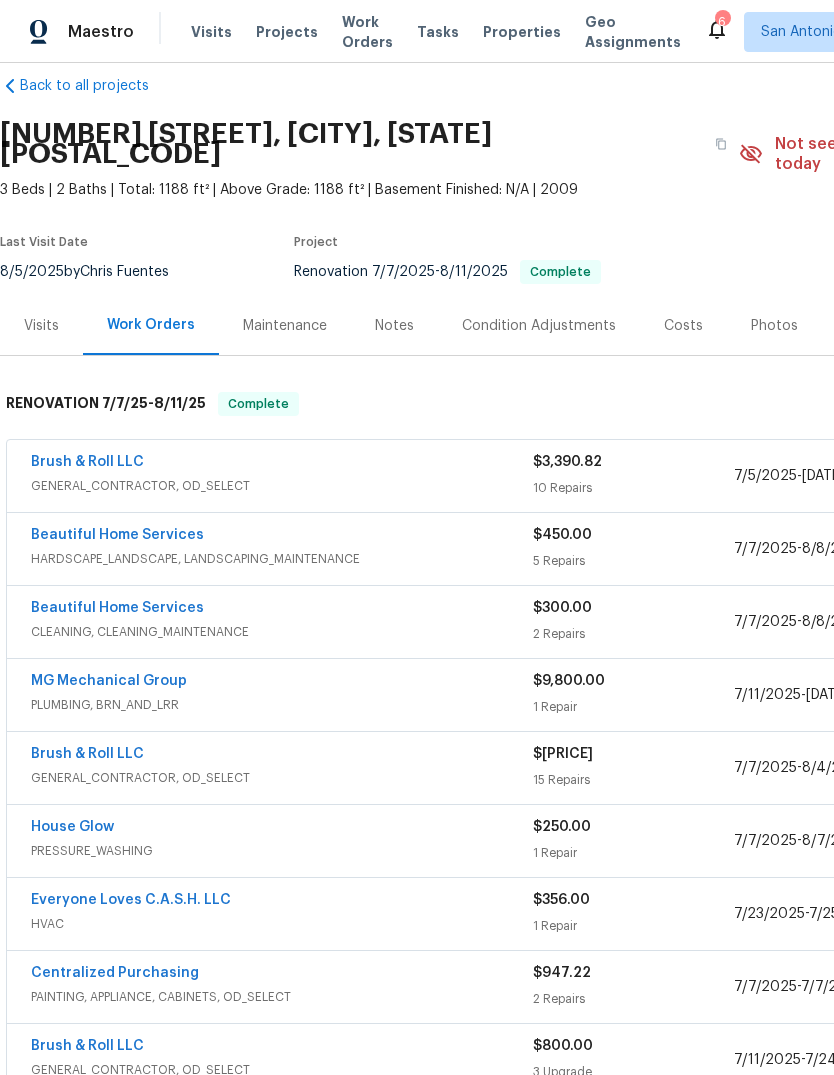 scroll, scrollTop: 22, scrollLeft: 0, axis: vertical 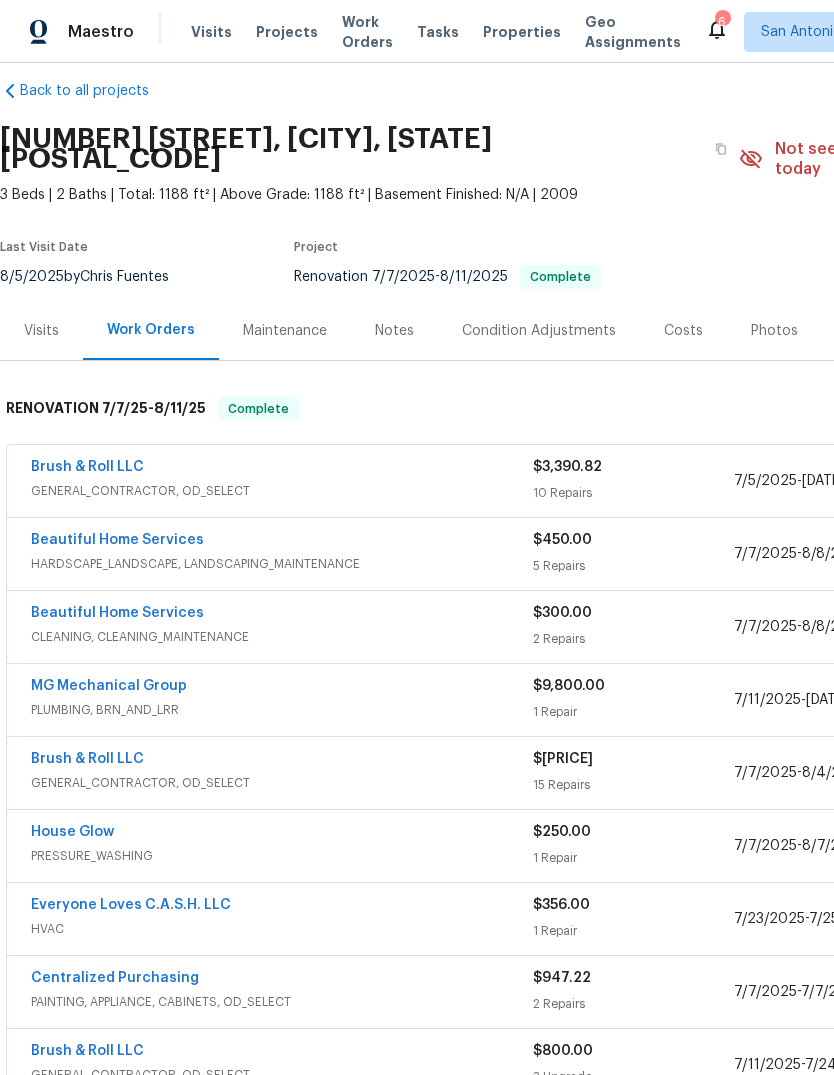 click on "Beautiful Home Services" at bounding box center (117, 613) 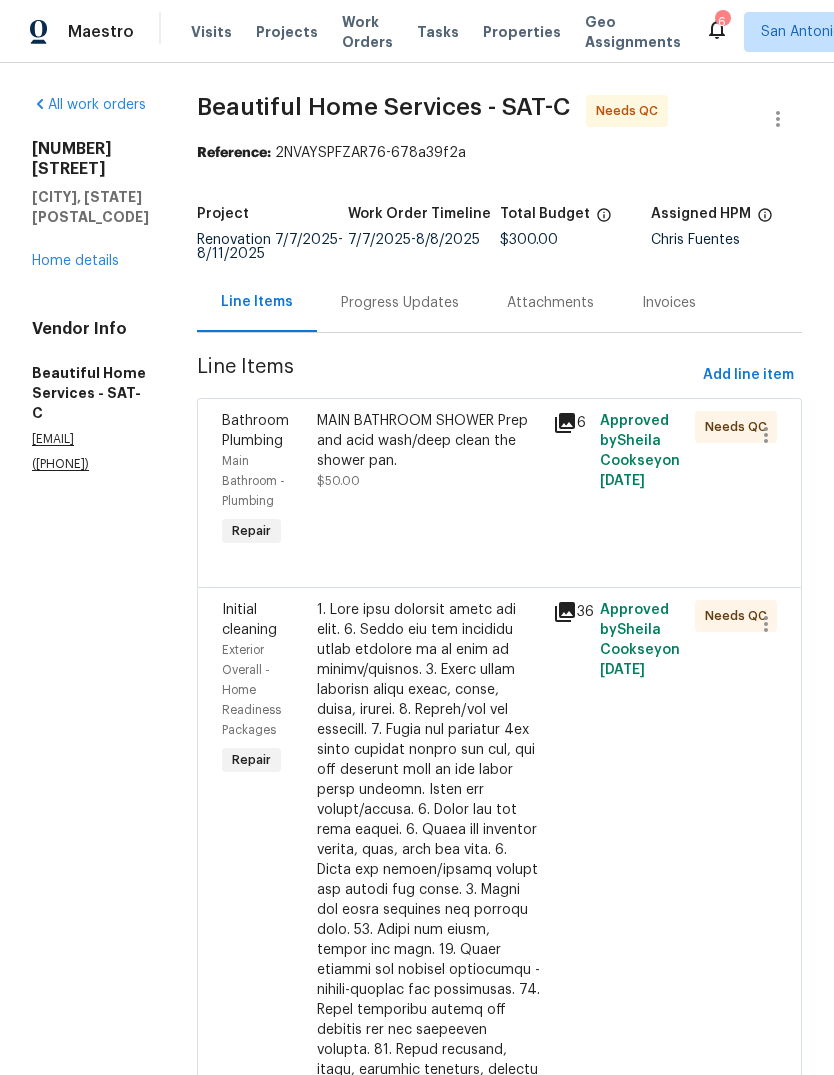 click on "MAIN BATHROOM SHOWER
Prep and acid wash/deep clean the shower pan. $50.00" at bounding box center [429, 481] 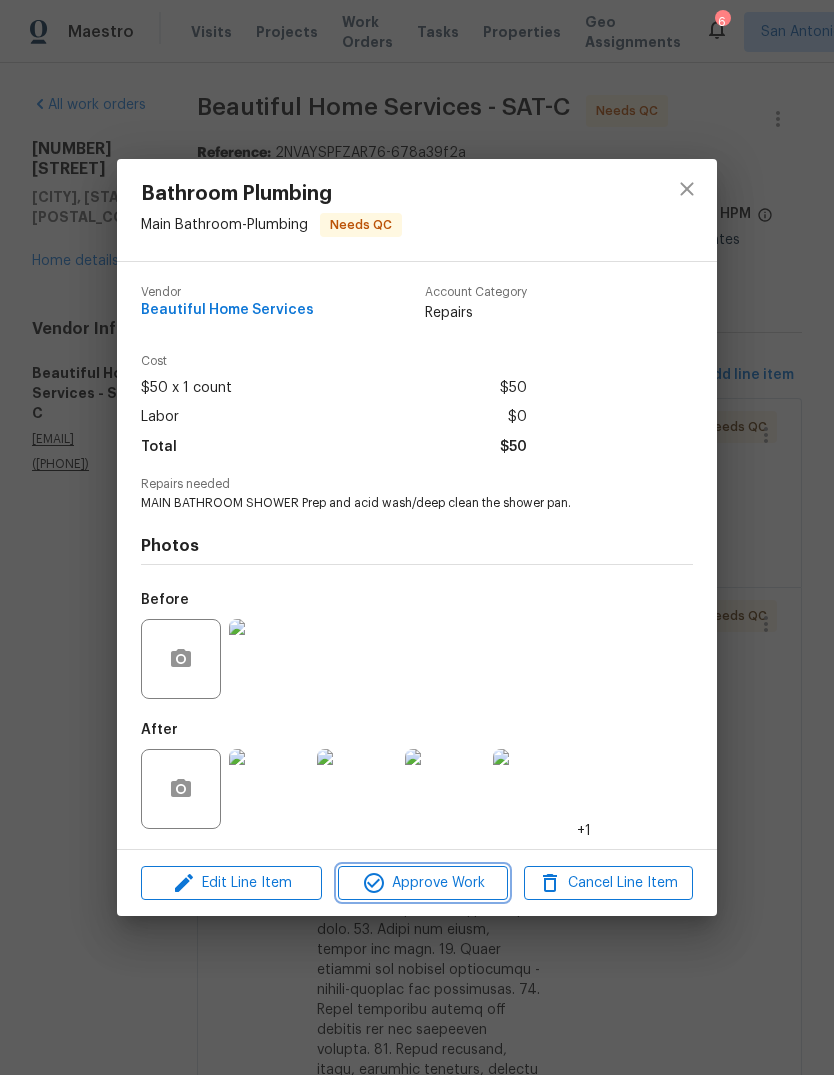 click on "Approve Work" at bounding box center [422, 883] 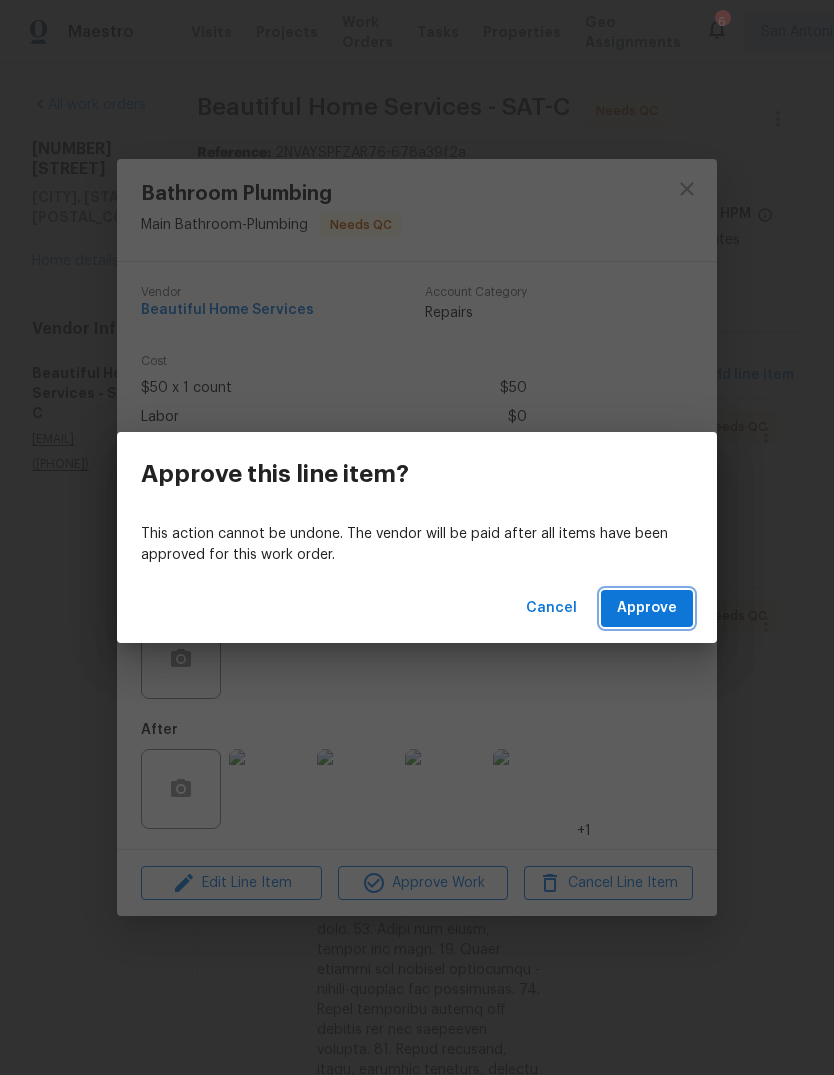 click on "Approve" at bounding box center (647, 608) 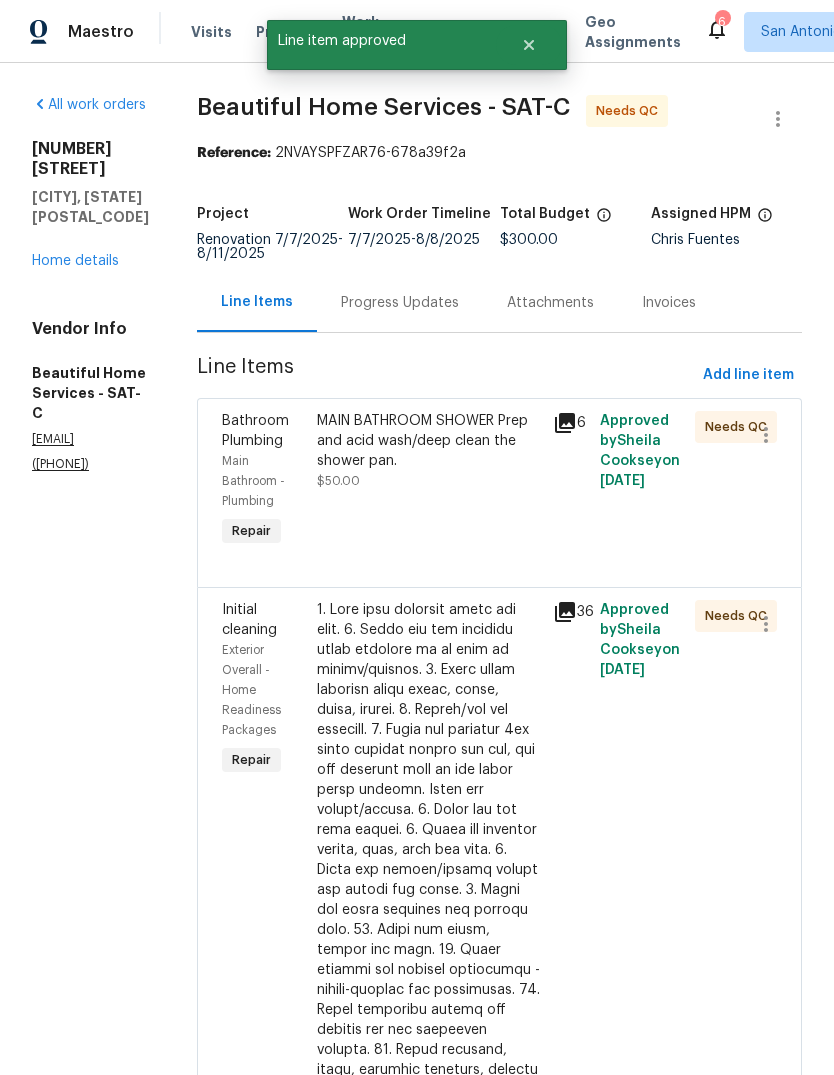 click on "MAIN BATHROOM SHOWER
Prep and acid wash/deep clean the shower pan. $50.00" at bounding box center [429, 481] 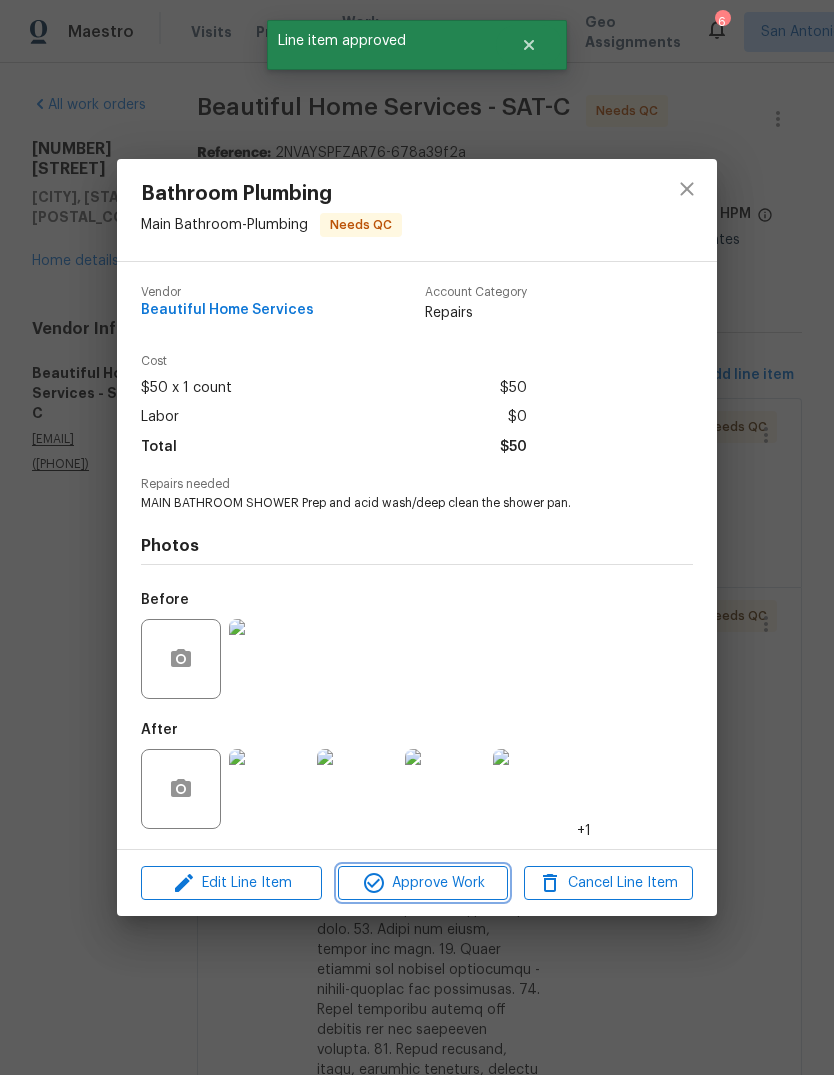 click on "Approve Work" at bounding box center [422, 883] 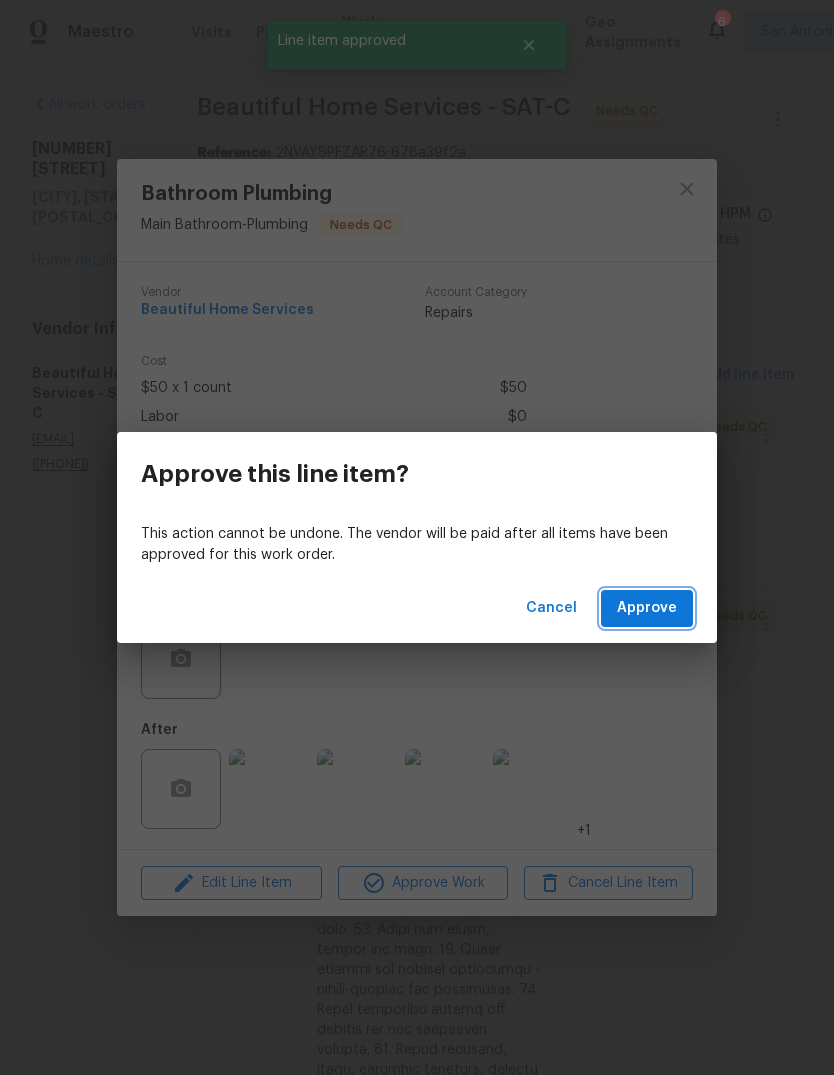 click on "Approve" at bounding box center (647, 608) 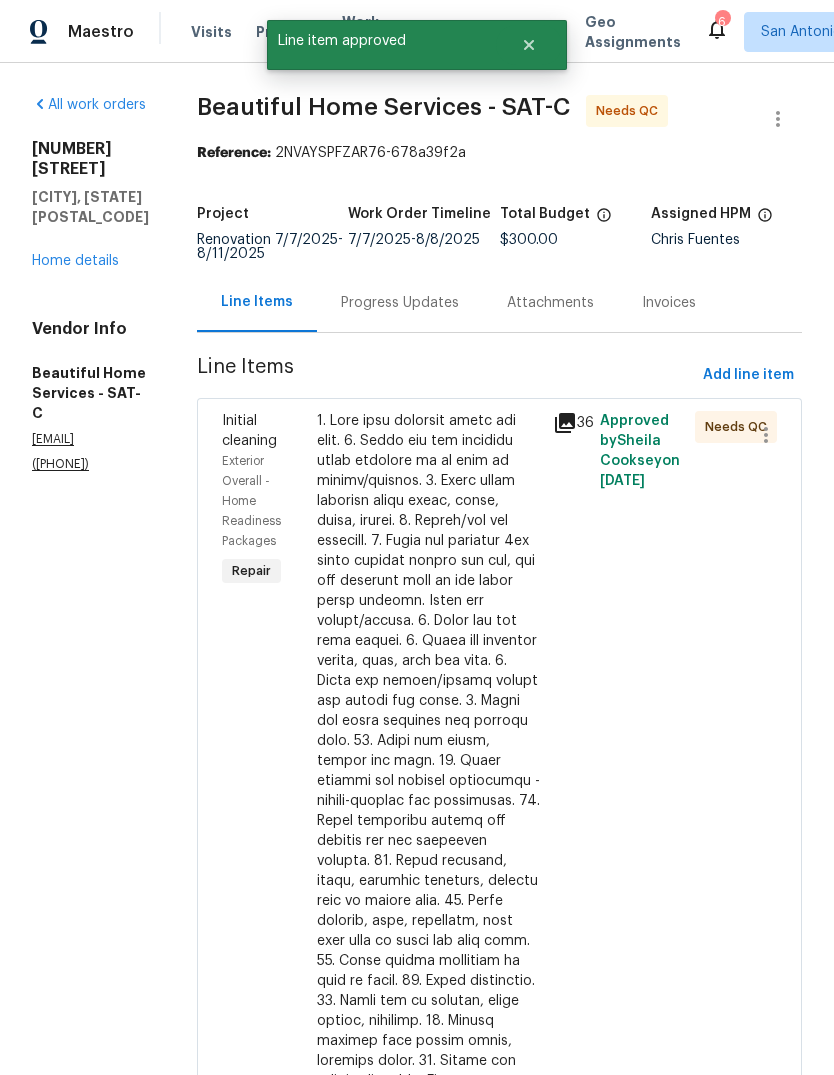click at bounding box center [429, 851] 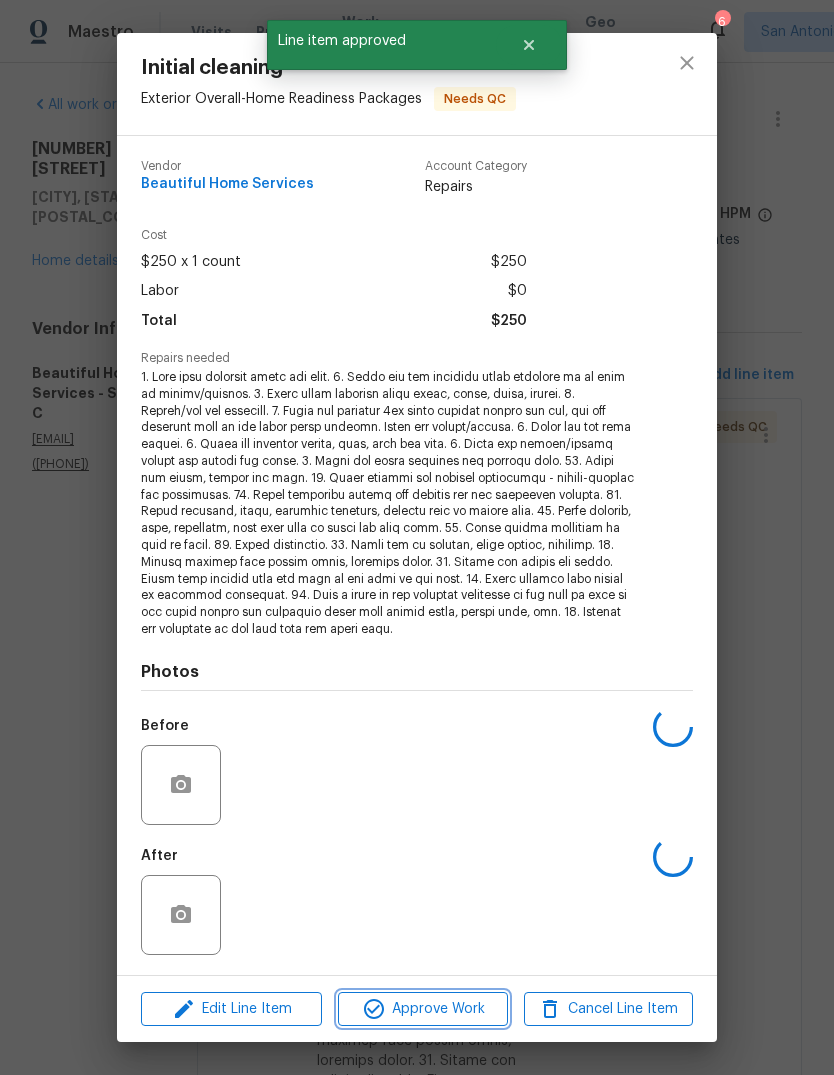 click on "Approve Work" at bounding box center (422, 1009) 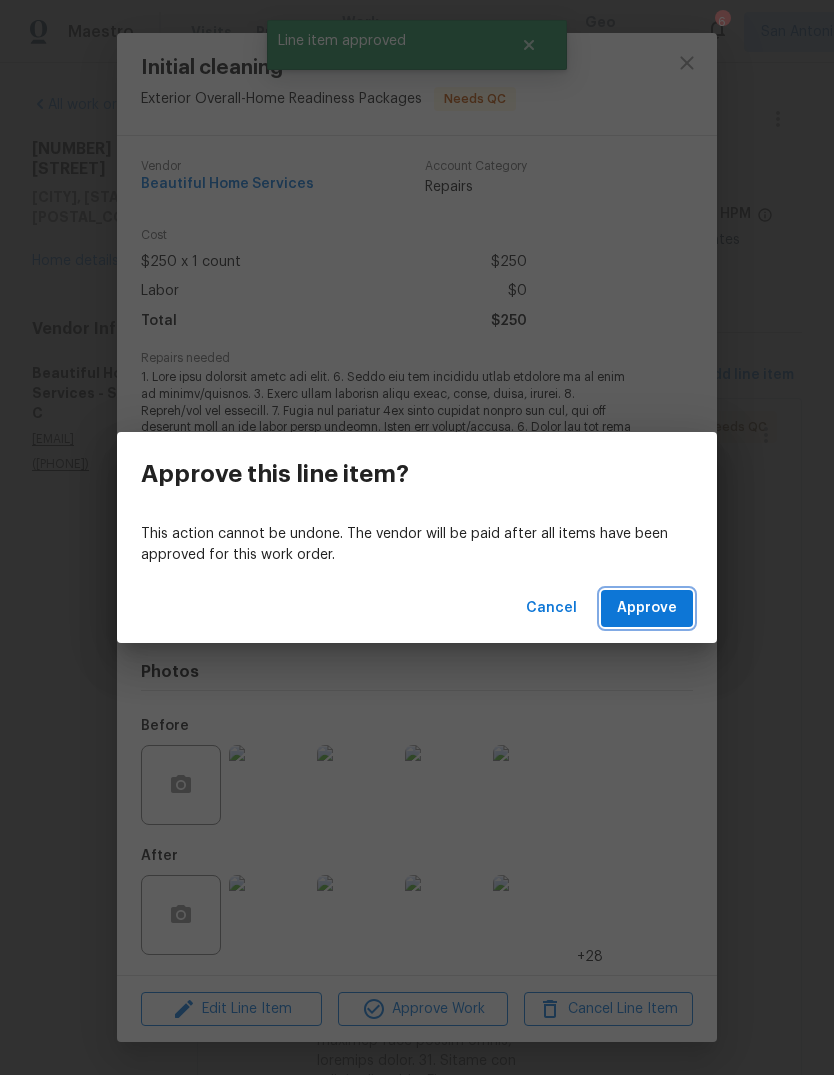 click on "Approve" at bounding box center (647, 608) 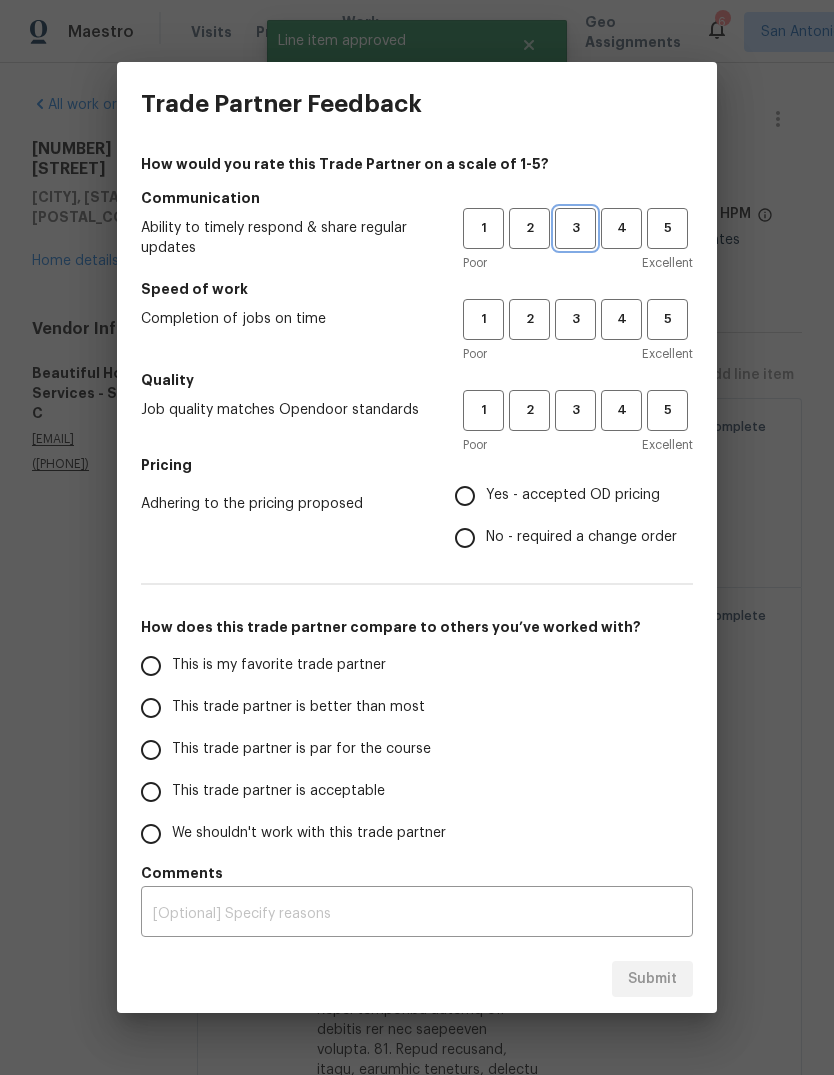 click on "3" at bounding box center (575, 228) 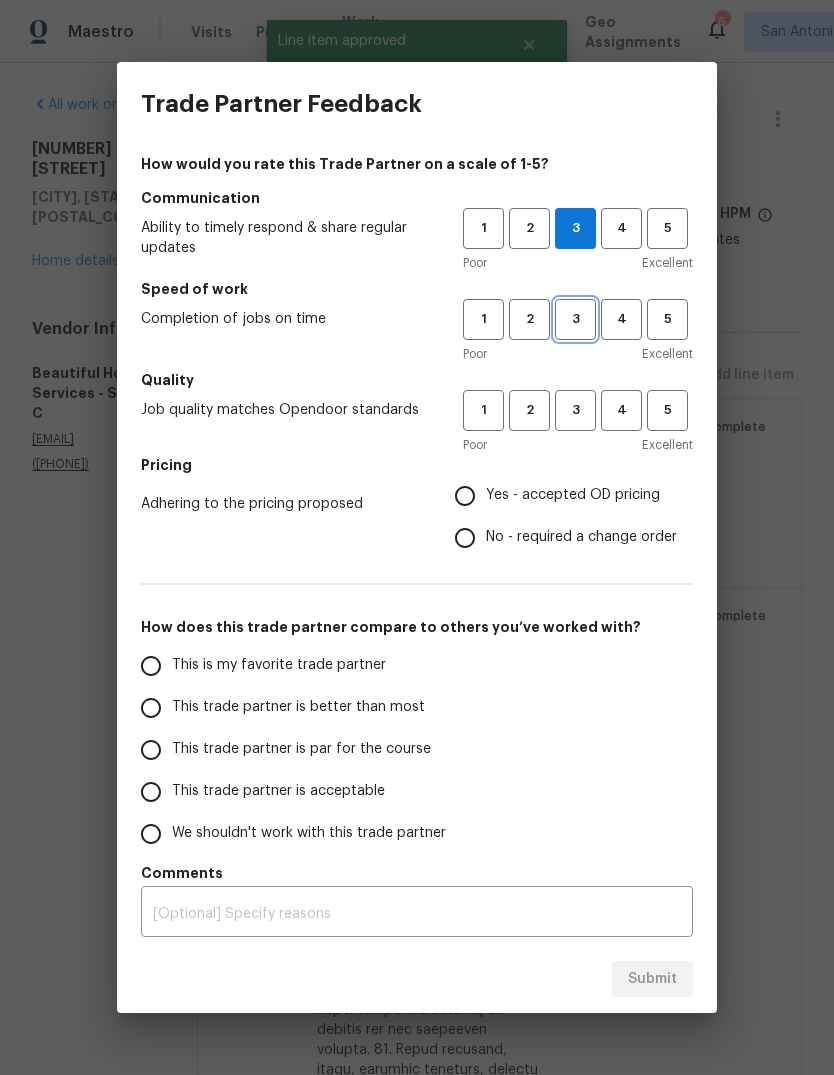 click on "3" at bounding box center [575, 319] 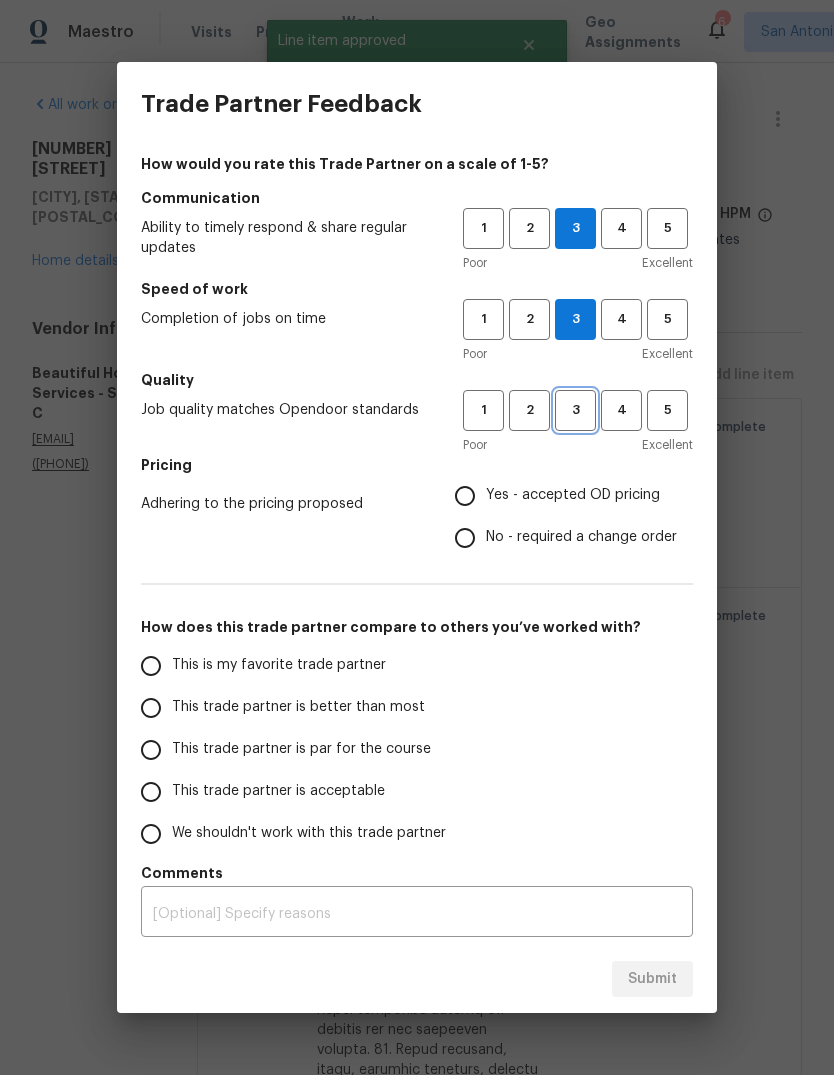 click on "3" at bounding box center (575, 410) 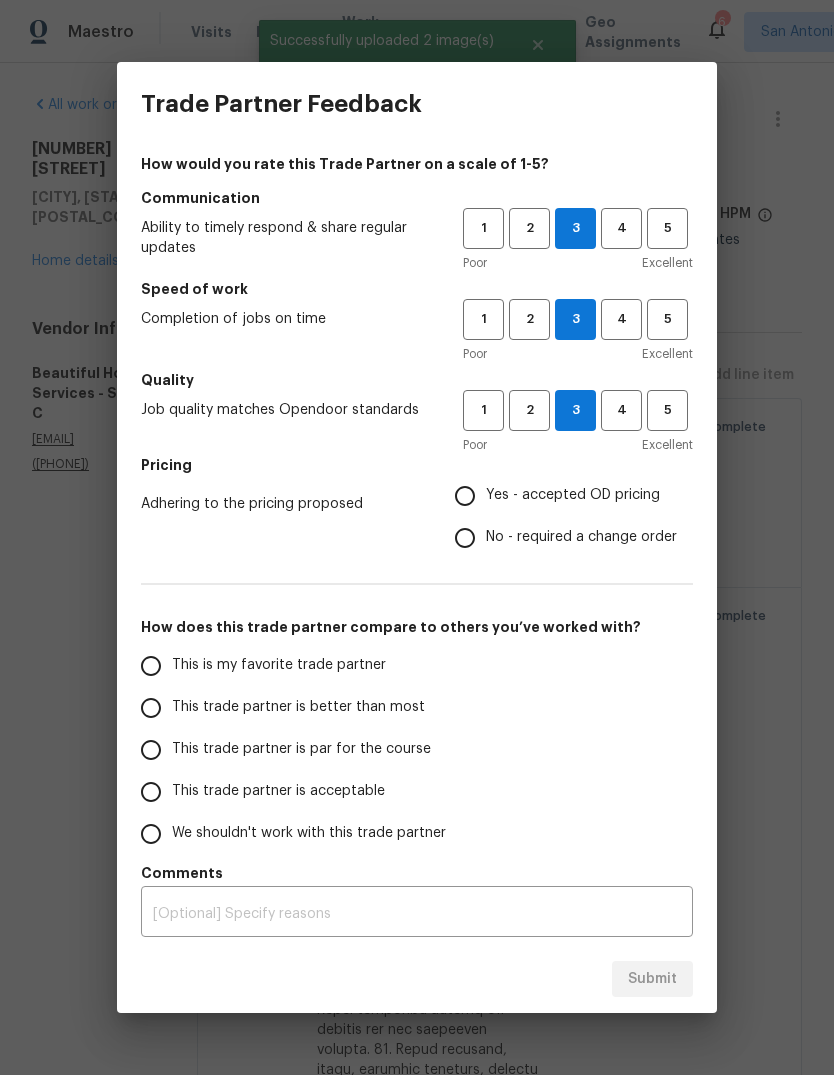 click on "Yes - accepted OD pricing" at bounding box center [573, 495] 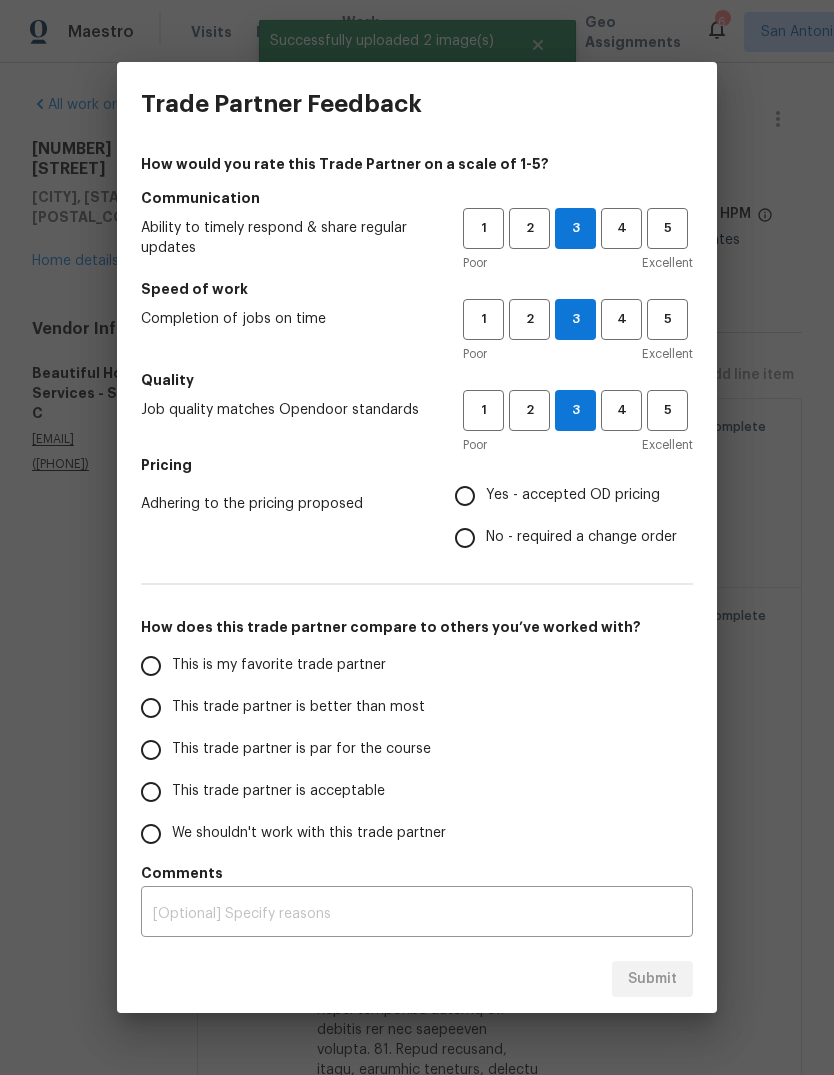 click on "Yes - accepted OD pricing" at bounding box center (465, 496) 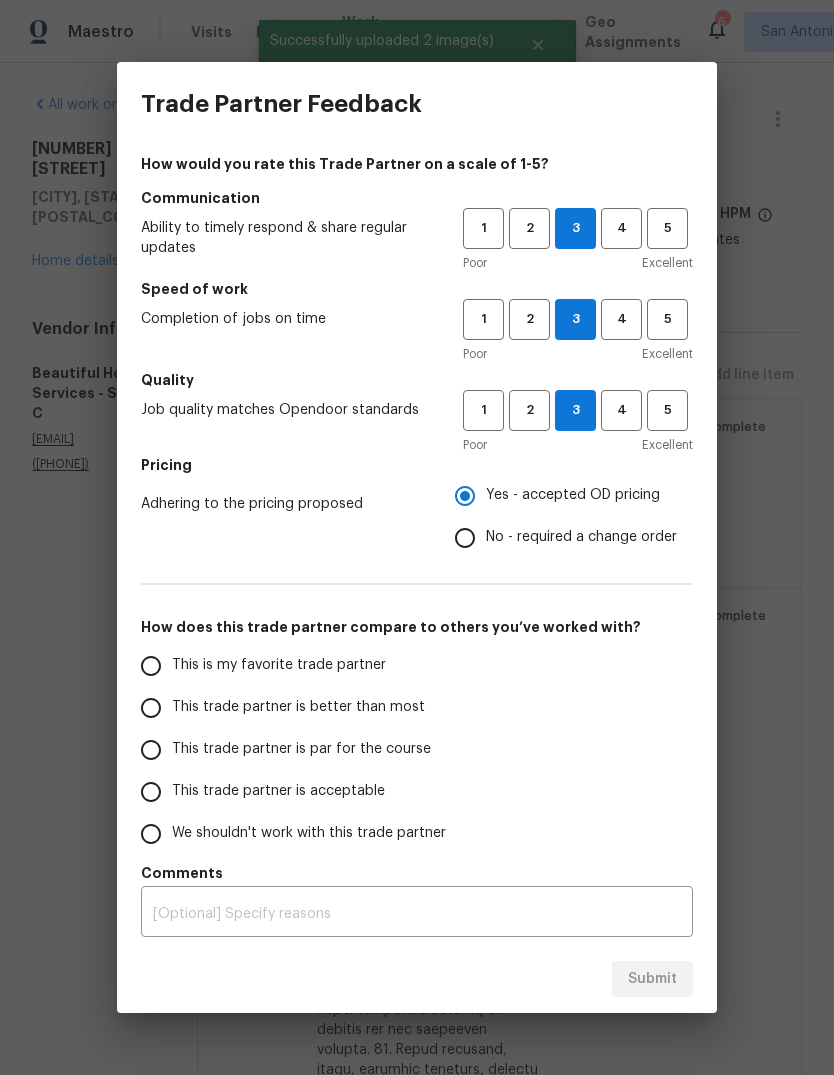 click on "This trade partner is par for the course" at bounding box center (151, 750) 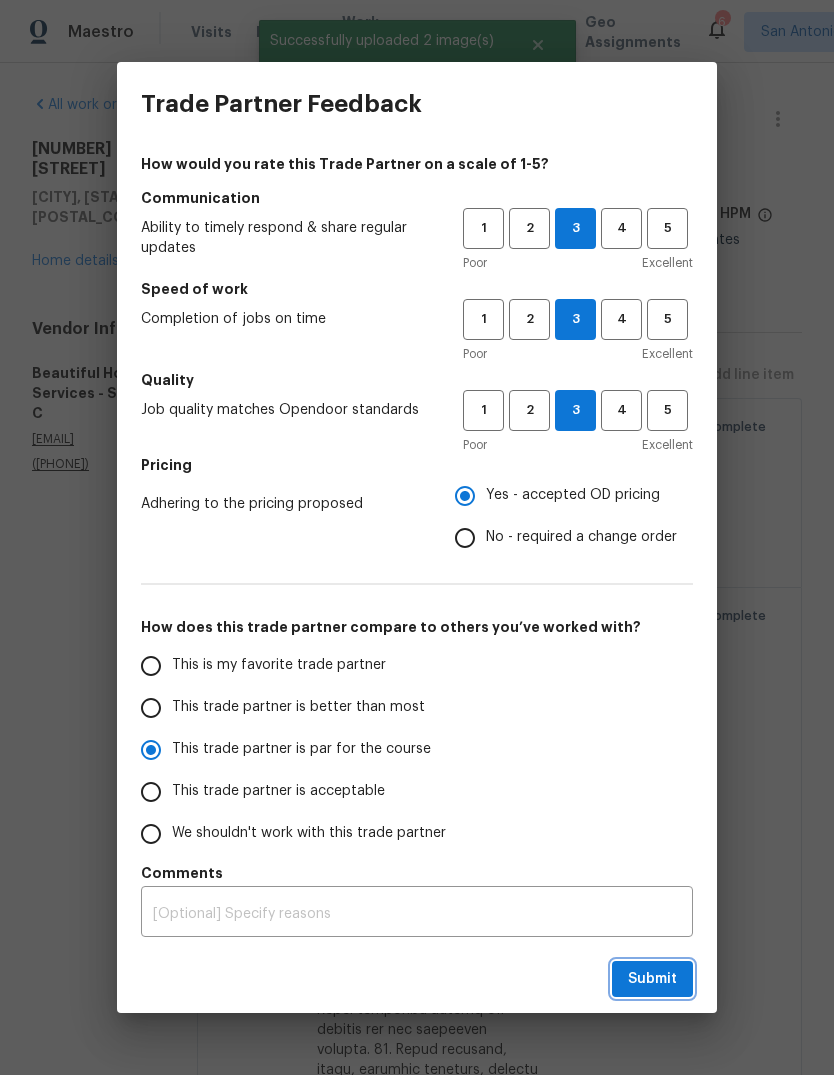click on "Submit" at bounding box center (652, 979) 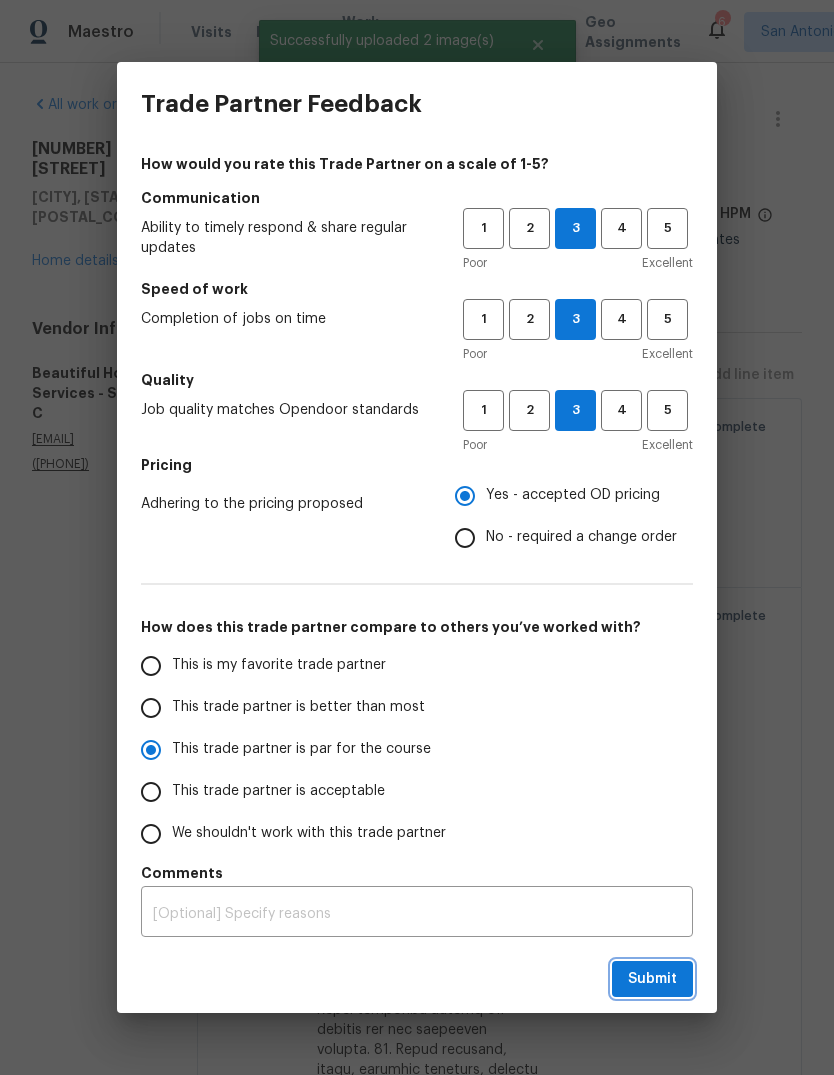 radio on "true" 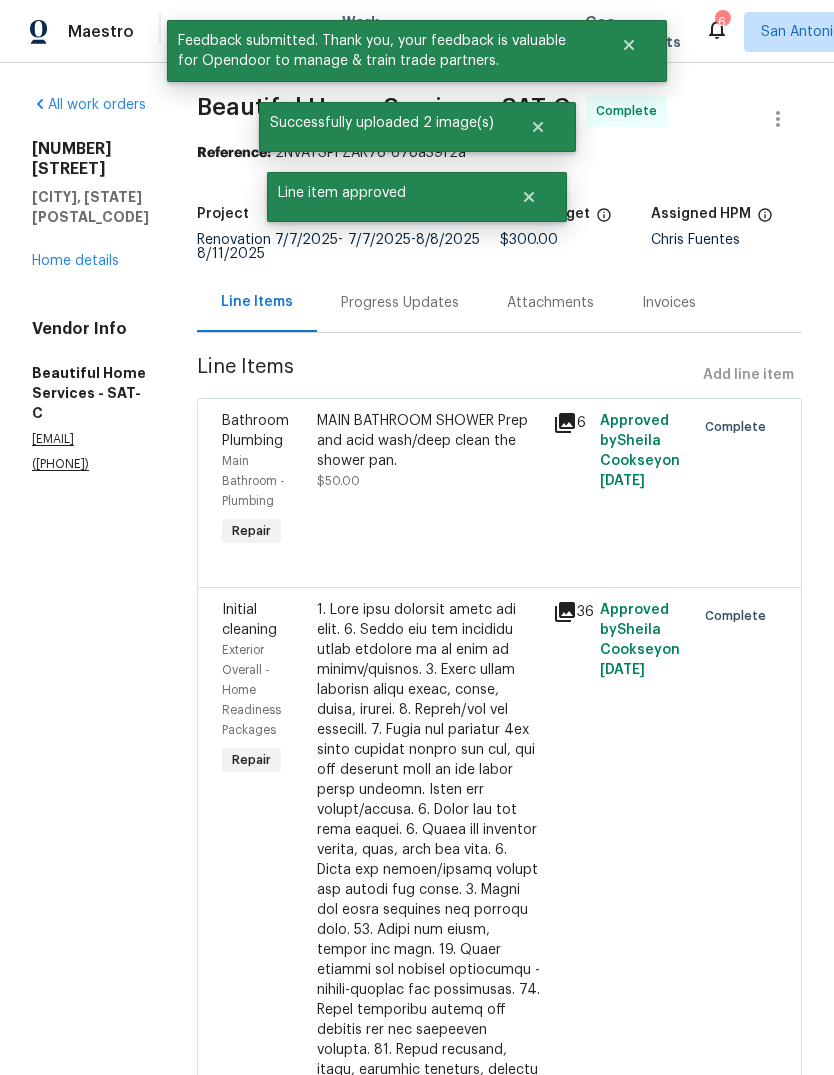 click on "Home details" at bounding box center (75, 261) 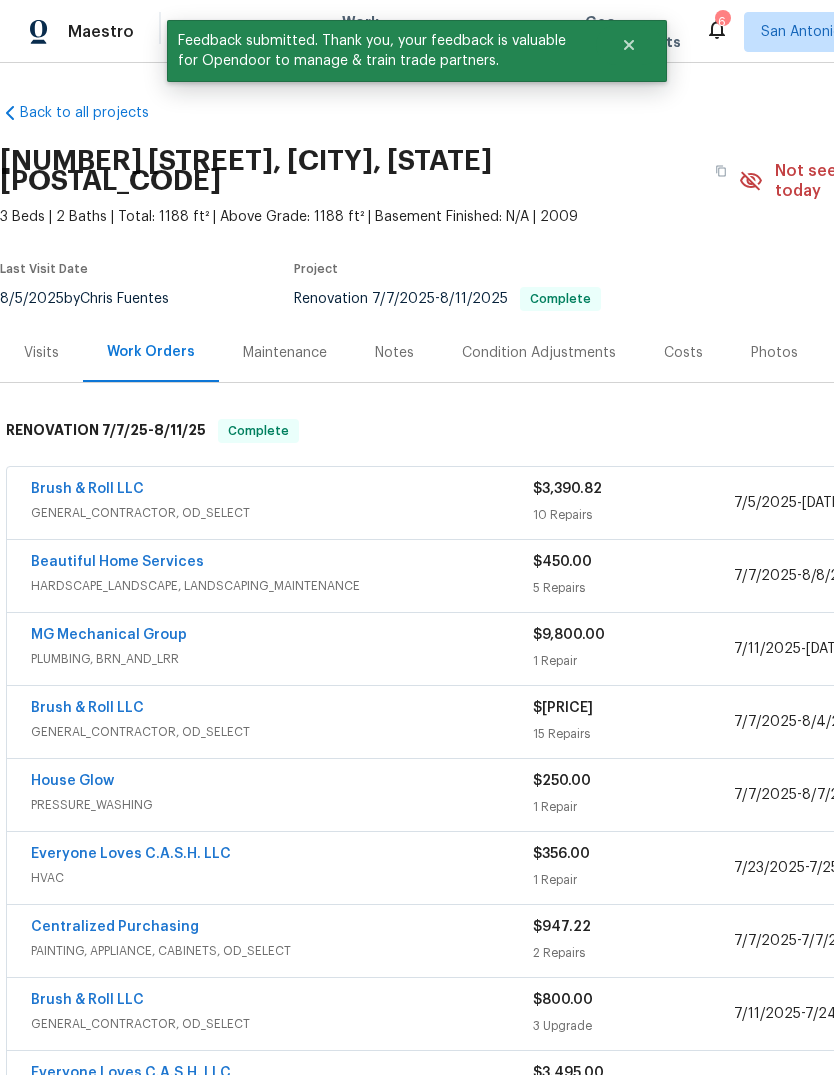 scroll, scrollTop: 0, scrollLeft: 0, axis: both 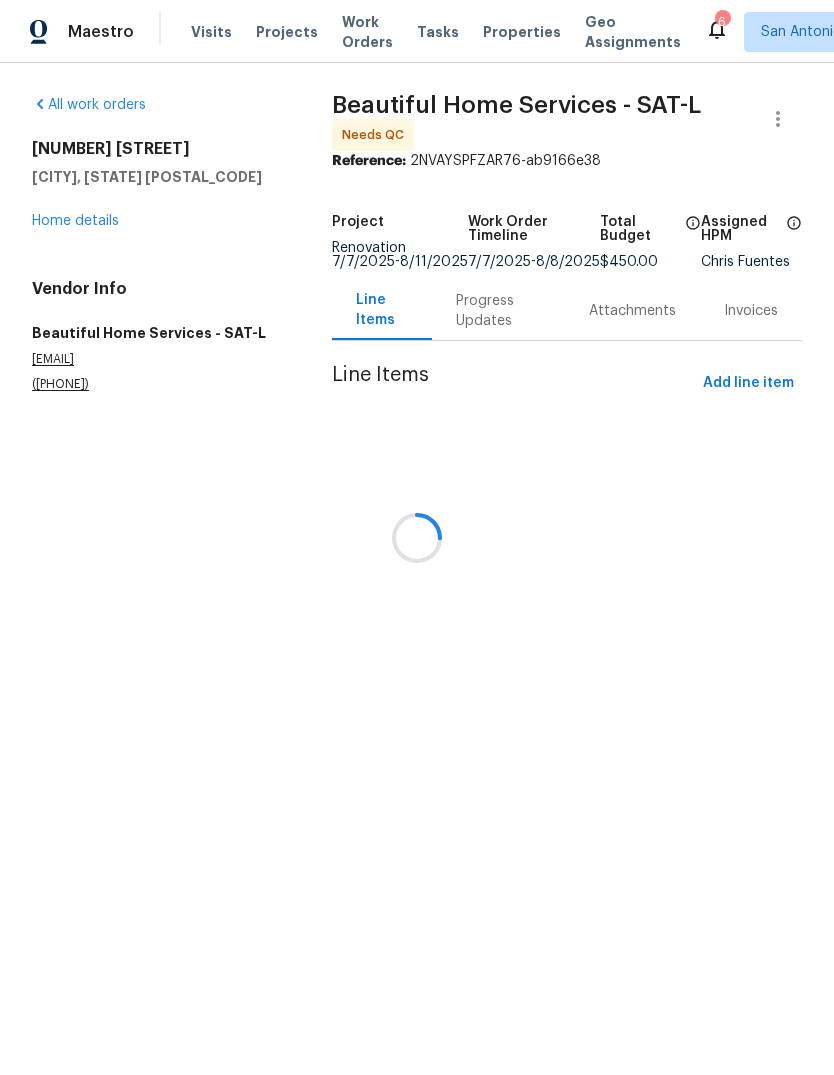 click at bounding box center (417, 537) 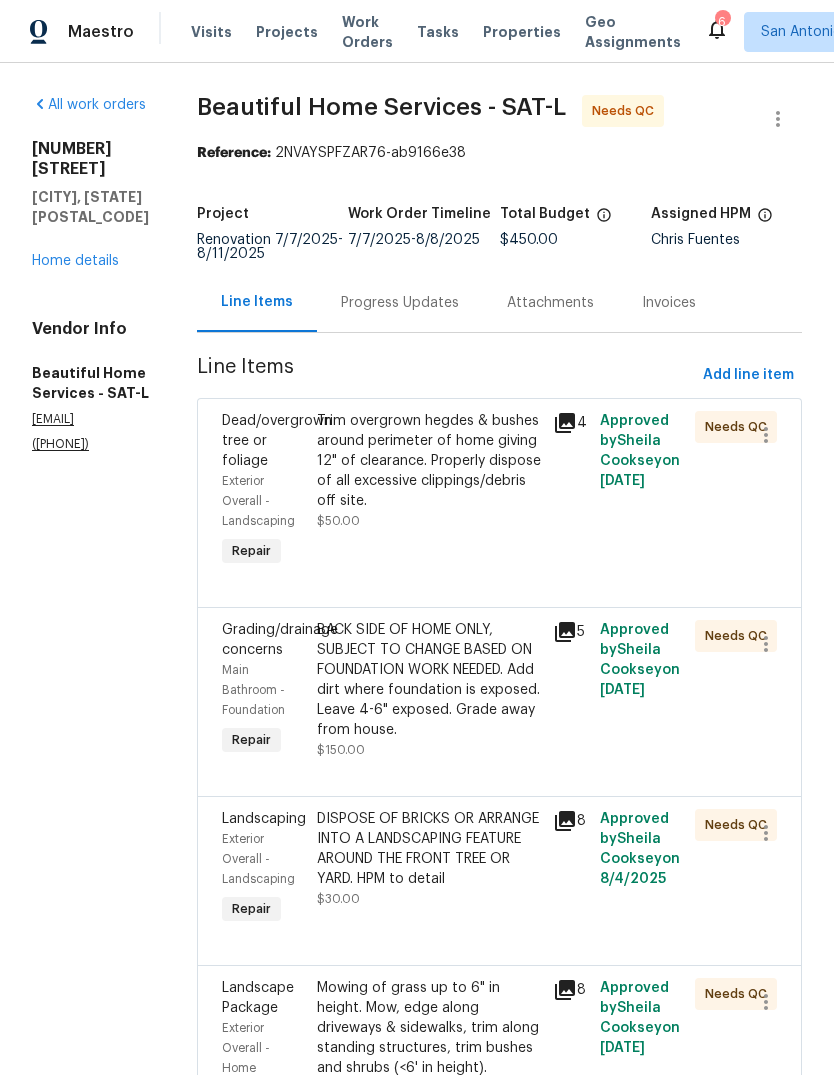 click on "Trim overgrown hegdes & bushes around perimeter of home giving 12" of clearance. Properly dispose of all excessive clippings/debris off site." at bounding box center [429, 461] 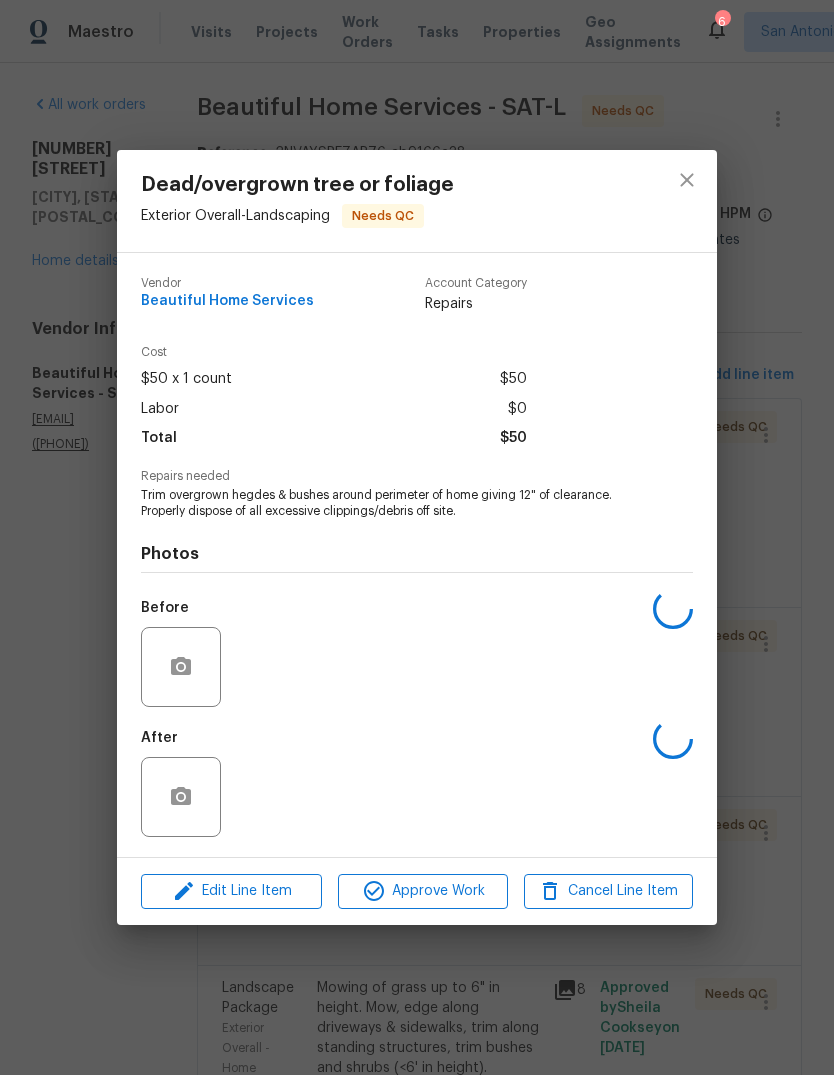 click on "Approve Work" at bounding box center (422, 891) 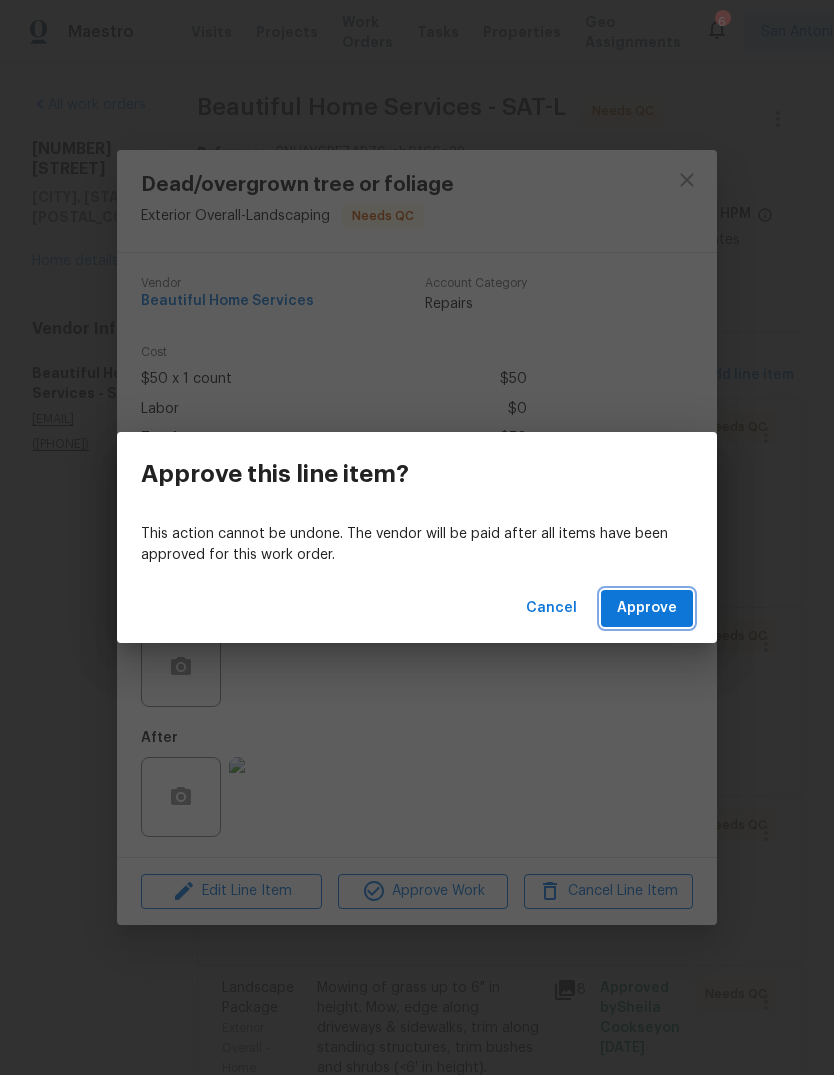 click on "Approve" at bounding box center [647, 608] 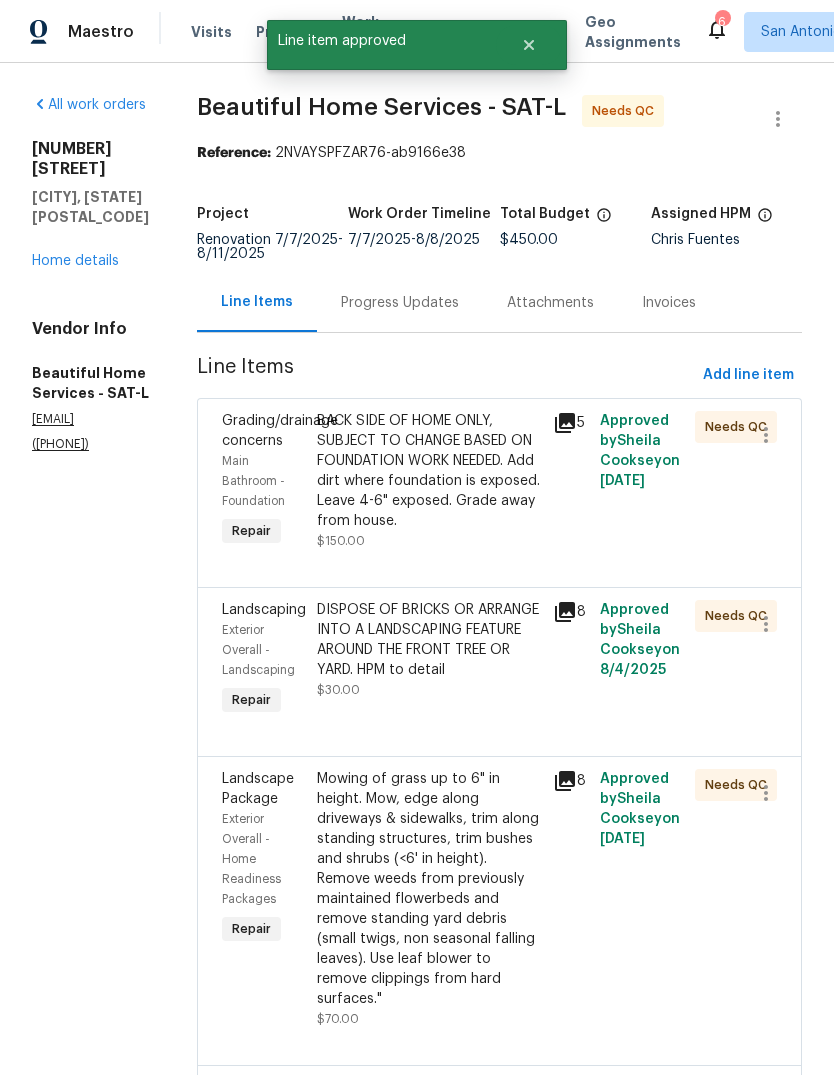 click on "BACK SIDE OF HOME ONLY, SUBJECT TO CHANGE BASED ON FOUNDATION WORK NEEDED.
Add dirt where foundation is exposed. Leave 4-6" exposed. Grade away from house." at bounding box center [429, 471] 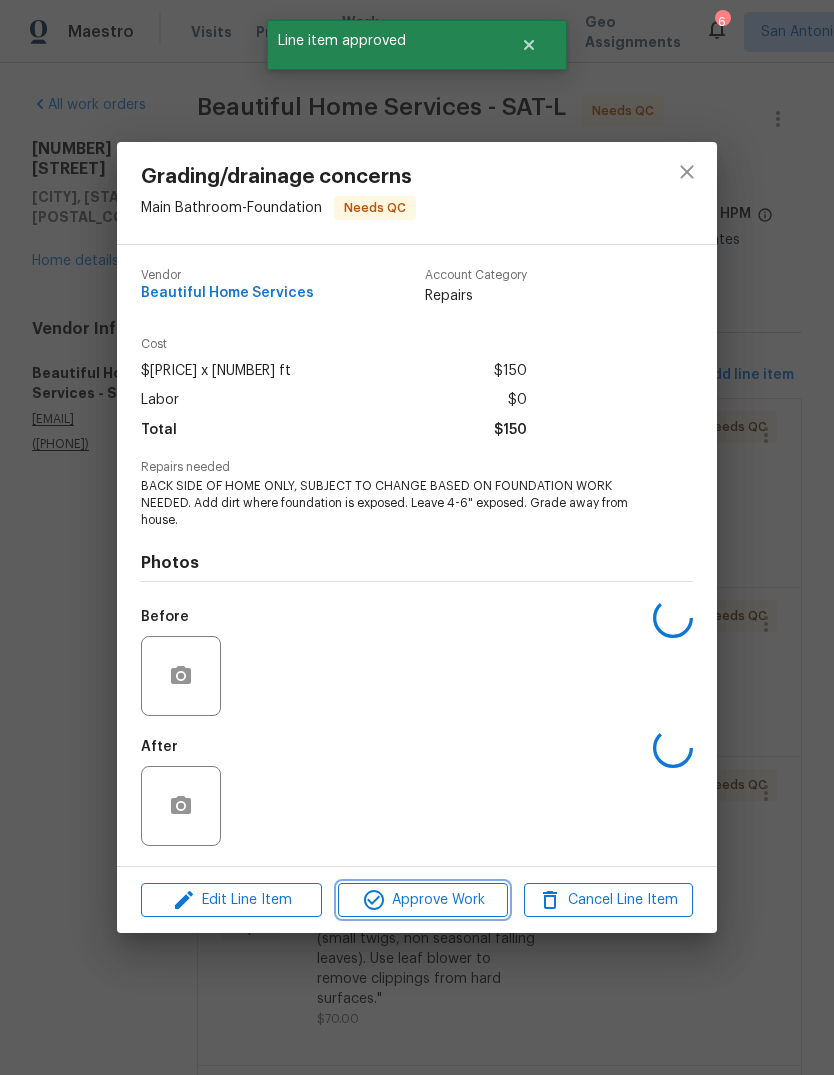 click on "Approve Work" at bounding box center (422, 900) 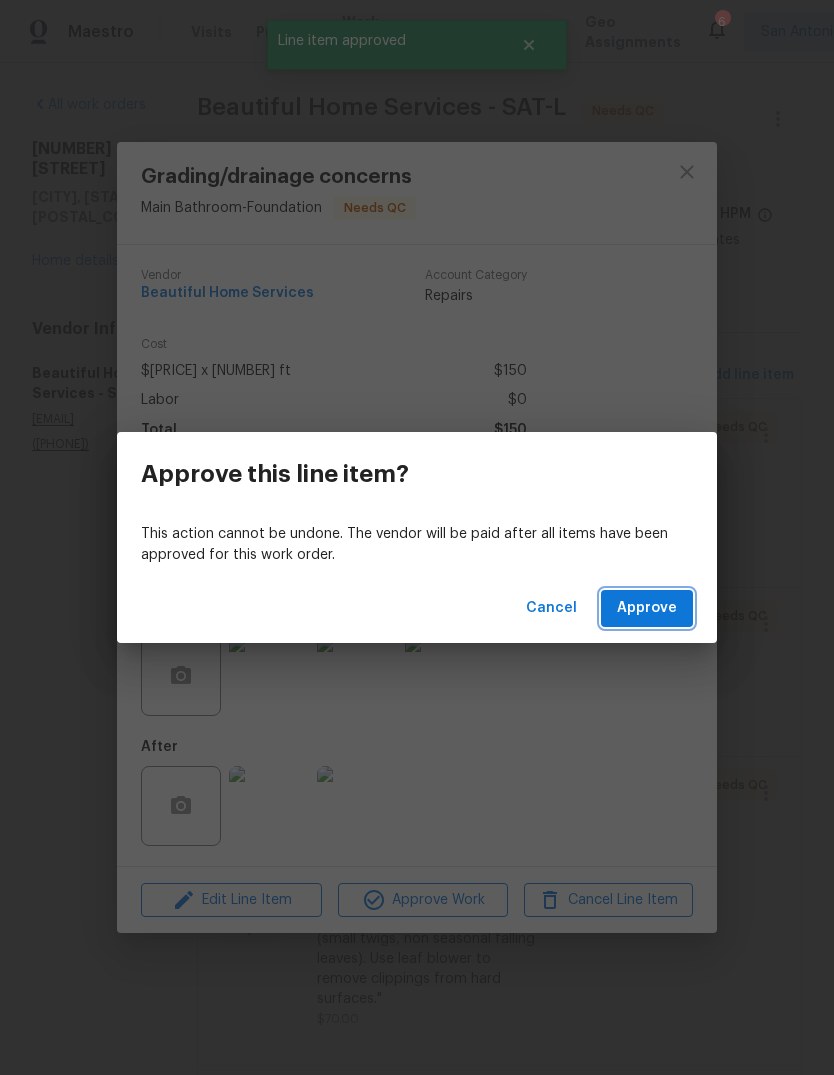 click on "Approve" at bounding box center [647, 608] 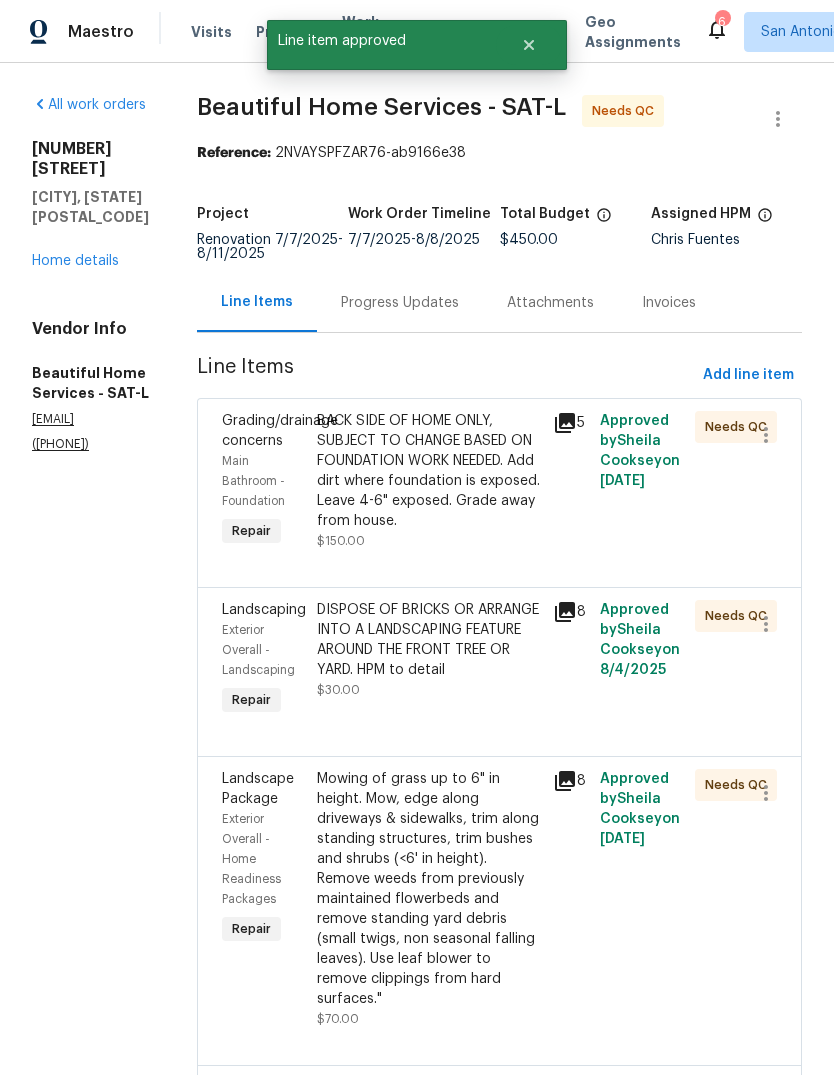 click on "BACK SIDE OF HOME ONLY, SUBJECT TO CHANGE BASED ON FOUNDATION WORK NEEDED.
Add dirt where foundation is exposed. Leave 4-6" exposed. Grade away from house." at bounding box center [429, 471] 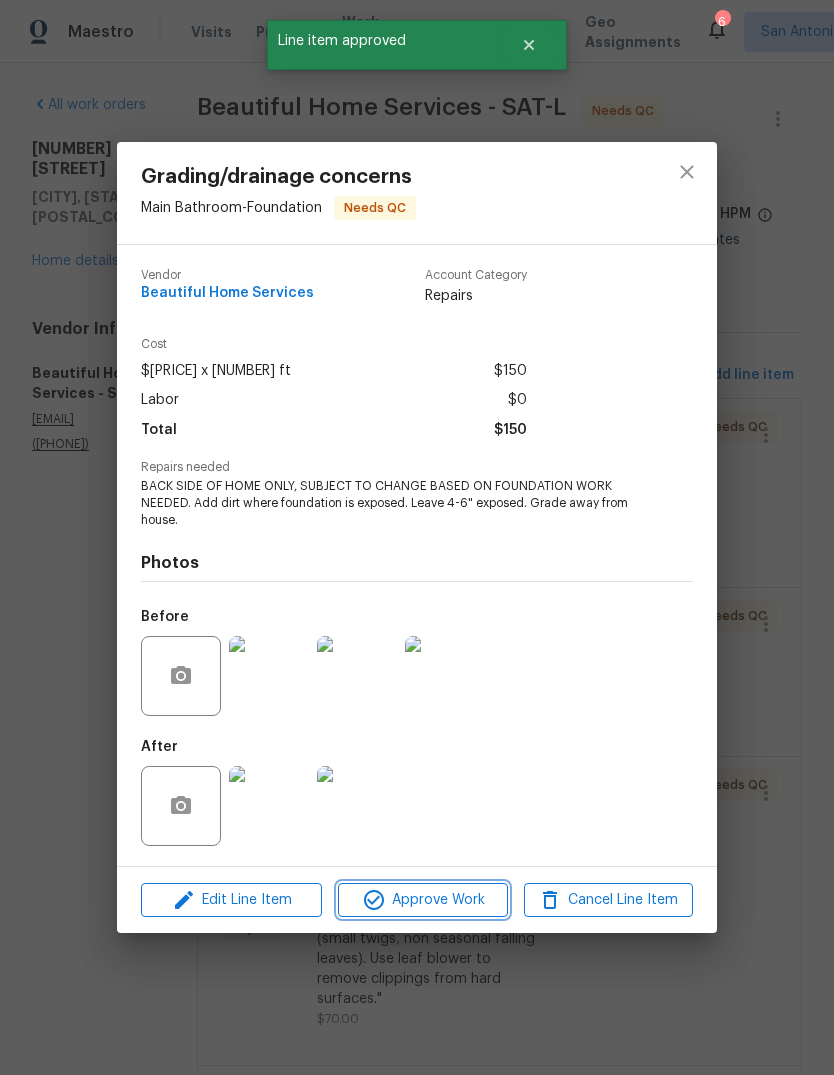 click on "Approve Work" at bounding box center [422, 900] 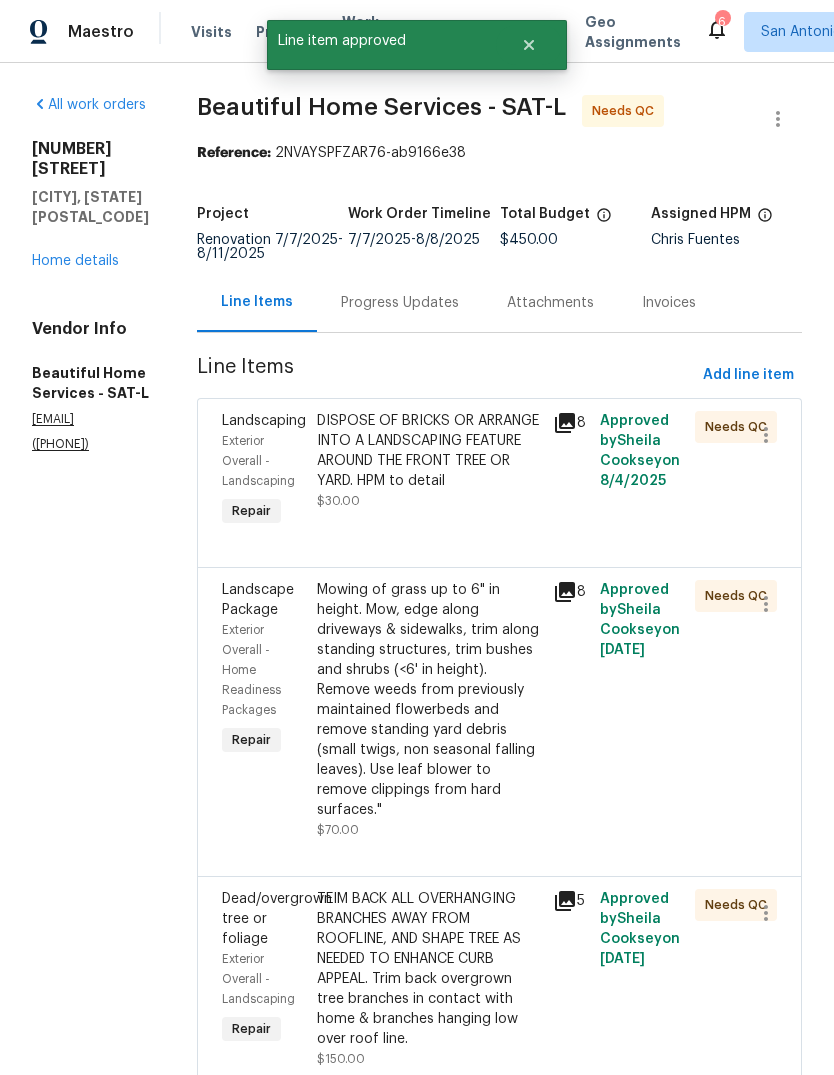 click on "DISPOSE OF BRICKS OR ARRANGE INTO A LANDSCAPING FEATURE AROUND THE FRONT TREE OR YARD.
HPM to detail $30.00" at bounding box center [429, 461] 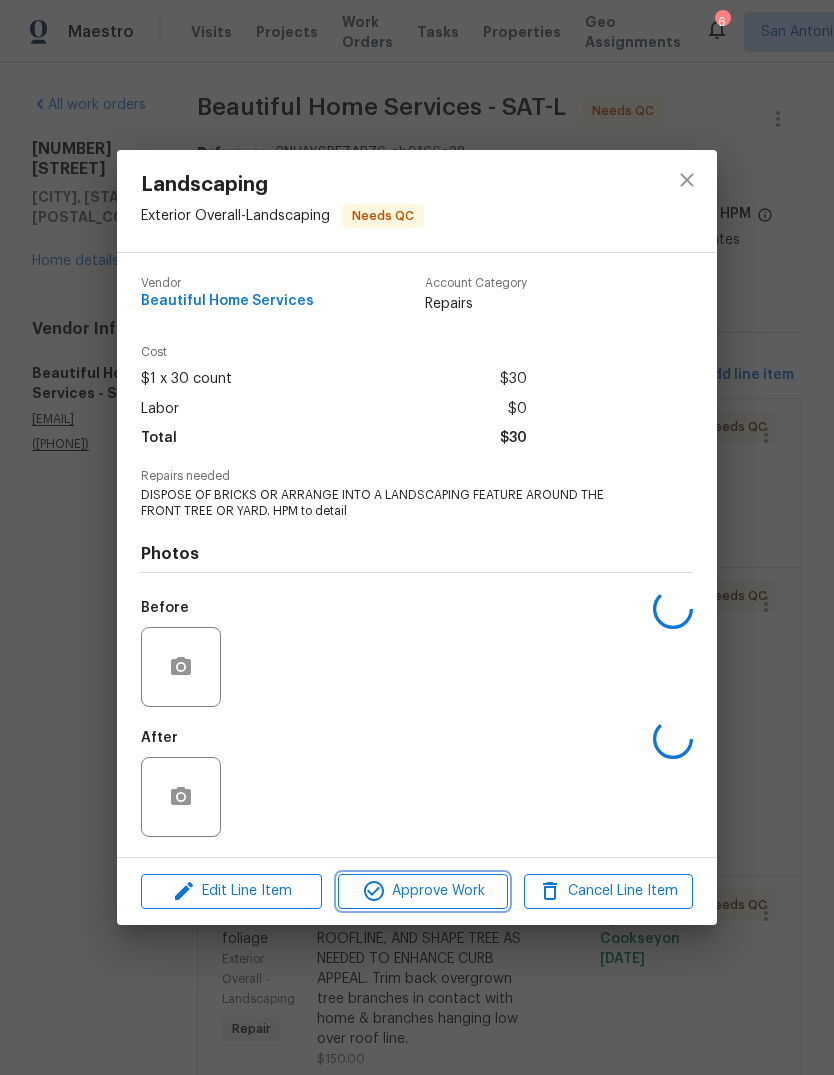 click on "Approve Work" at bounding box center [422, 891] 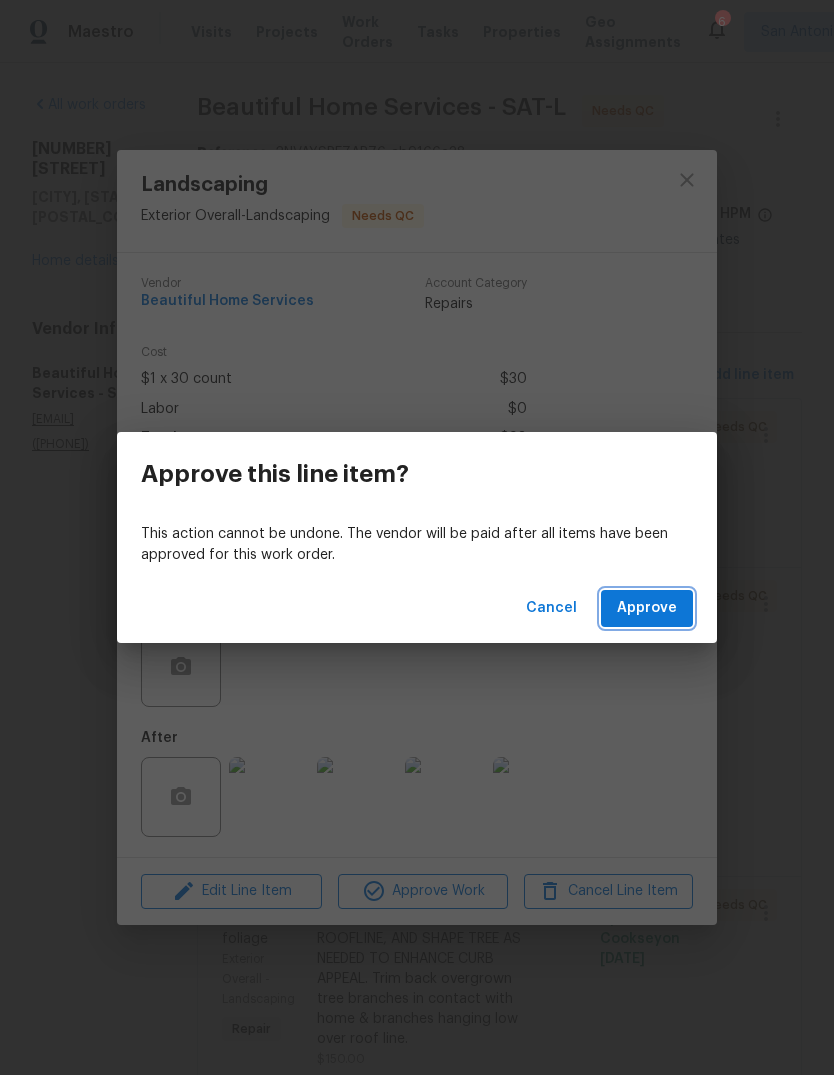 click on "Approve" at bounding box center (647, 608) 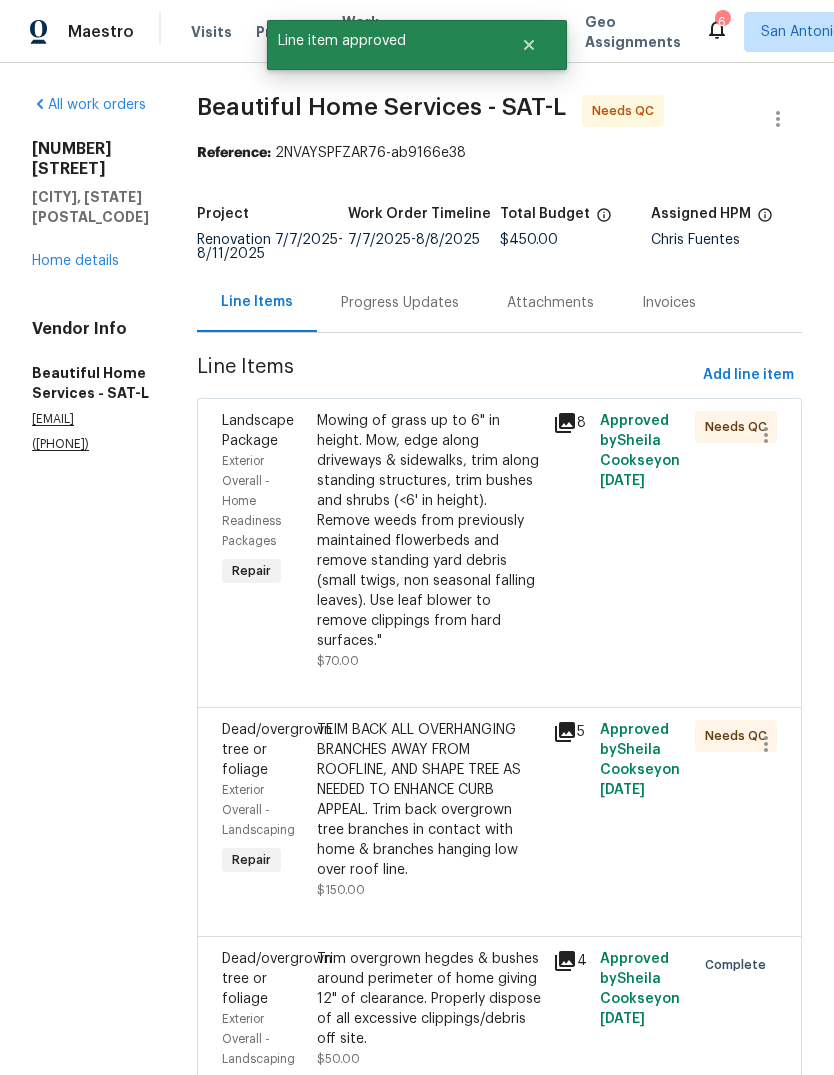 click on "Mowing of grass up to 6" in height. Mow, edge along driveways & sidewalks, trim along standing structures, trim bushes and shrubs (<6' in height). Remove weeds from previously maintained flowerbeds and remove standing yard debris (small twigs, non seasonal falling leaves).  Use leaf blower to remove clippings from hard surfaces."" at bounding box center (429, 531) 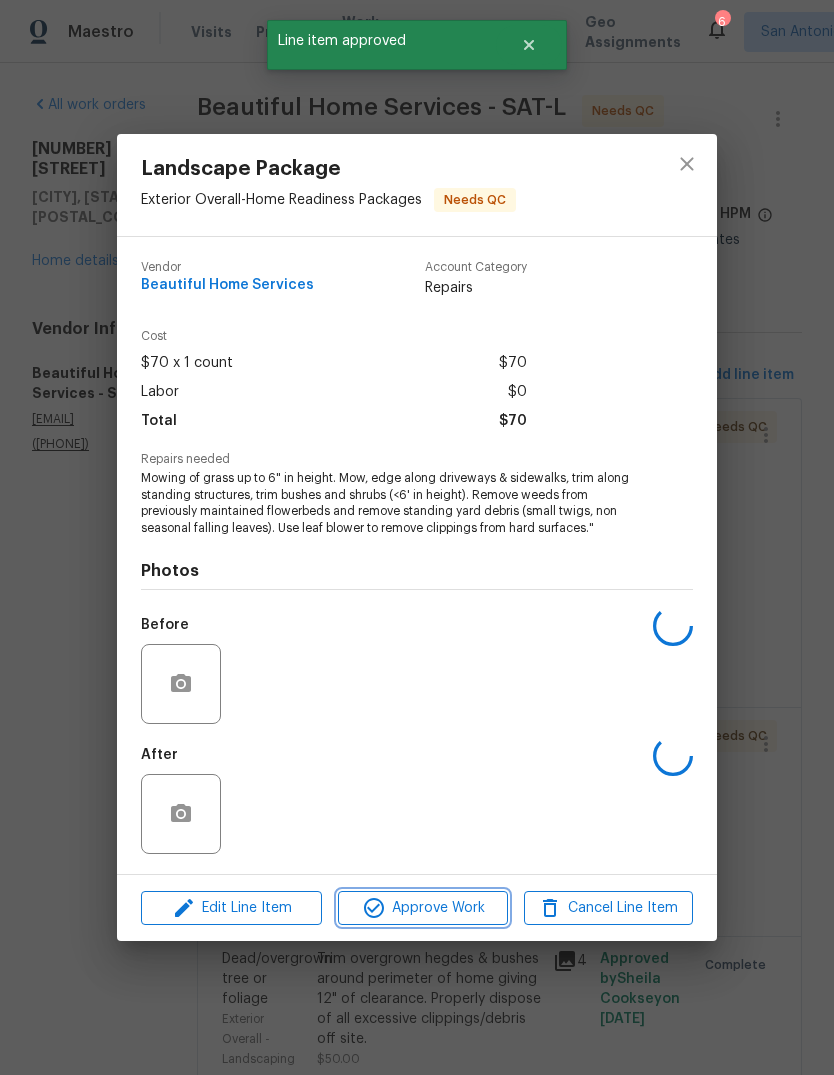 click on "Approve Work" at bounding box center (422, 908) 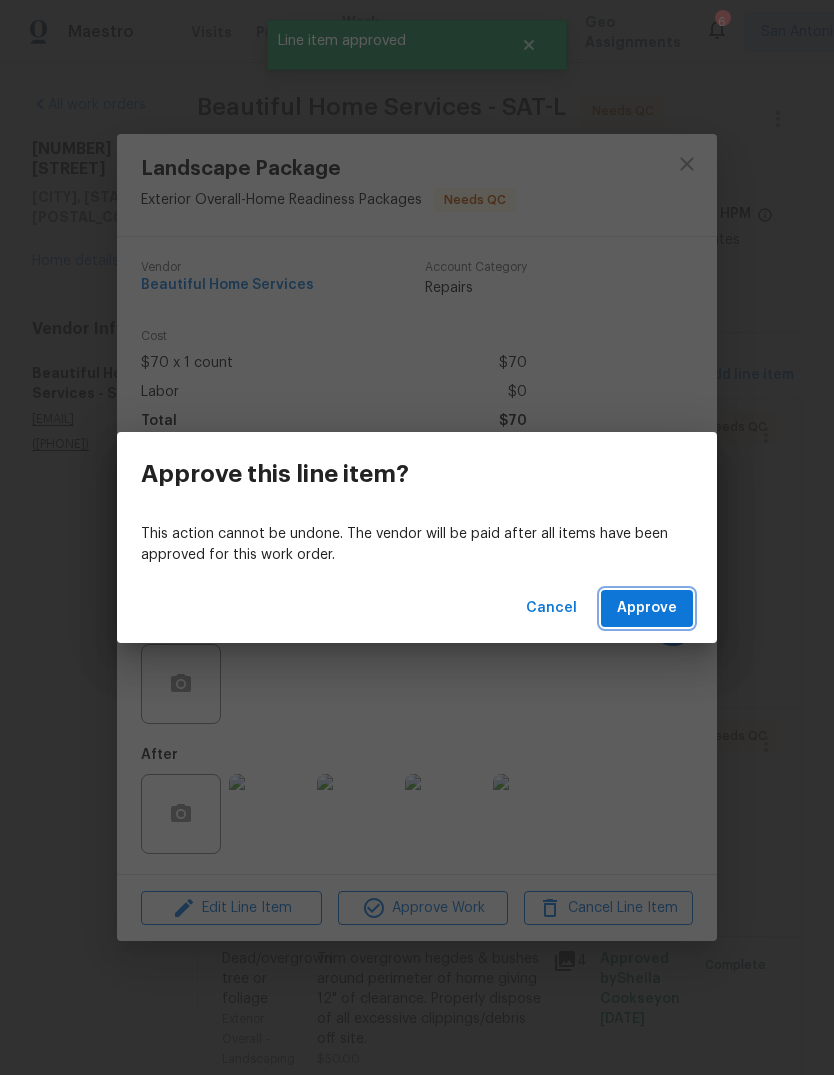 click on "Approve" at bounding box center (647, 608) 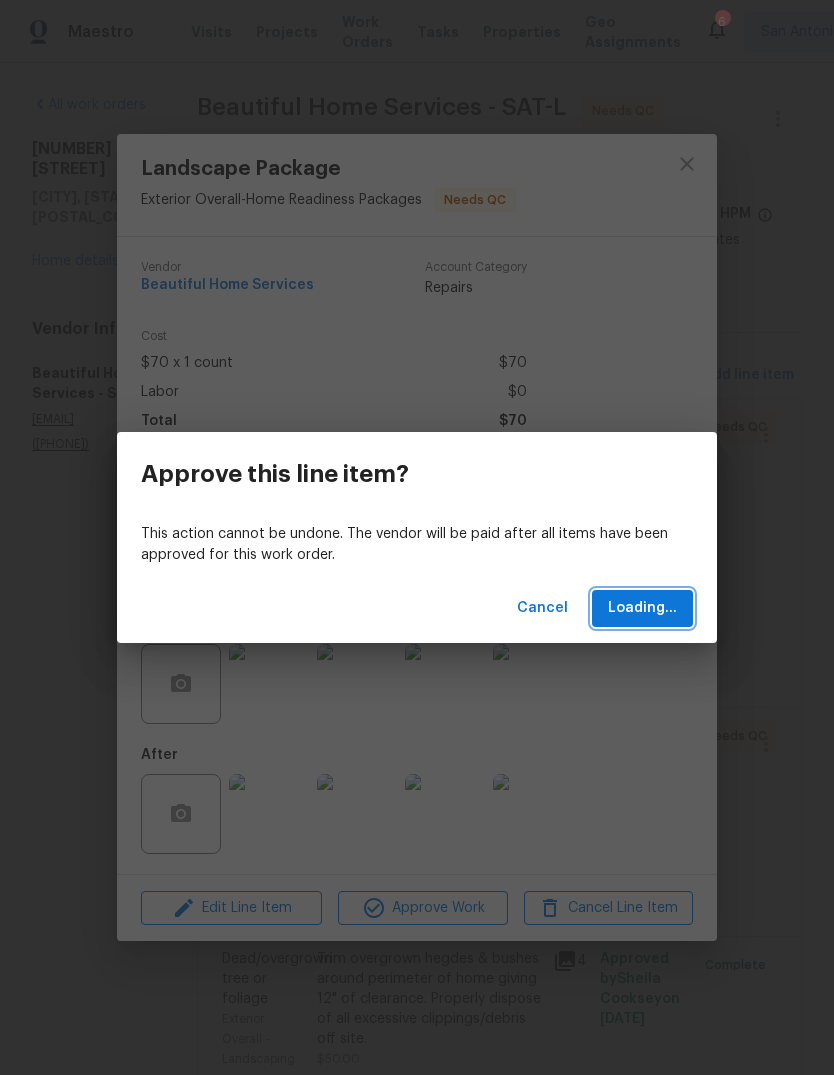 click on "Loading..." at bounding box center (642, 608) 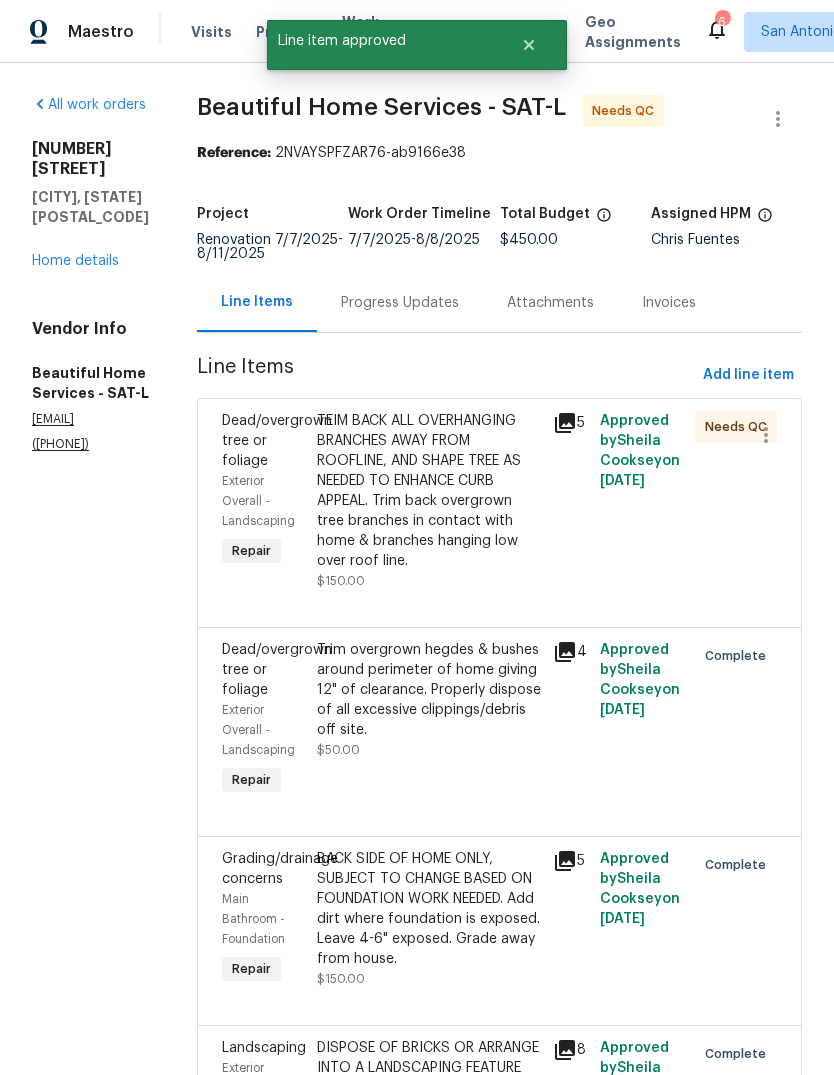 click on "TEIM BACK ALL OVERHANGING BRANCHES AWAY FROM ROOFLINE, AND SHAPE TREE AS NEEDED TO ENHANCE CURB APPEAL.
Trim back overgrown tree branches in contact with home & branches hanging low over roof line." at bounding box center [429, 491] 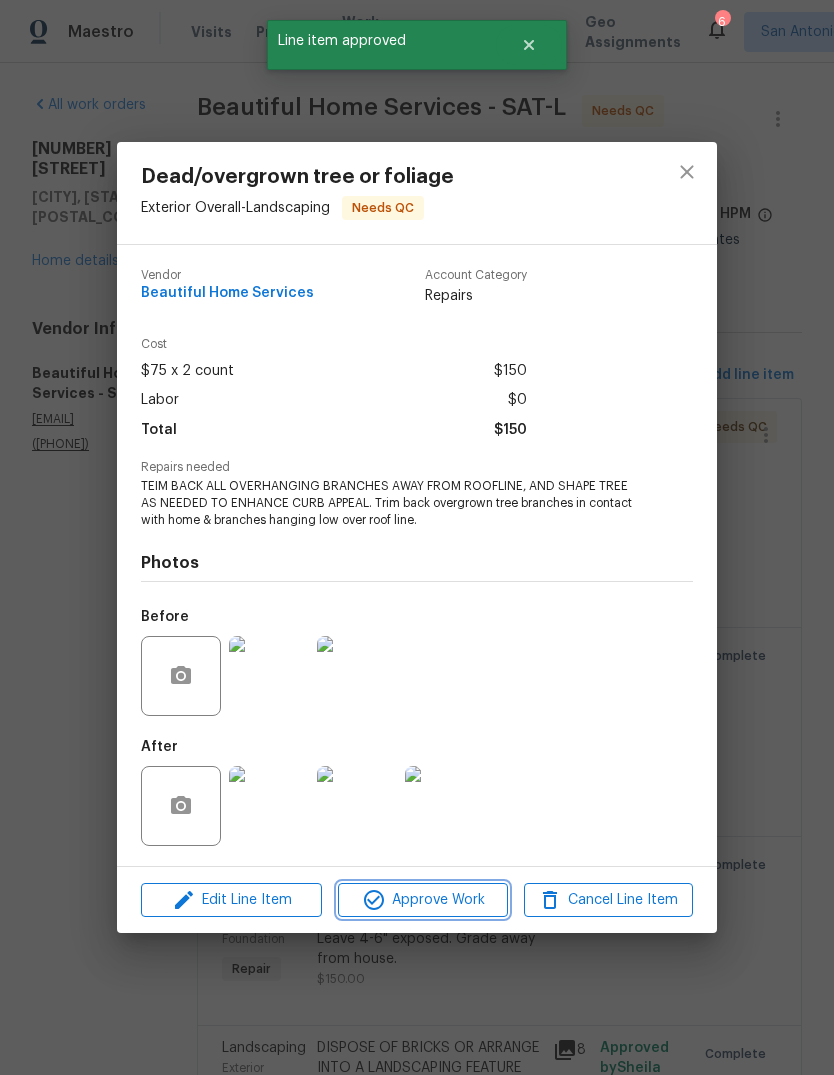 click on "Approve Work" at bounding box center [422, 900] 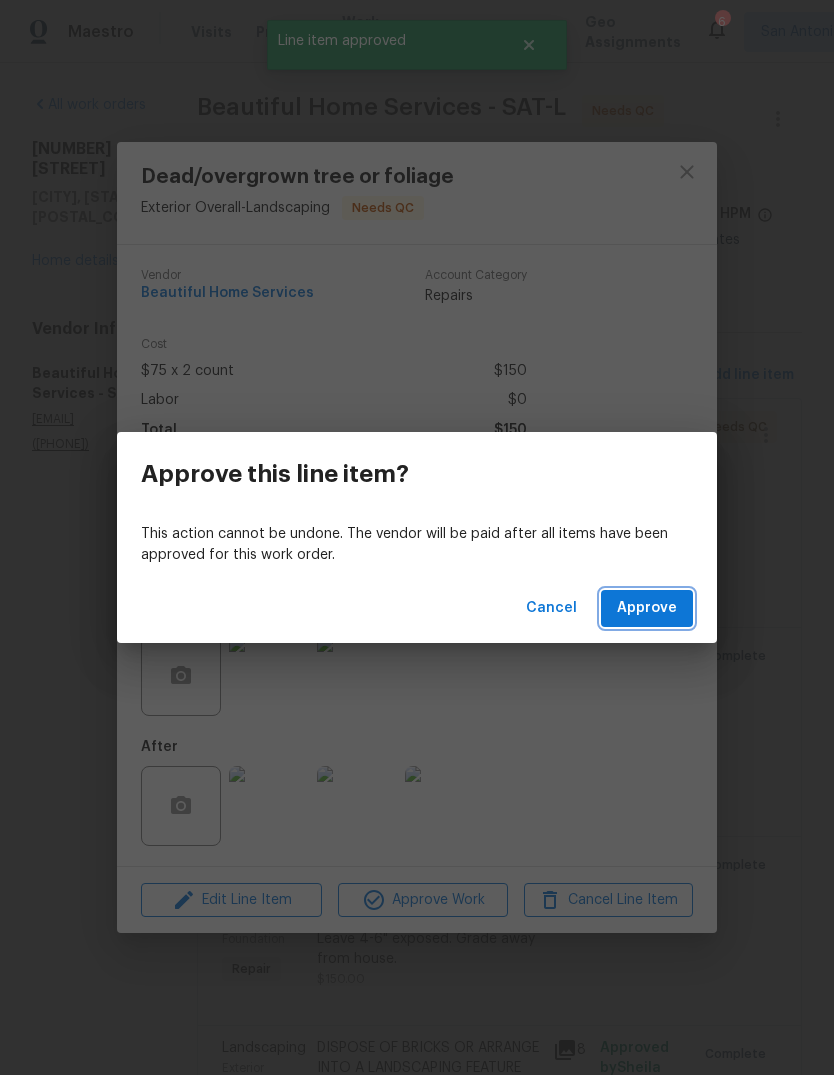 click on "Approve" at bounding box center (647, 608) 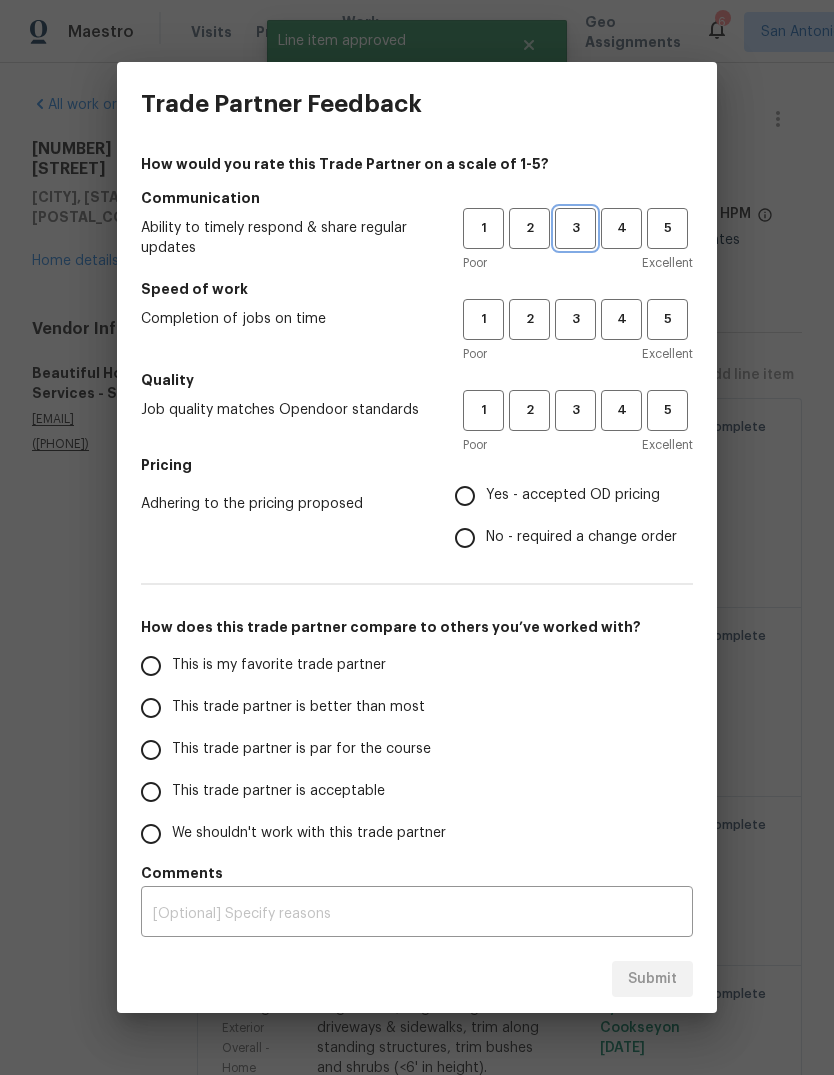 click on "3" at bounding box center [575, 228] 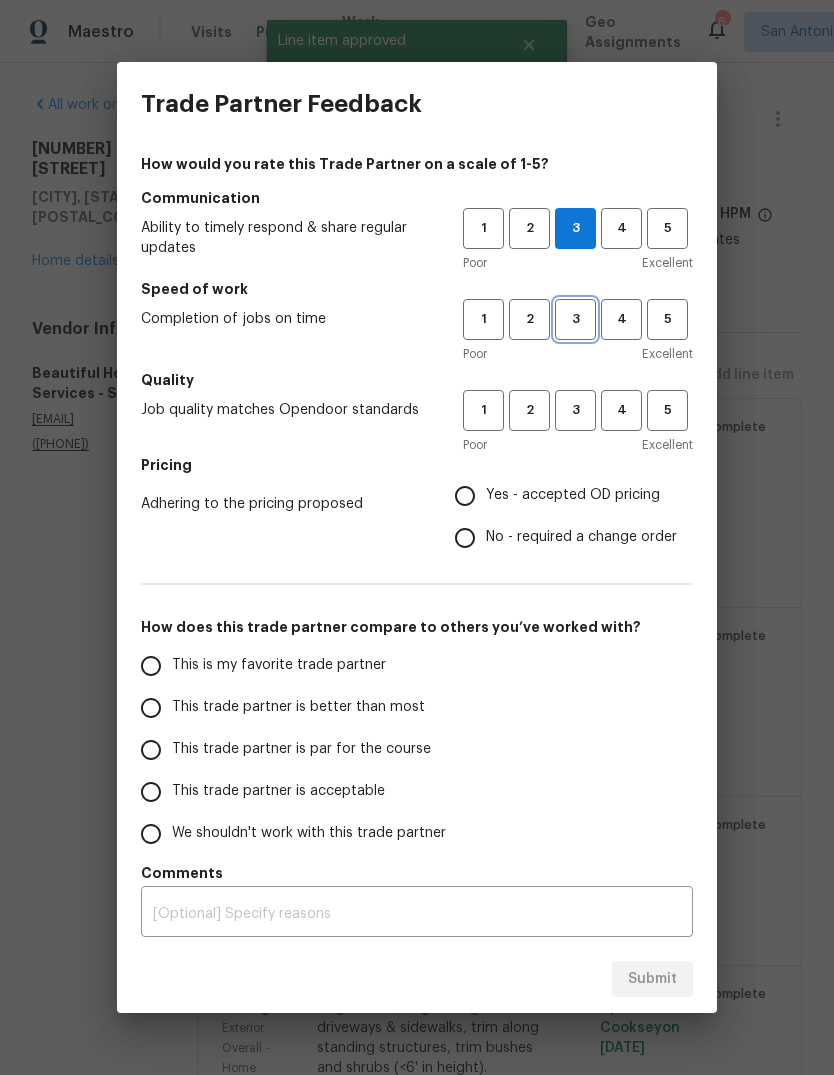 click on "3" at bounding box center (575, 319) 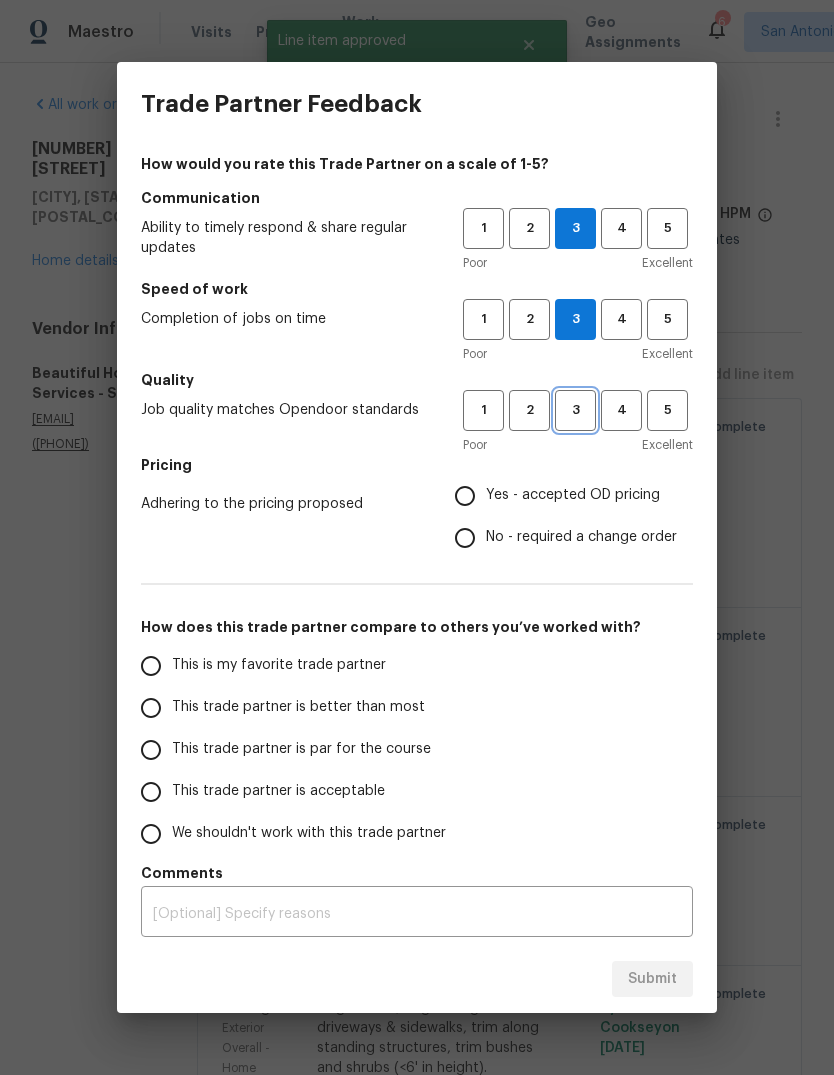 click on "3" at bounding box center (575, 410) 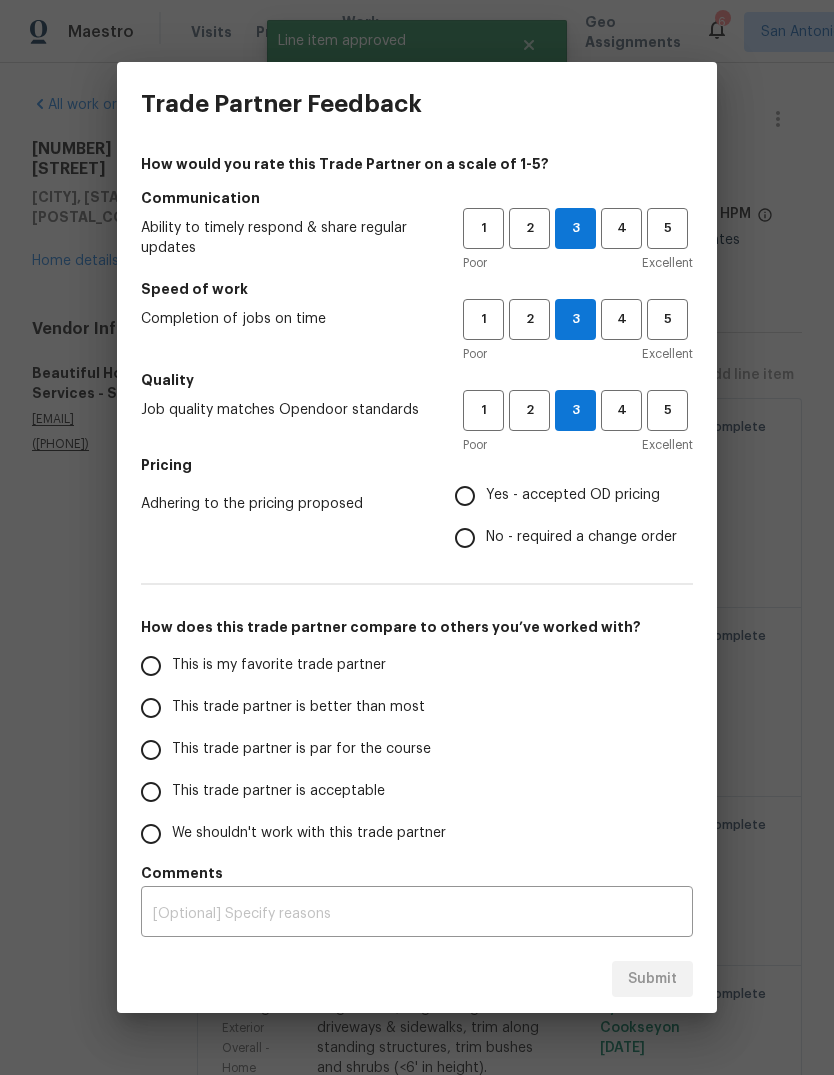 click on "No - required a change order" at bounding box center (560, 538) 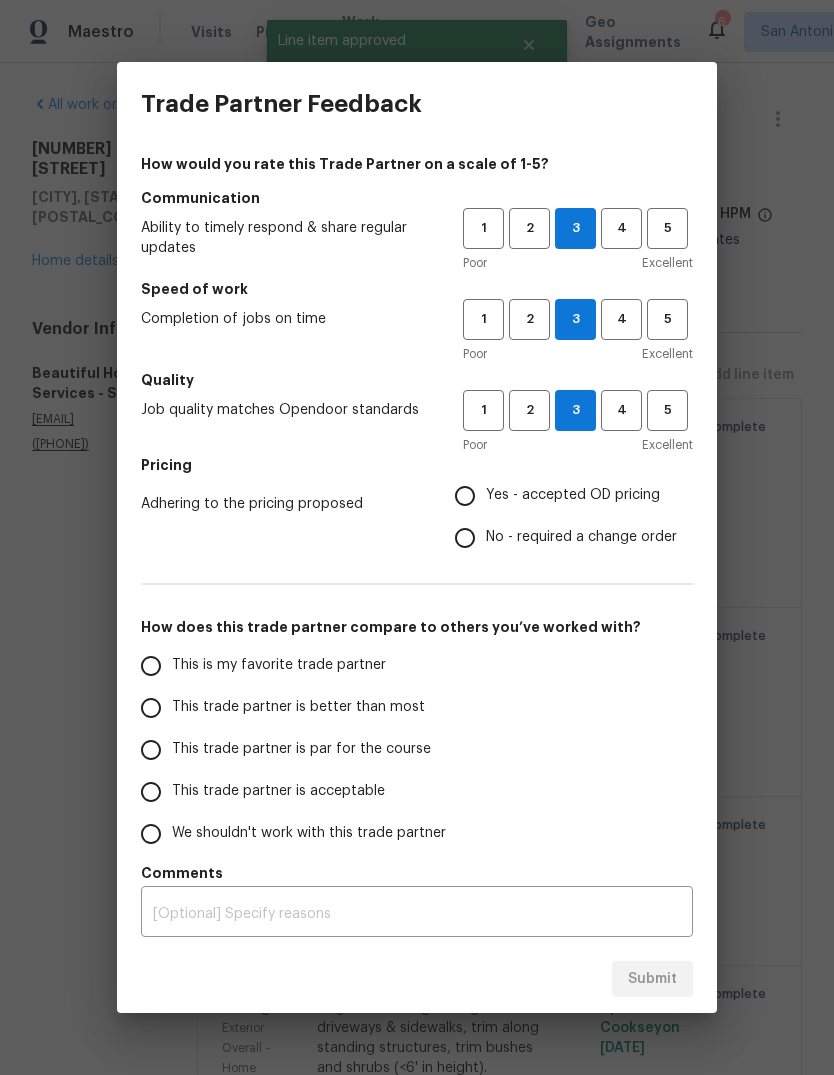 click on "No - required a change order" at bounding box center [465, 538] 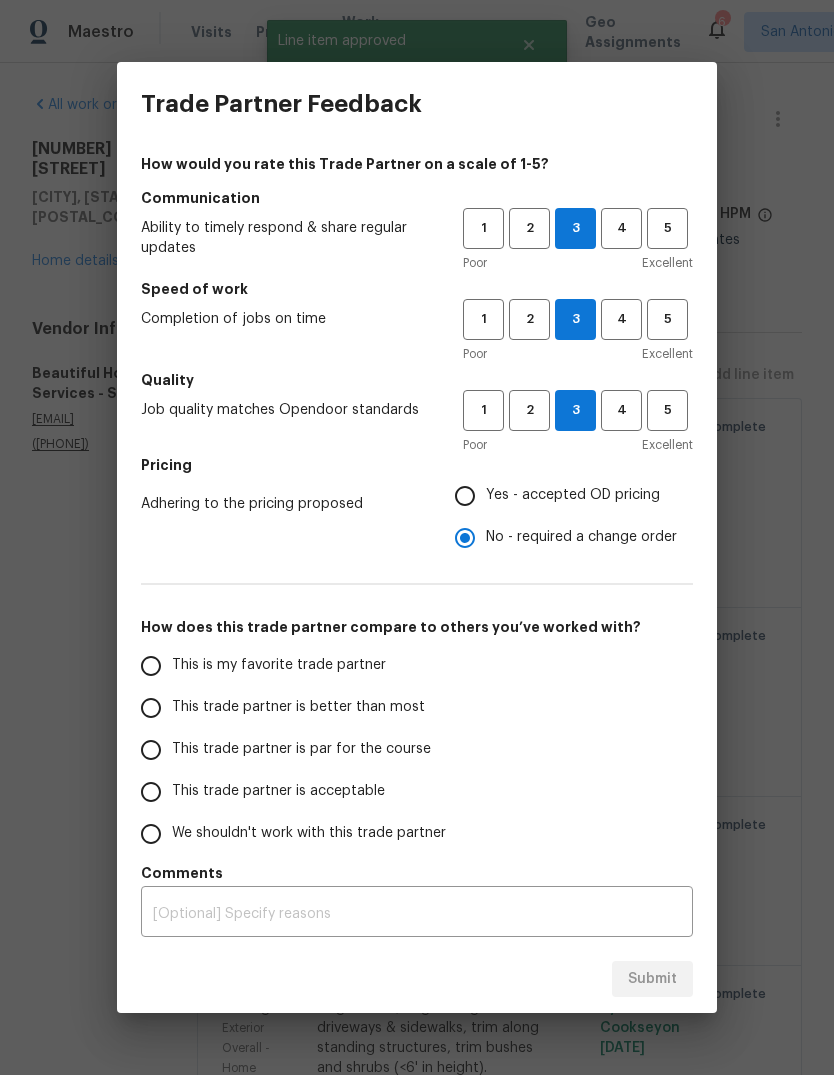click on "This trade partner is par for the course" at bounding box center (151, 750) 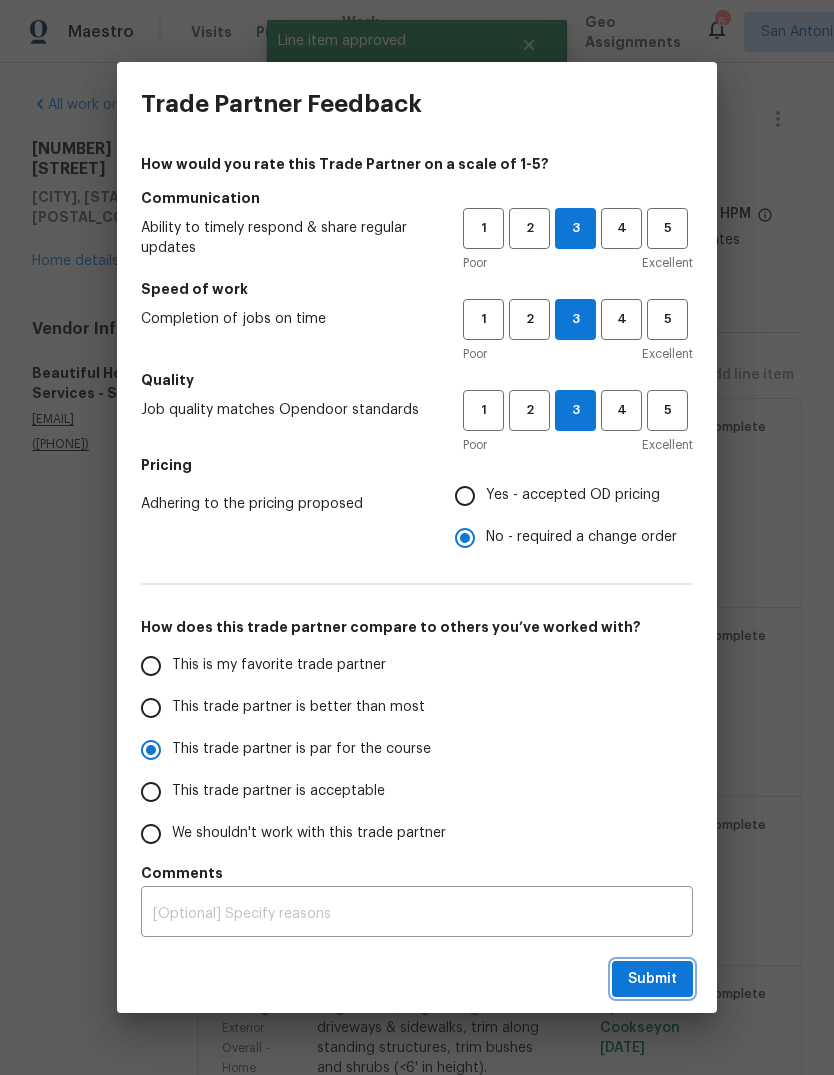 click on "Submit" at bounding box center (652, 979) 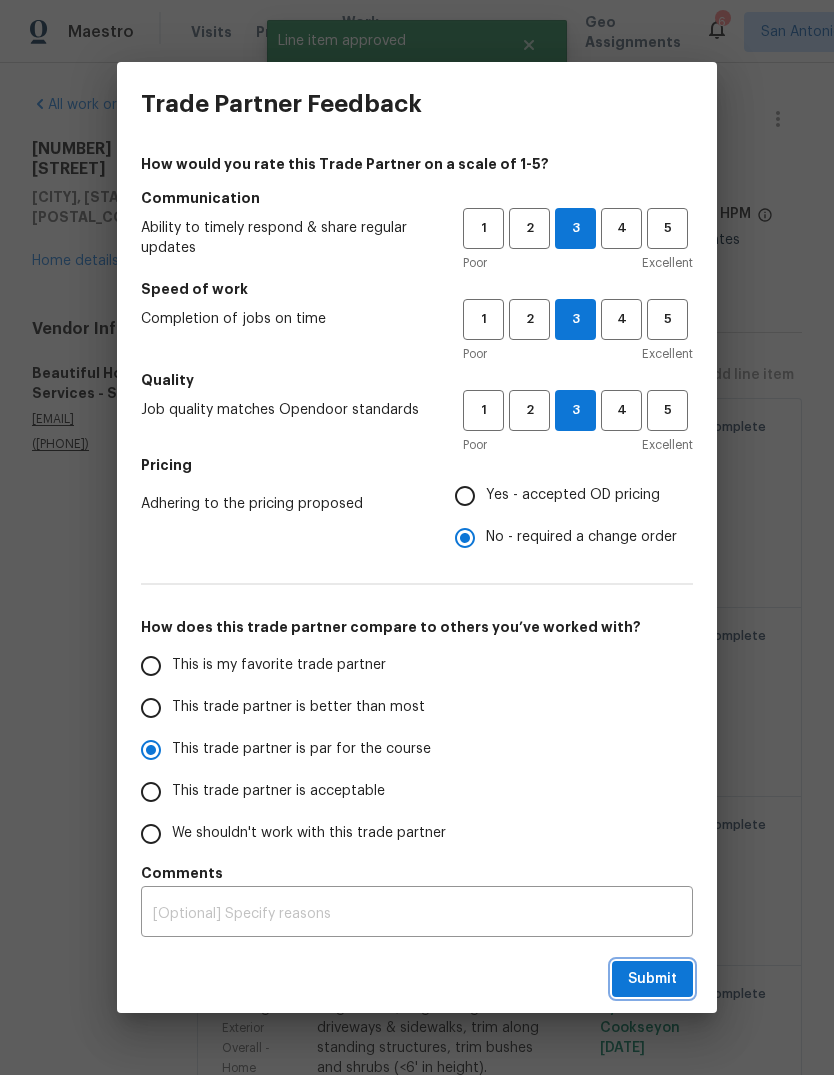 radio on "true" 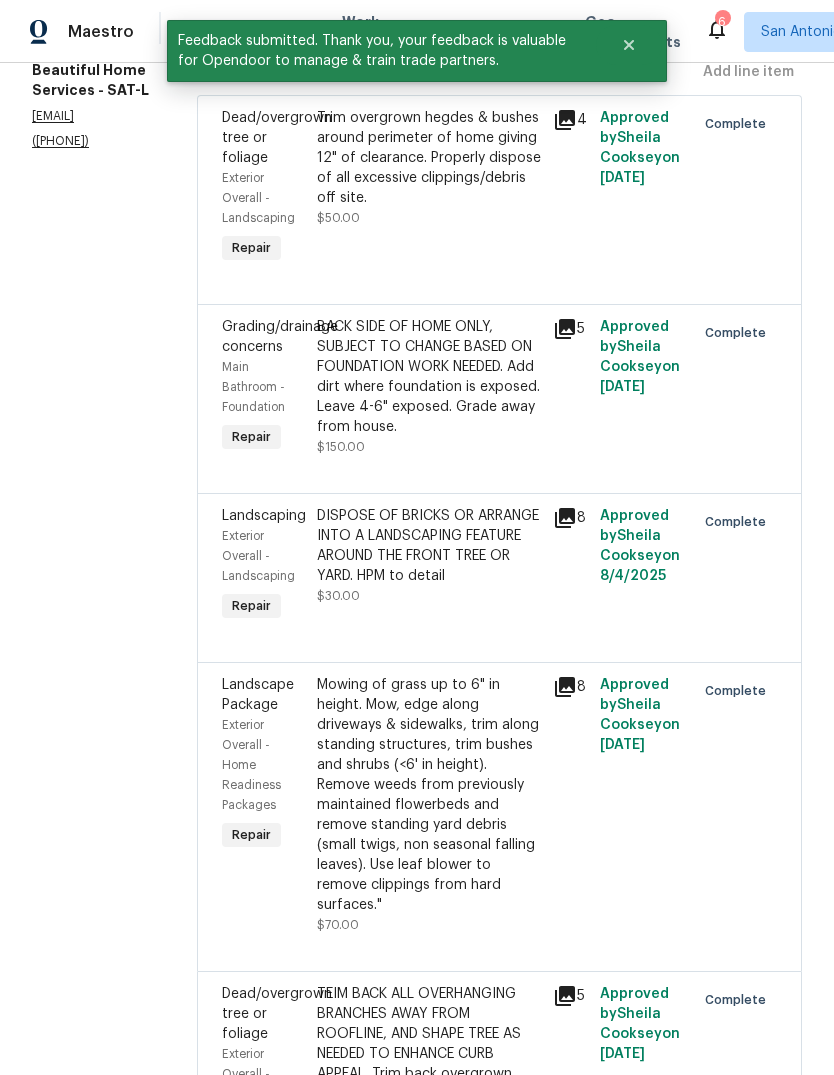 scroll, scrollTop: 304, scrollLeft: 0, axis: vertical 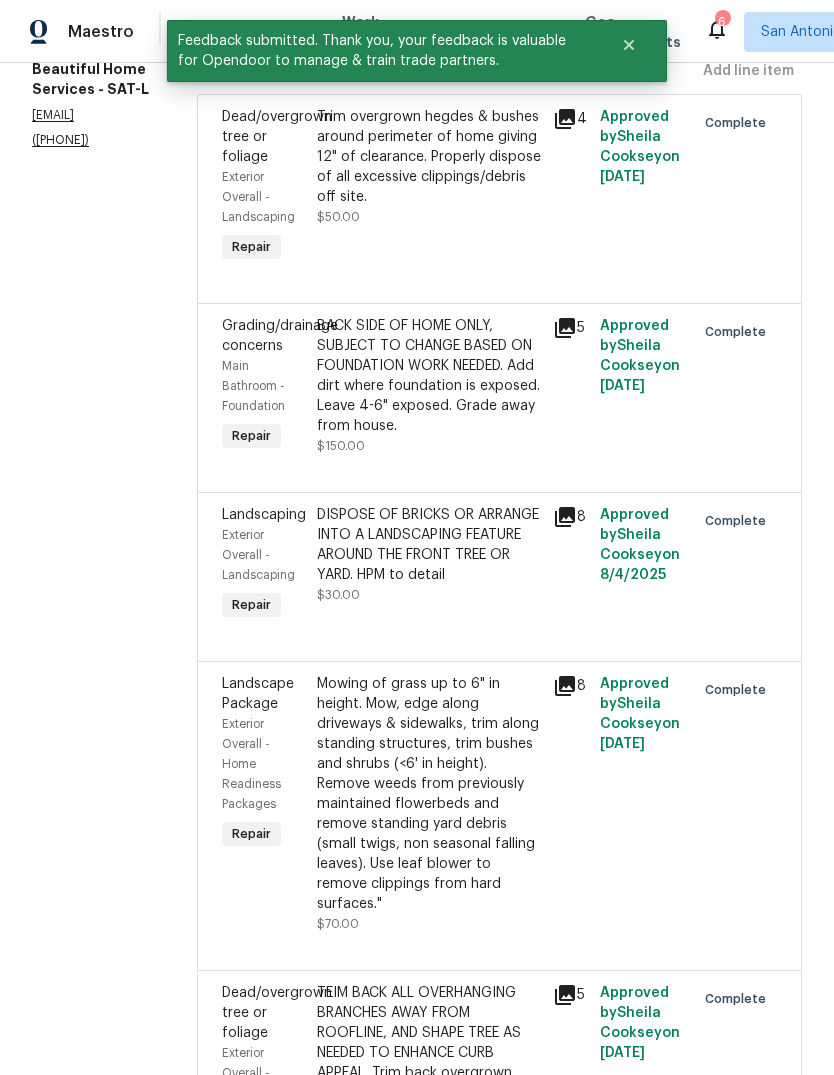click on "DISPOSE OF BRICKS OR ARRANGE INTO A LANDSCAPING FEATURE AROUND THE FRONT TREE OR YARD.
HPM to detail" at bounding box center [429, 545] 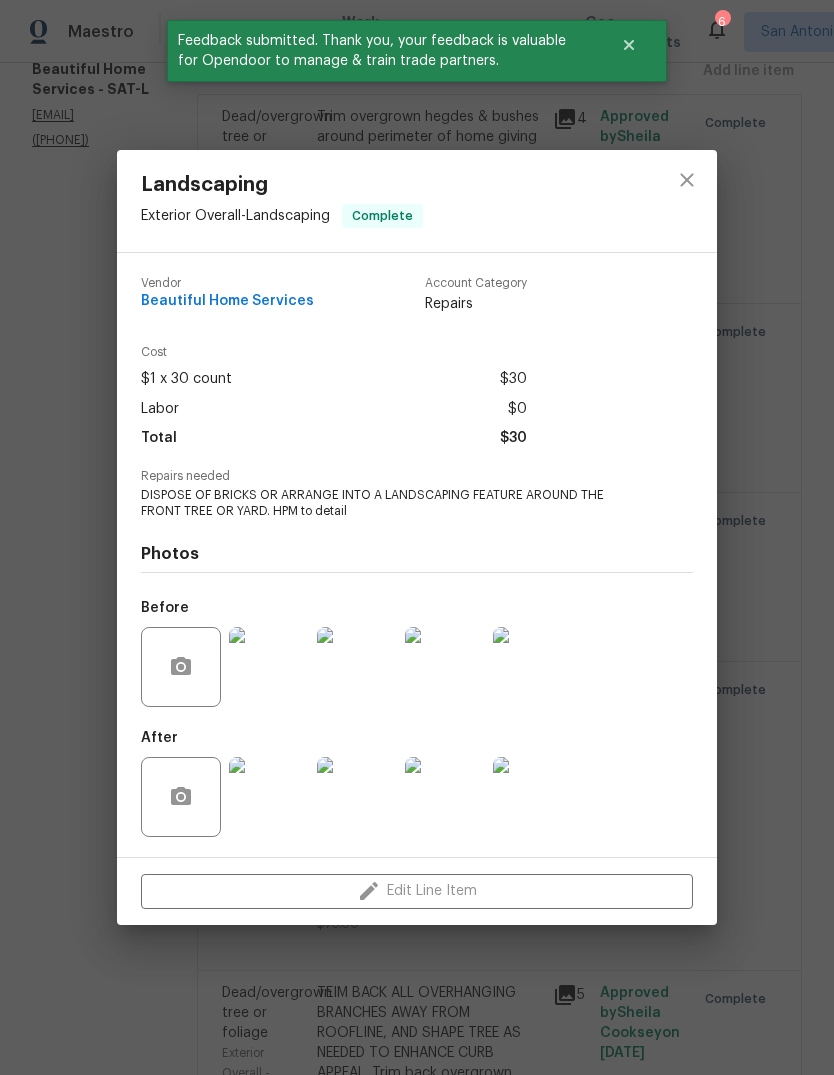 click at bounding box center [269, 797] 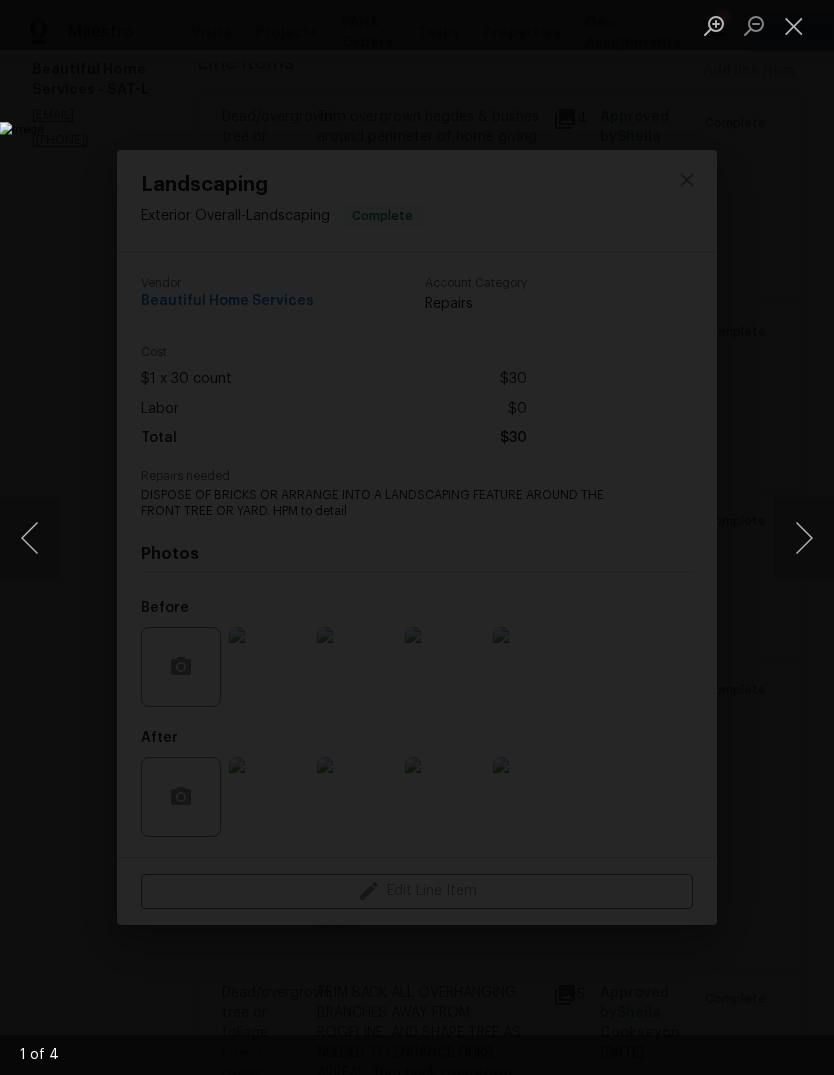 click at bounding box center [322, 537] 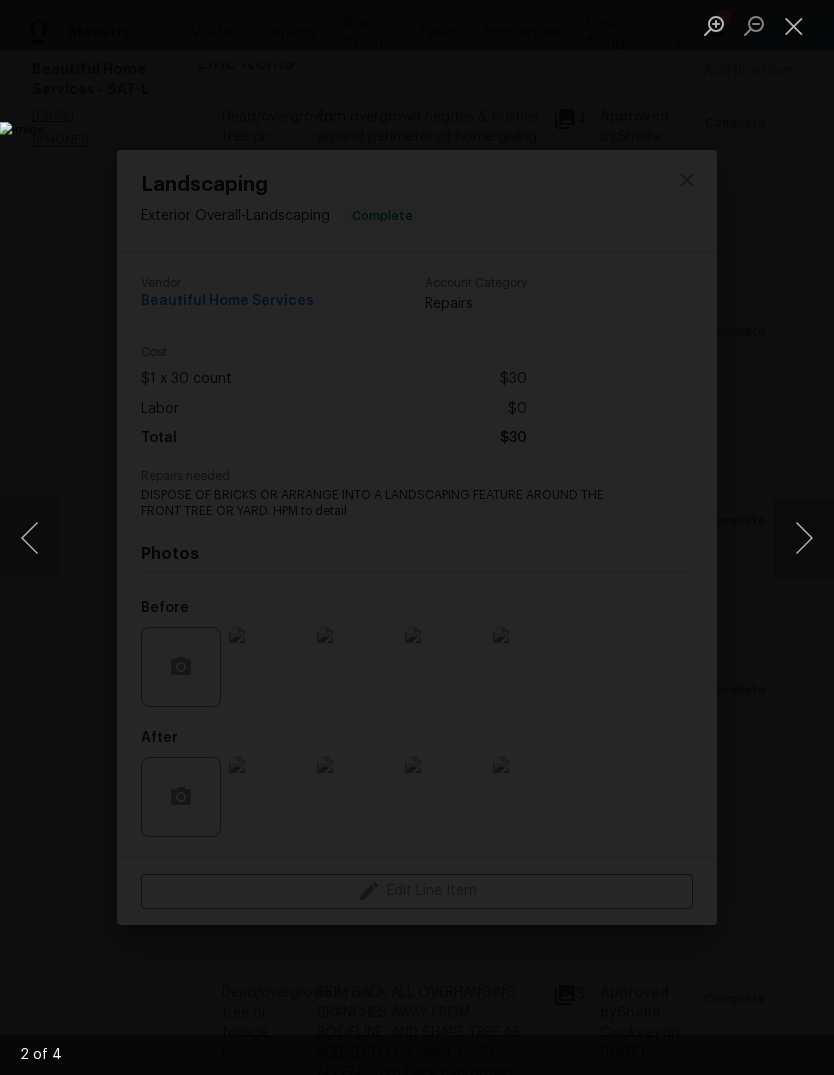 click at bounding box center (804, 538) 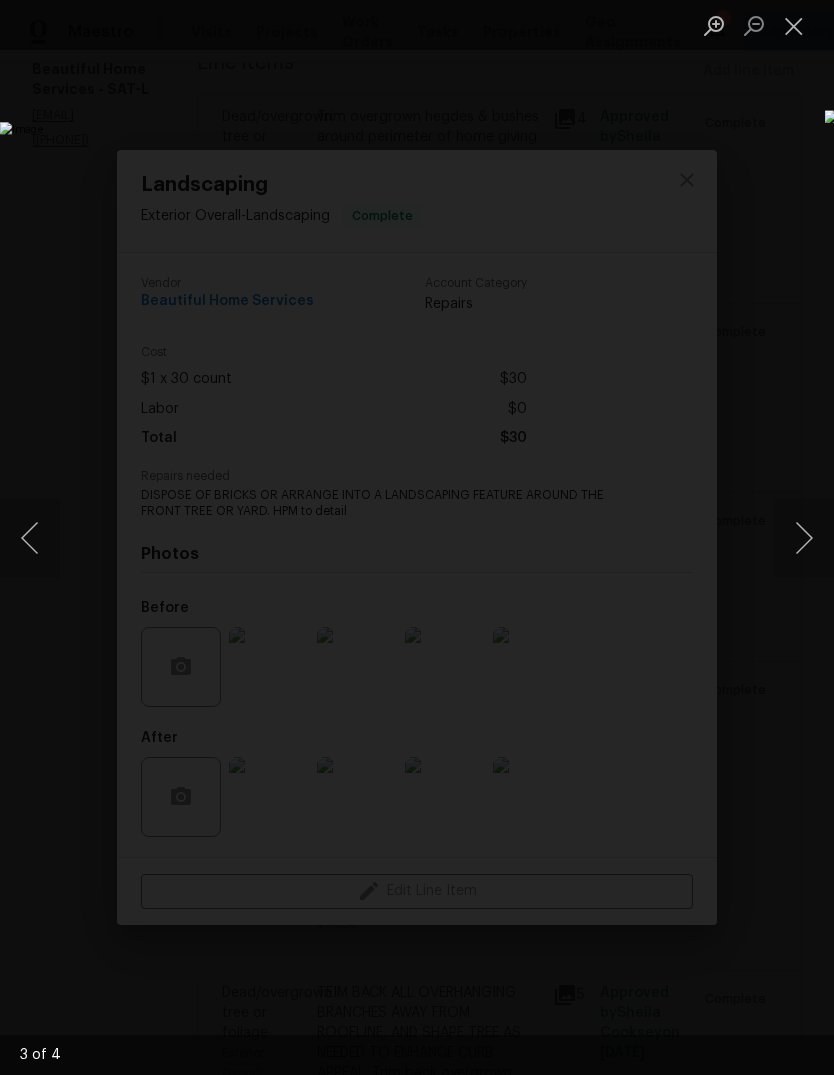 click at bounding box center (804, 538) 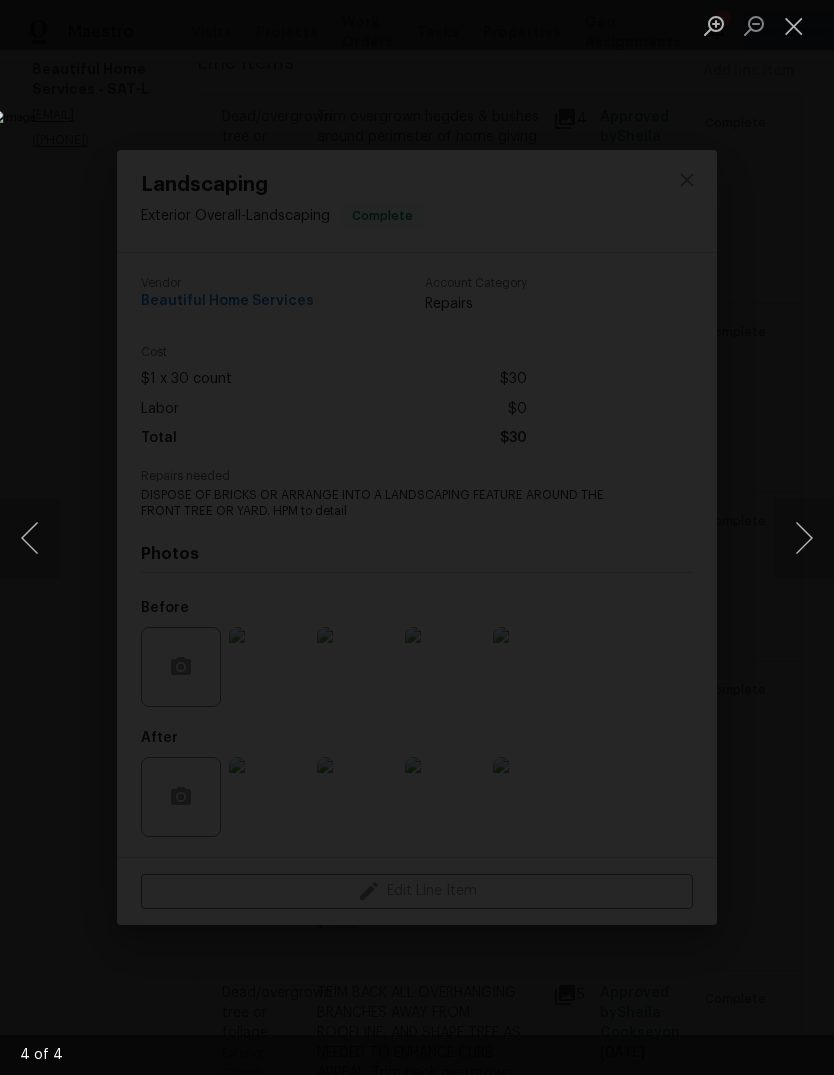 click at bounding box center [804, 538] 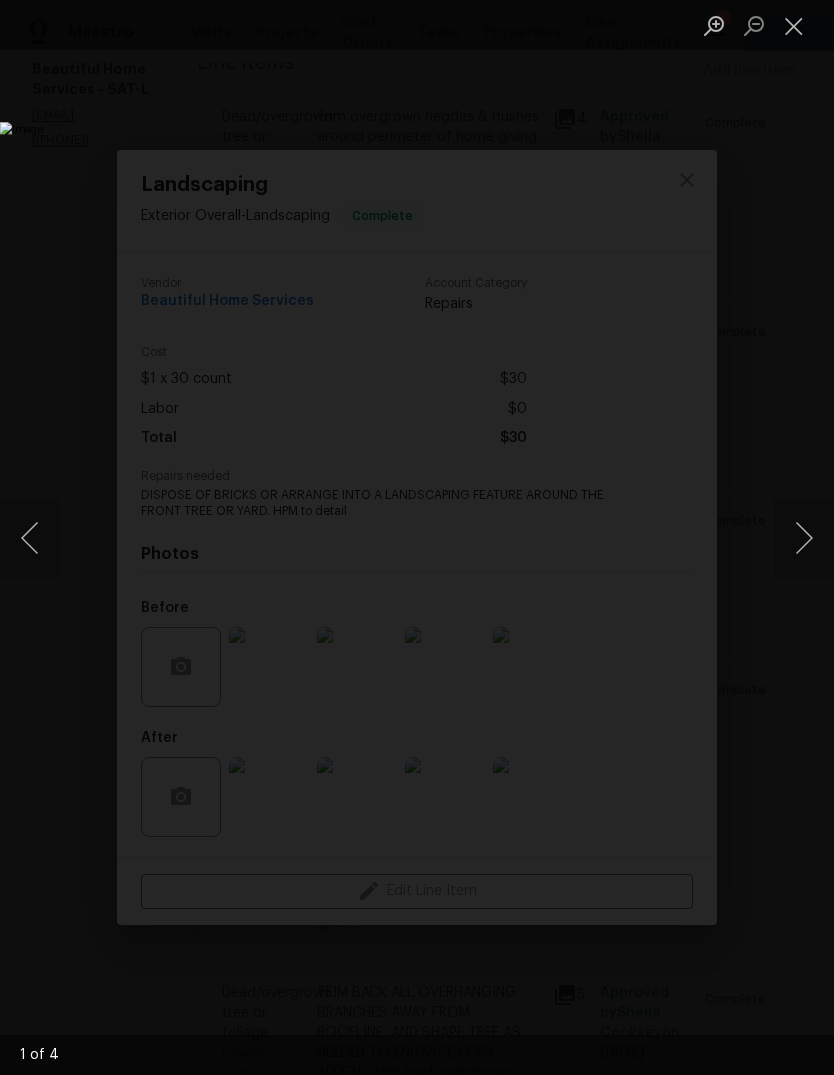 click at bounding box center [794, 25] 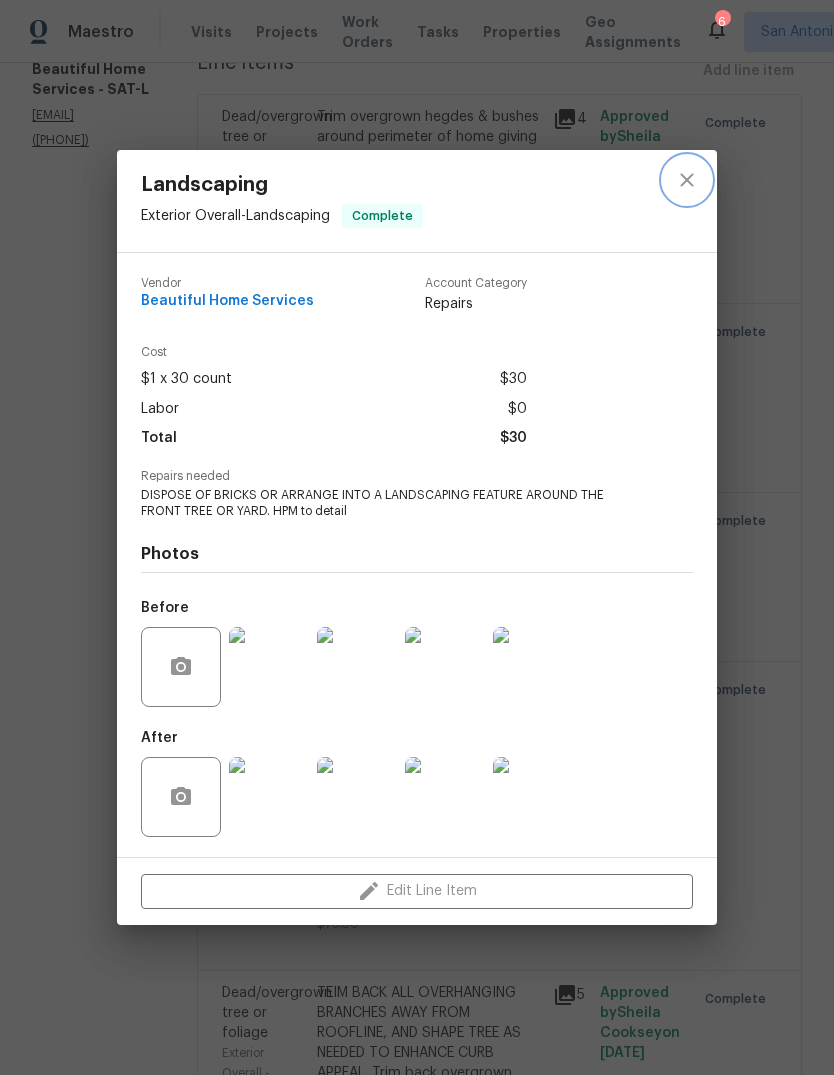 click 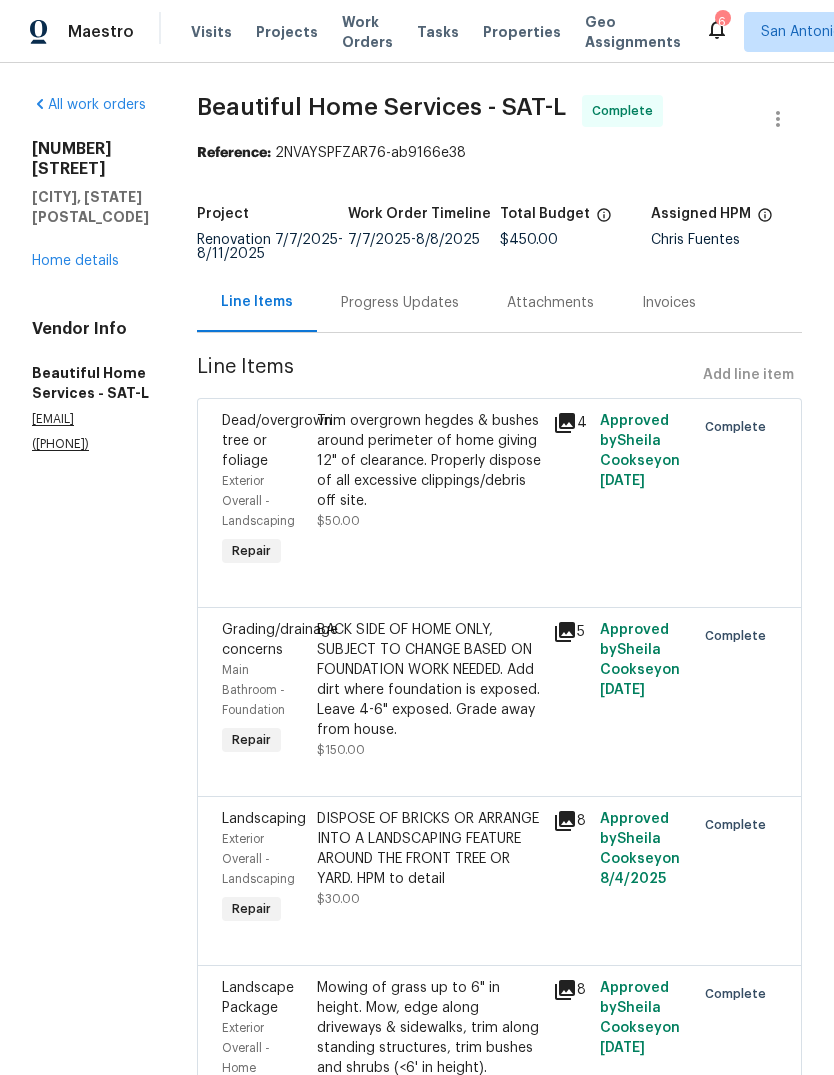 scroll, scrollTop: 0, scrollLeft: 0, axis: both 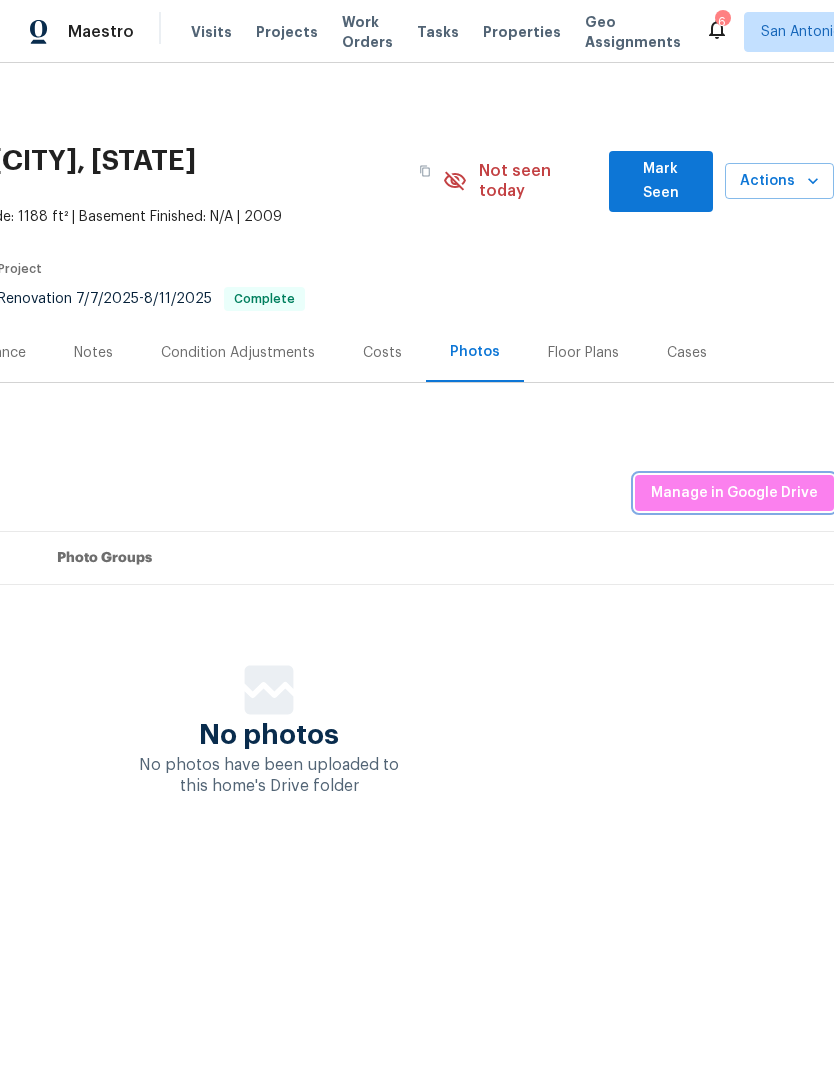 click on "Manage in Google Drive" at bounding box center (734, 493) 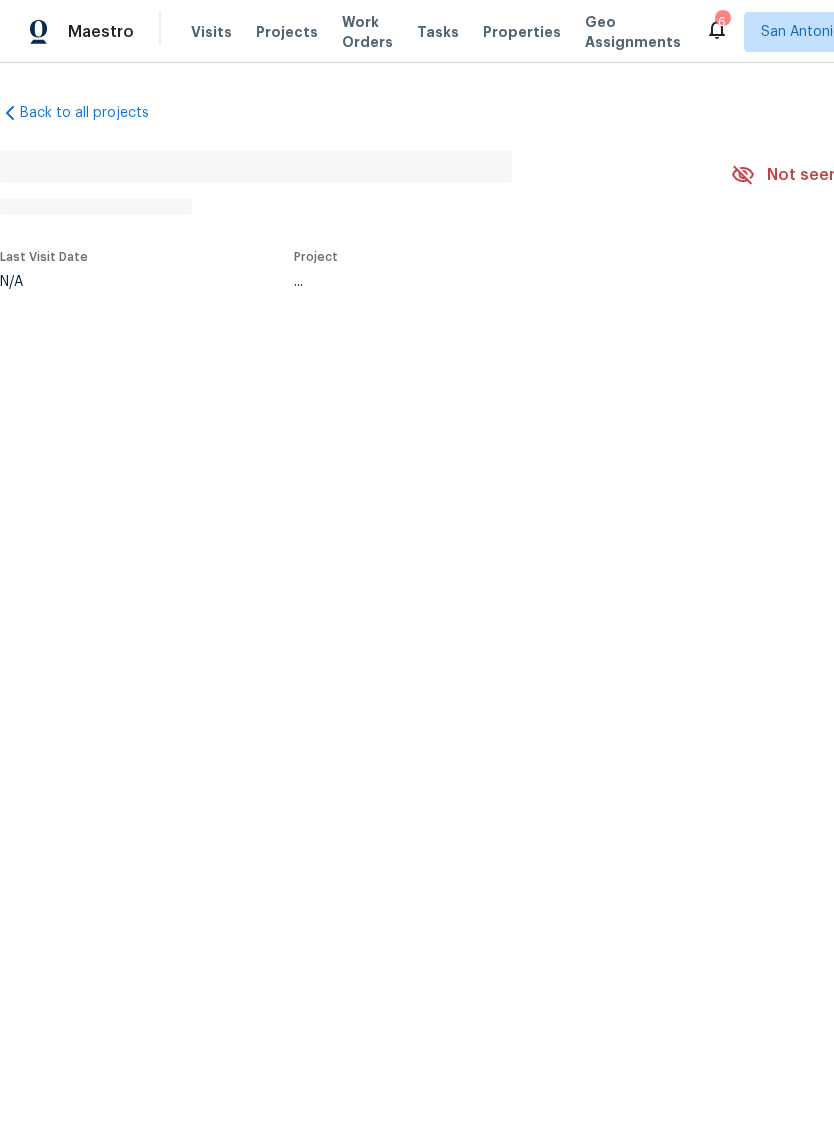 scroll, scrollTop: 0, scrollLeft: 0, axis: both 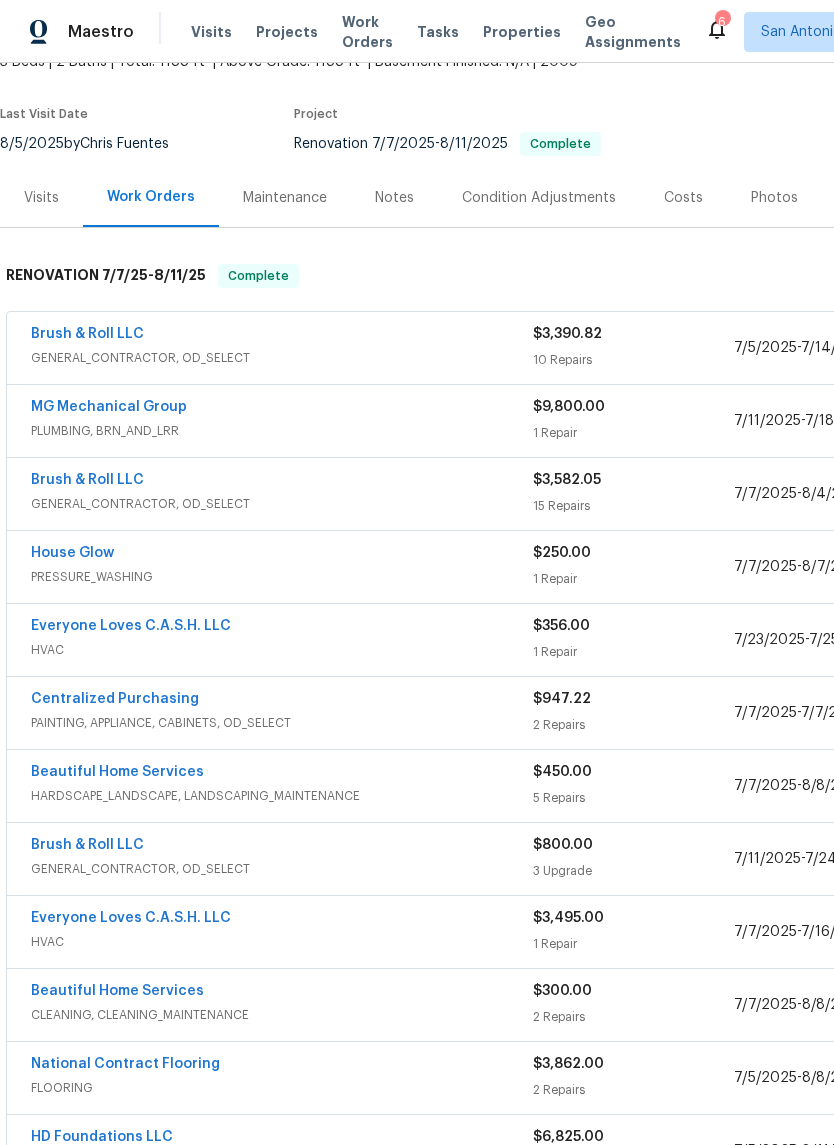 click on "Brush & Roll LLC" at bounding box center (87, 480) 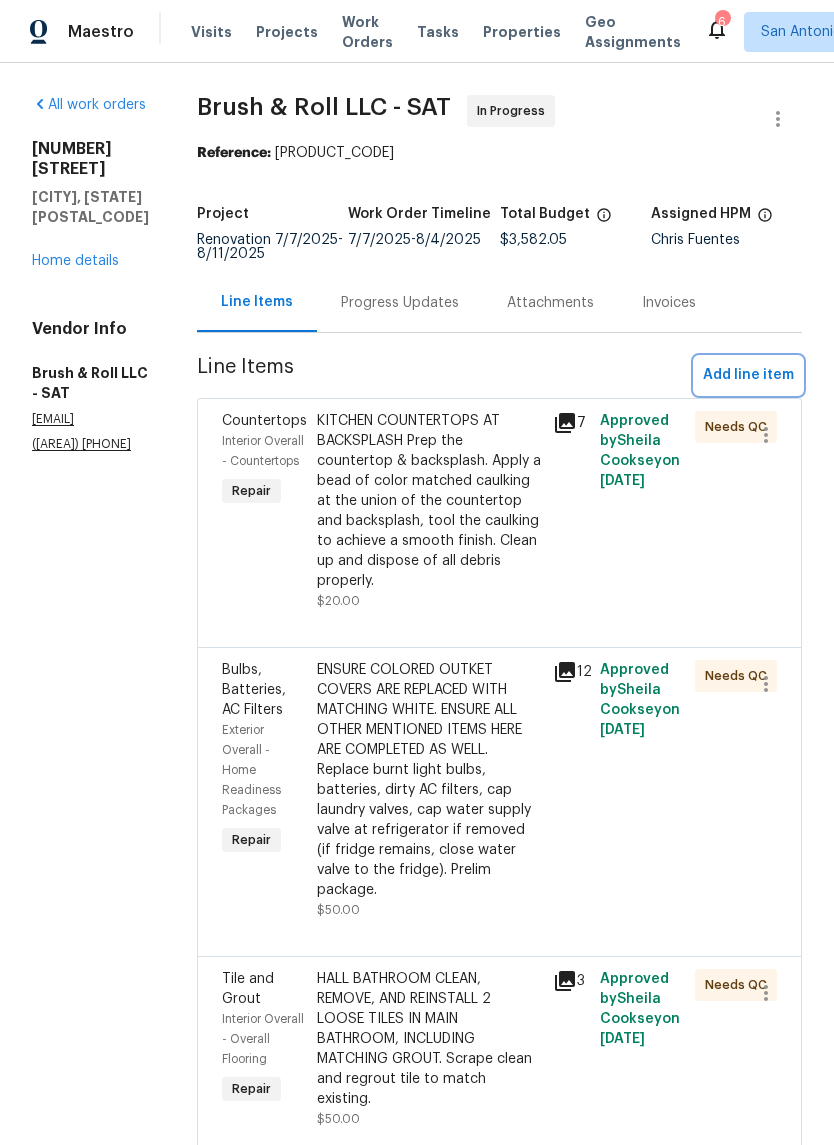 click on "Add line item" at bounding box center [748, 375] 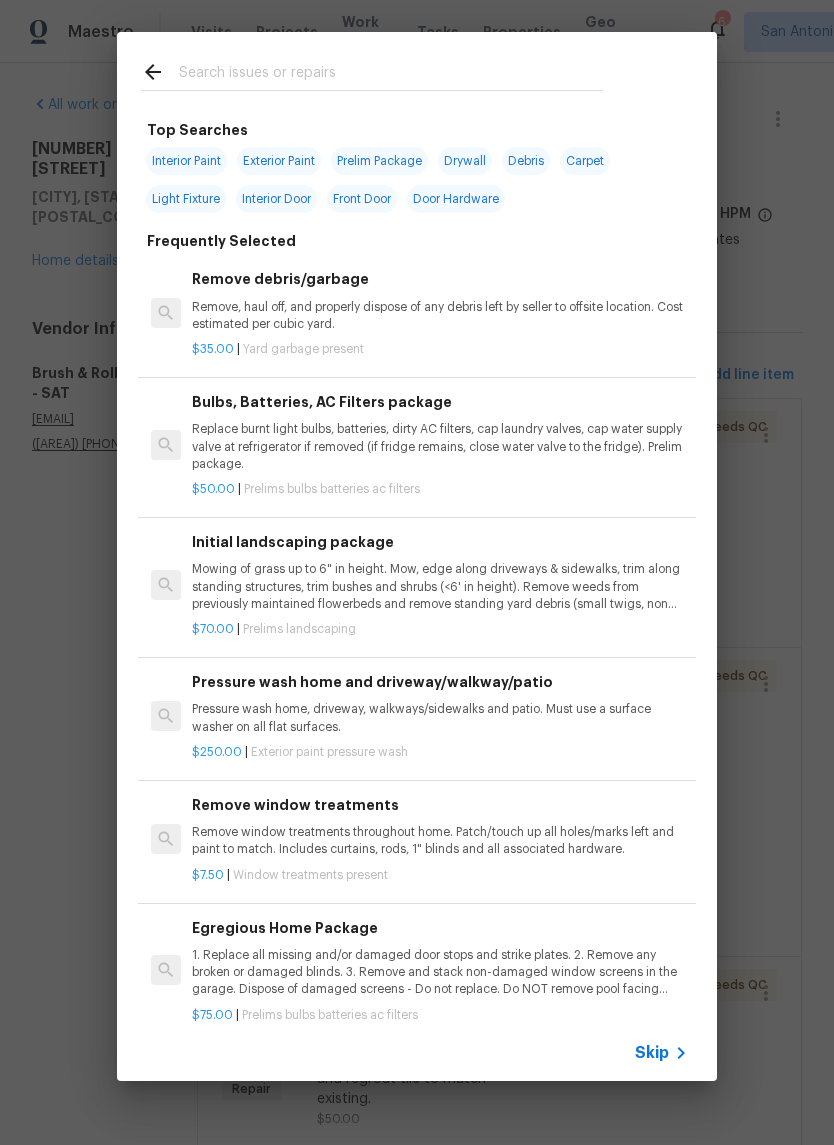 click at bounding box center (391, 75) 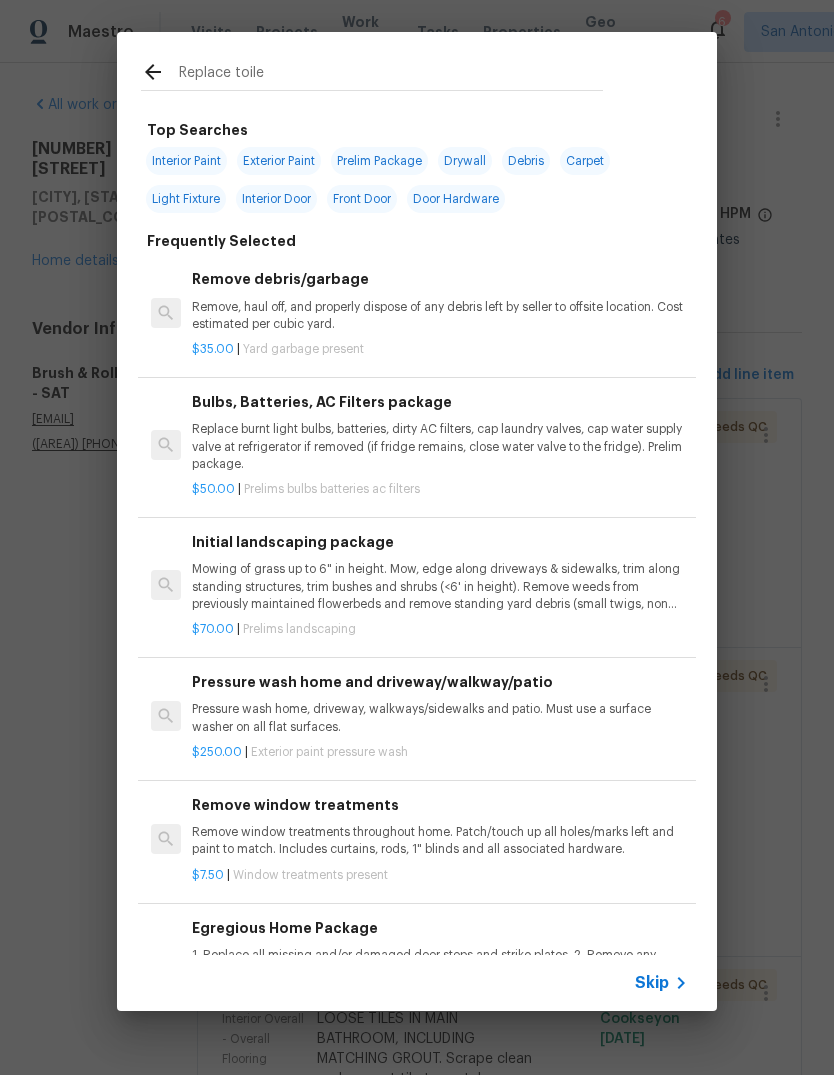 type on "Replace toilet" 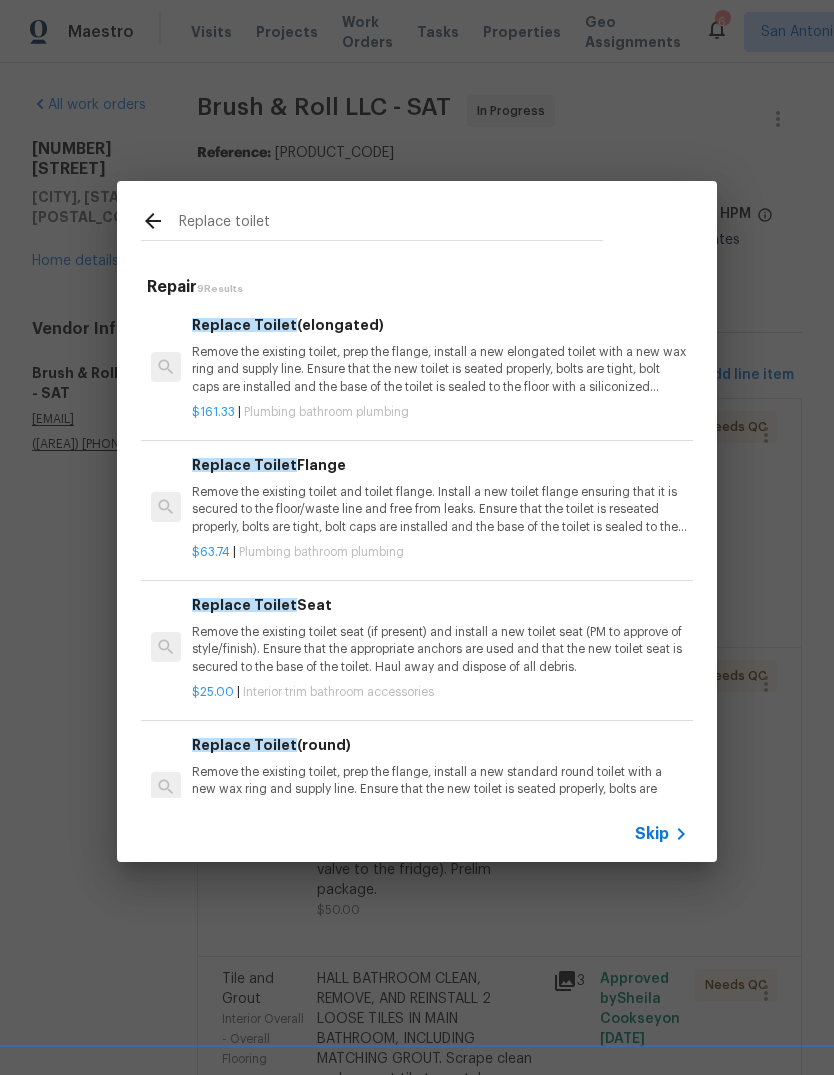 click on "Replace Toilet  (elongated) Remove the existing toilet, prep the flange, install a new elongated toilet with a new wax ring and supply line. Ensure that the new toilet is seated properly, bolts are tight, bolt caps are installed and the base of the toilet is sealed to the floor with a siliconized caulking. Haul away and dispose of all debris properly. [PRICE]   |   Plumbing bathroom plumbing" at bounding box center (417, 368) 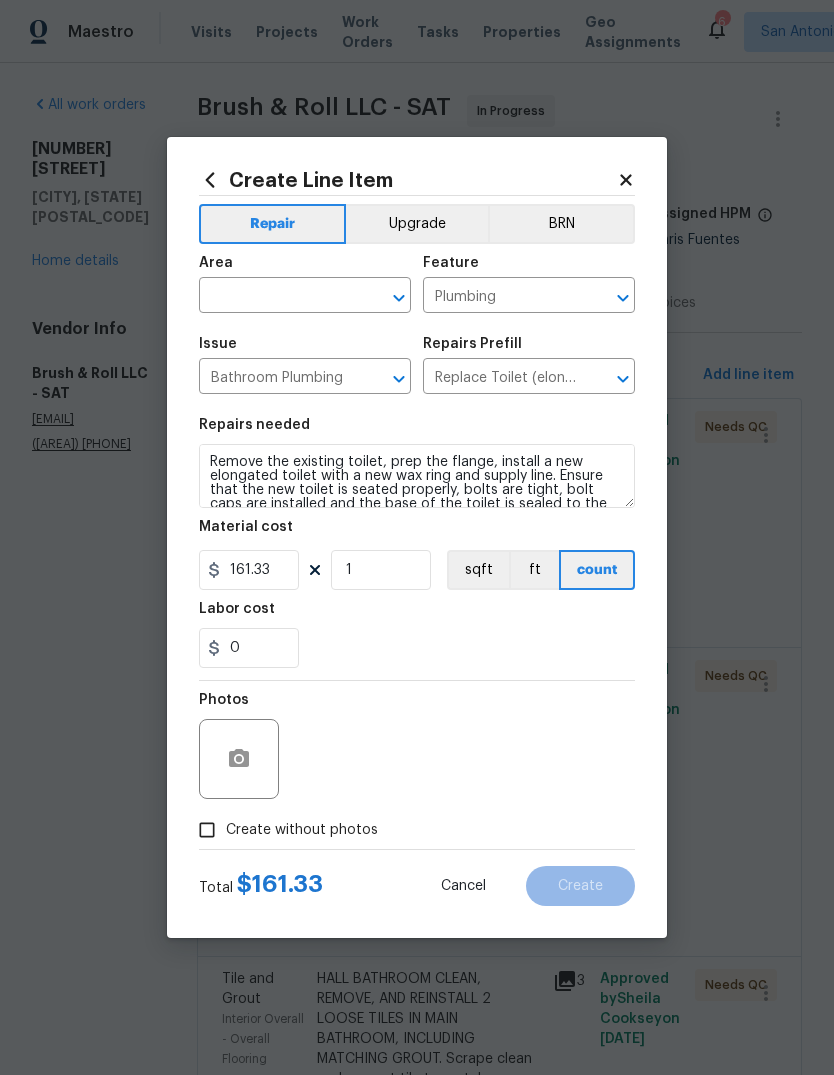 click at bounding box center [277, 297] 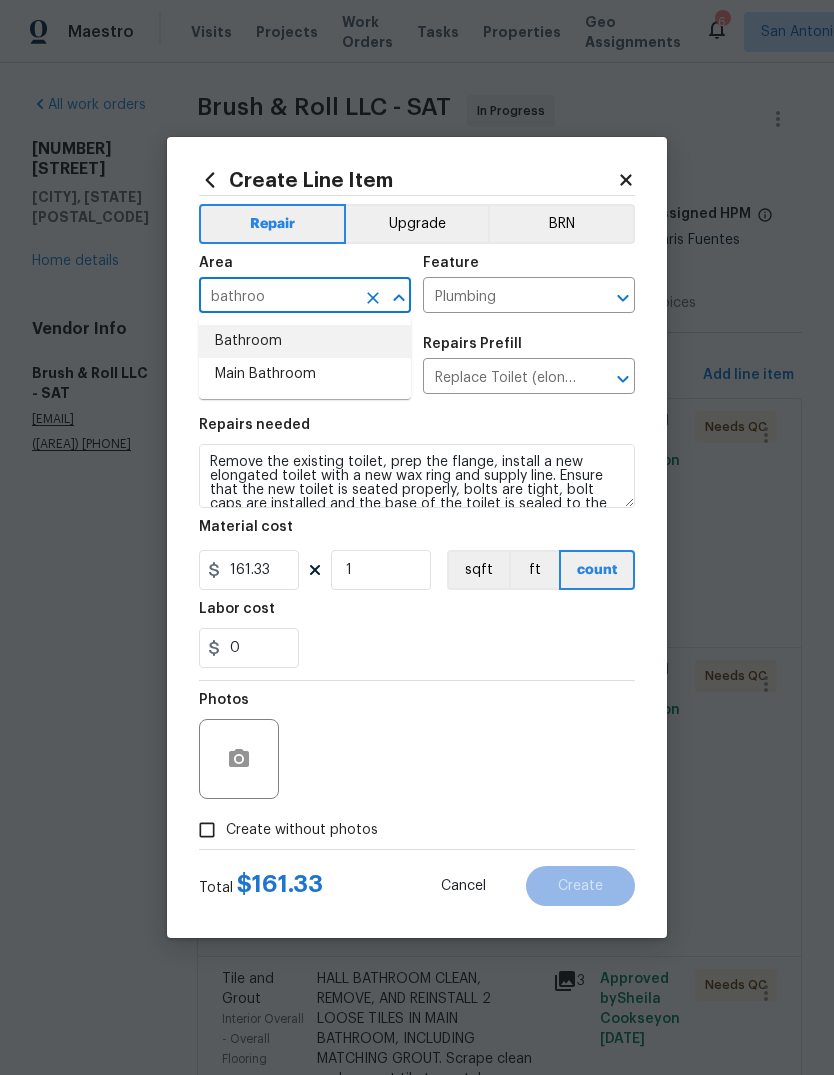 click on "Bathroom" at bounding box center [305, 341] 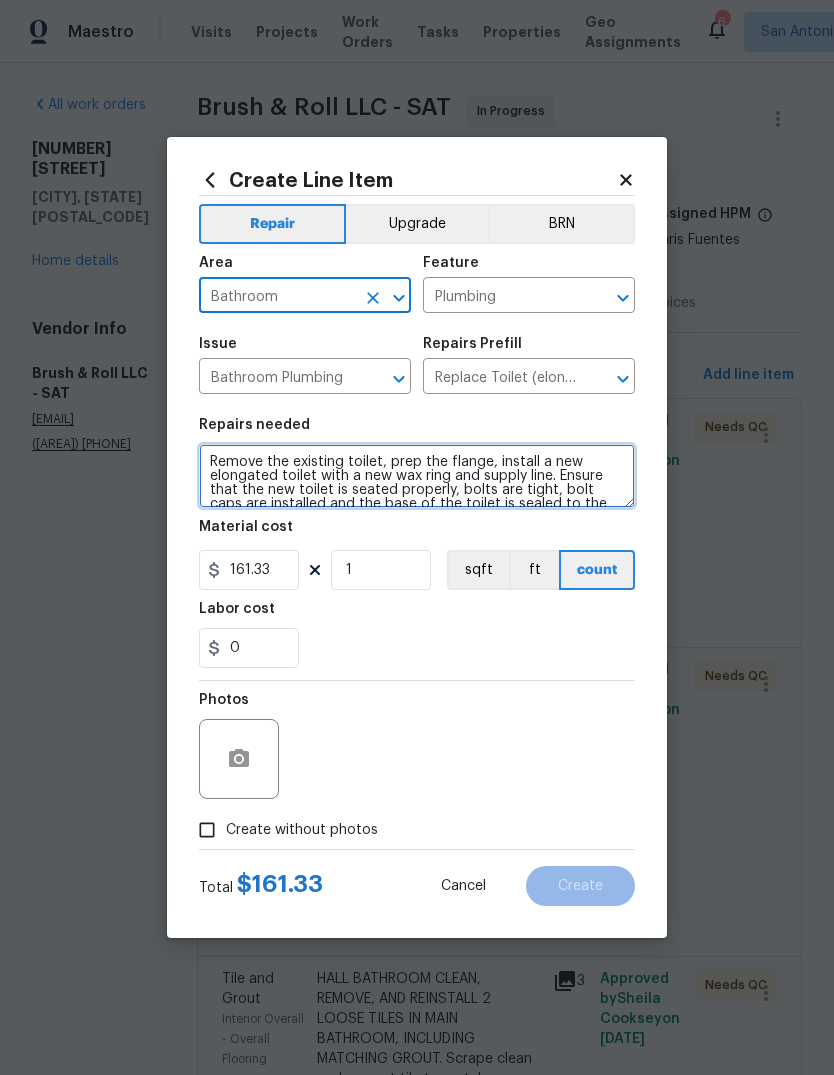 click on "Remove the existing toilet, prep the flange, install a new elongated toilet with a new wax ring and supply line. Ensure that the new toilet is seated properly, bolts are tight, bolt caps are installed and the base of the toilet is sealed to the floor with a siliconized caulking. Haul away and dispose of all debris properly." at bounding box center (417, 476) 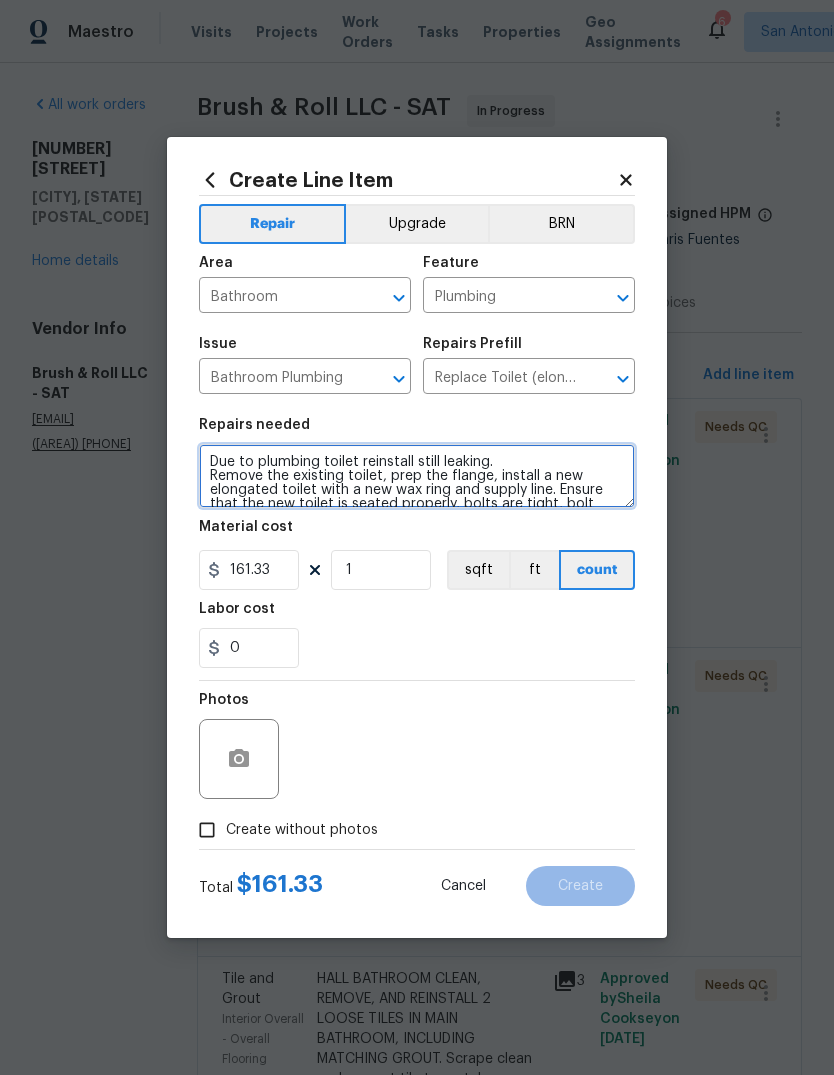 type on "Due to plumbing toilet reinstall still leaking.
Remove the existing toilet, prep the flange, install a new elongated toilet with a new wax ring and supply line. Ensure that the new toilet is seated properly, bolts are tight, bolt caps are installed and the base of the toilet is sealed to the floor with a siliconized caulking. Haul away and dispose of all debris properly." 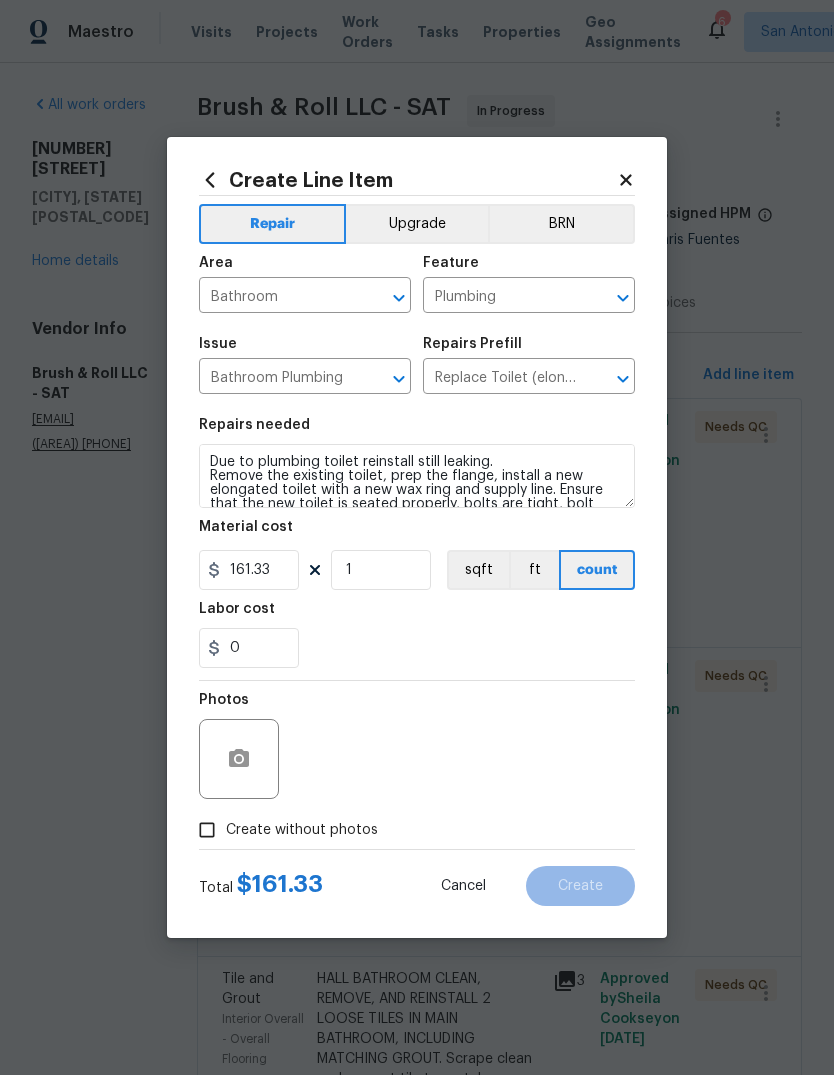 click on "Create without photos" at bounding box center [207, 830] 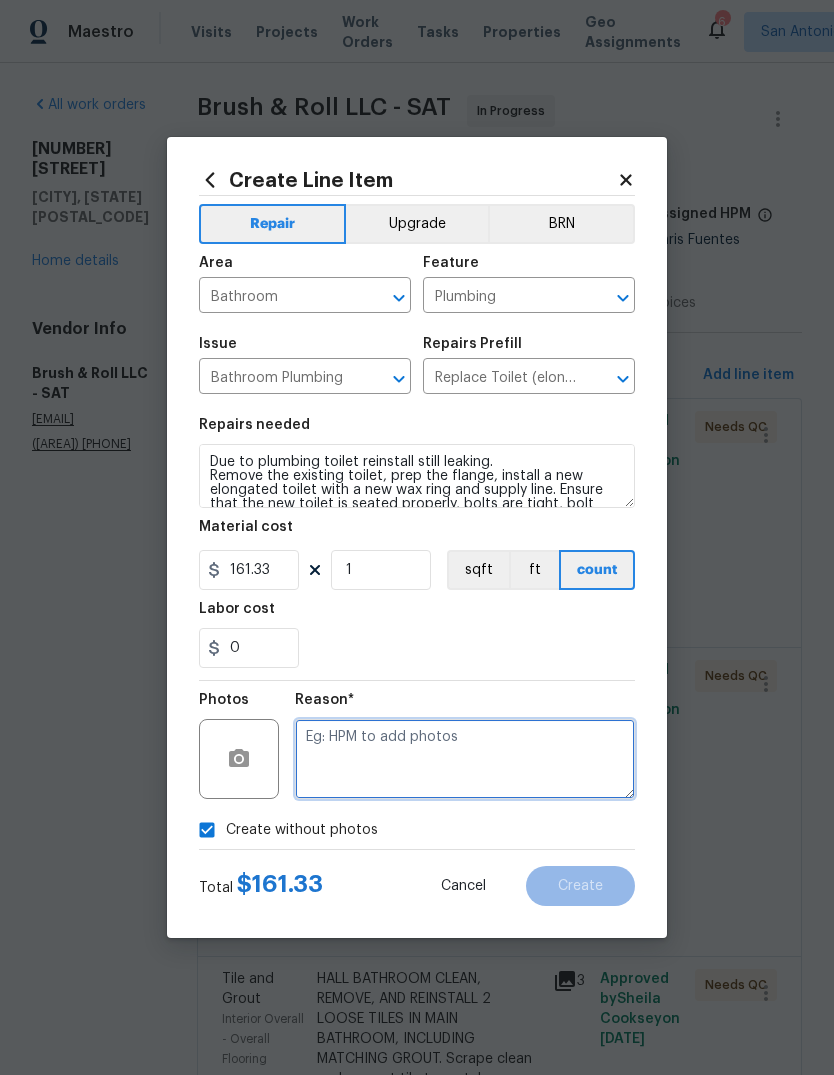 click at bounding box center [465, 759] 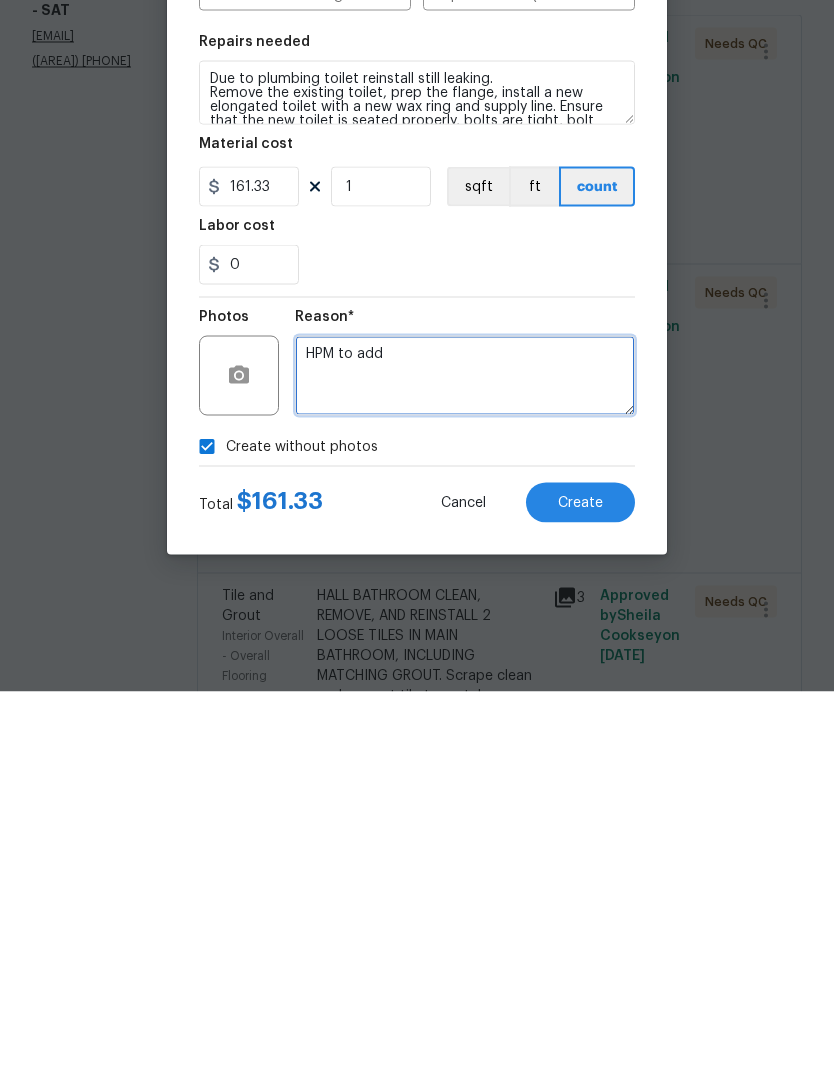 type on "HPM to add" 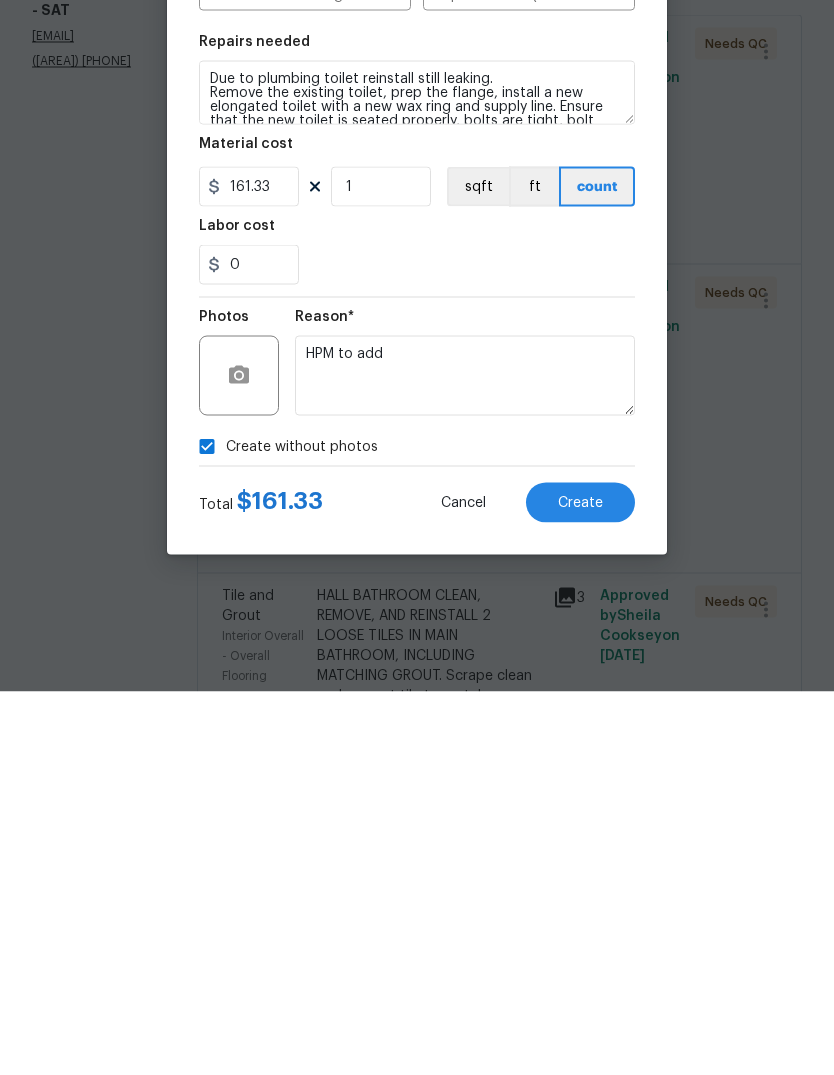 click on "Create" at bounding box center [580, 886] 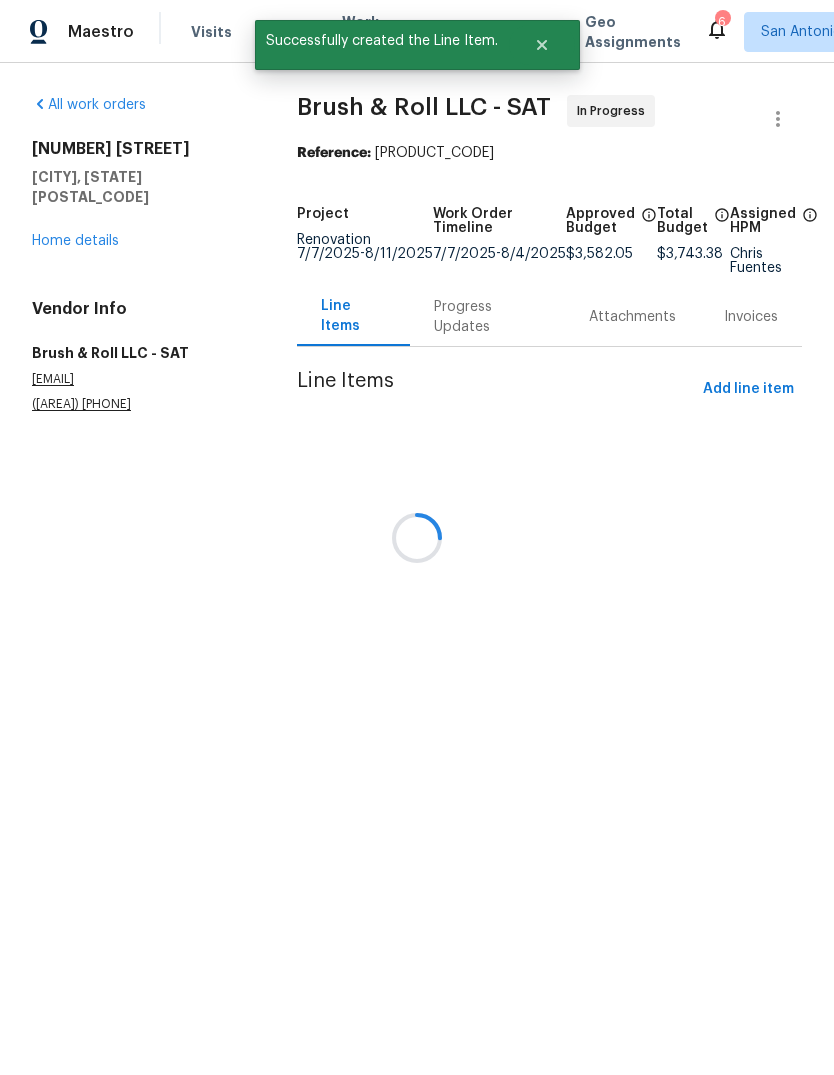 scroll, scrollTop: 0, scrollLeft: 0, axis: both 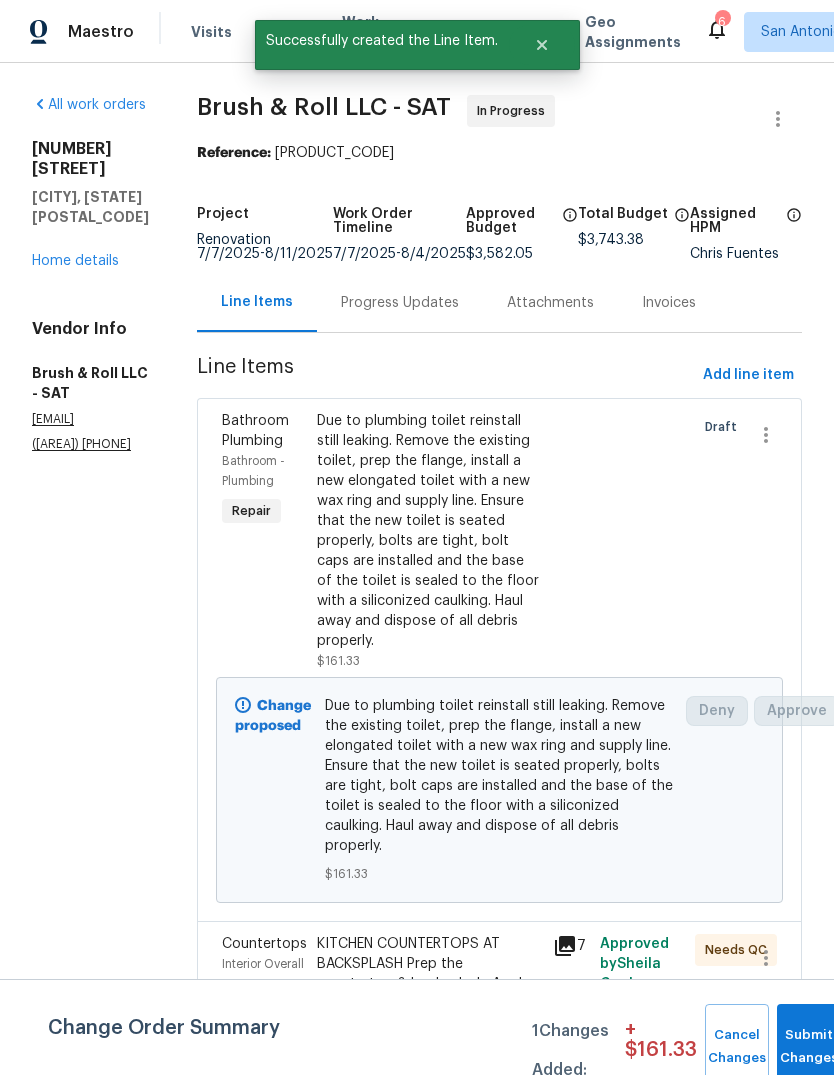click on "Submit Changes" at bounding box center [809, 1047] 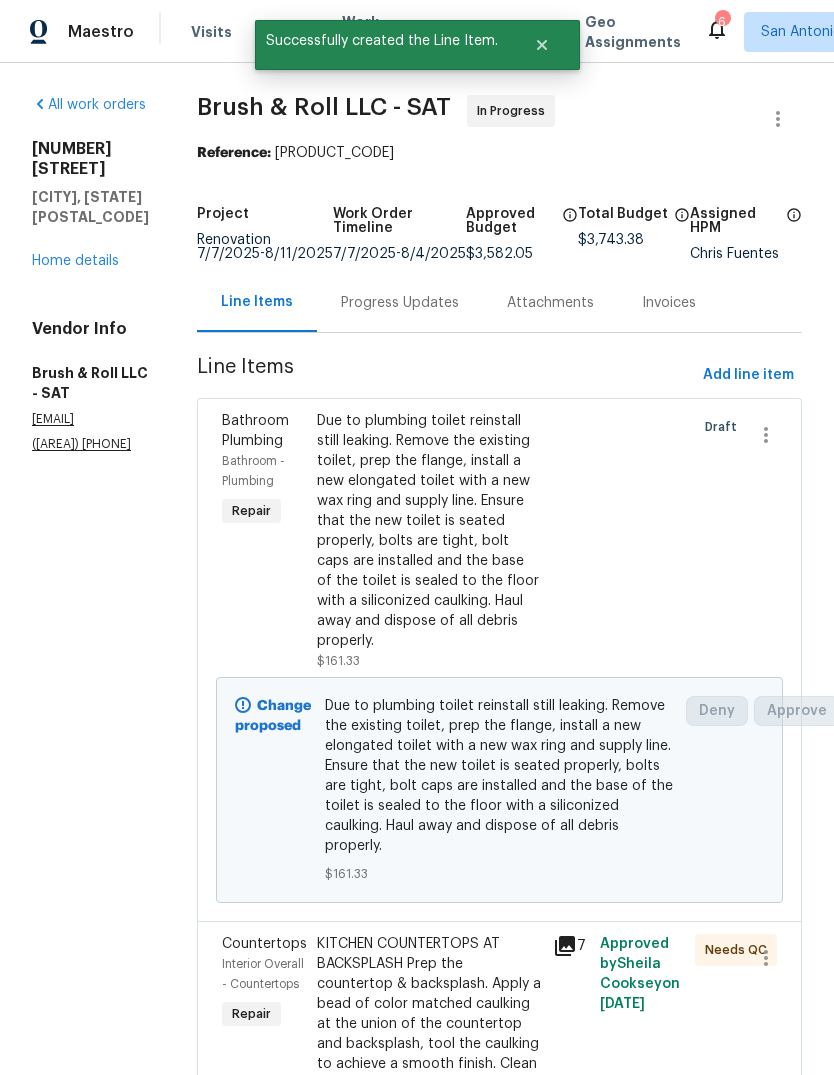 click on "KITCHEN COUNTERTOPS AT BACKSPLASH
Prep the countertop & backsplash. Apply a bead of color matched caulking at the union of the countertop and backsplash, tool the caulking to achieve a smooth finish. Clean up and dispose of all debris properly." at bounding box center (429, 1024) 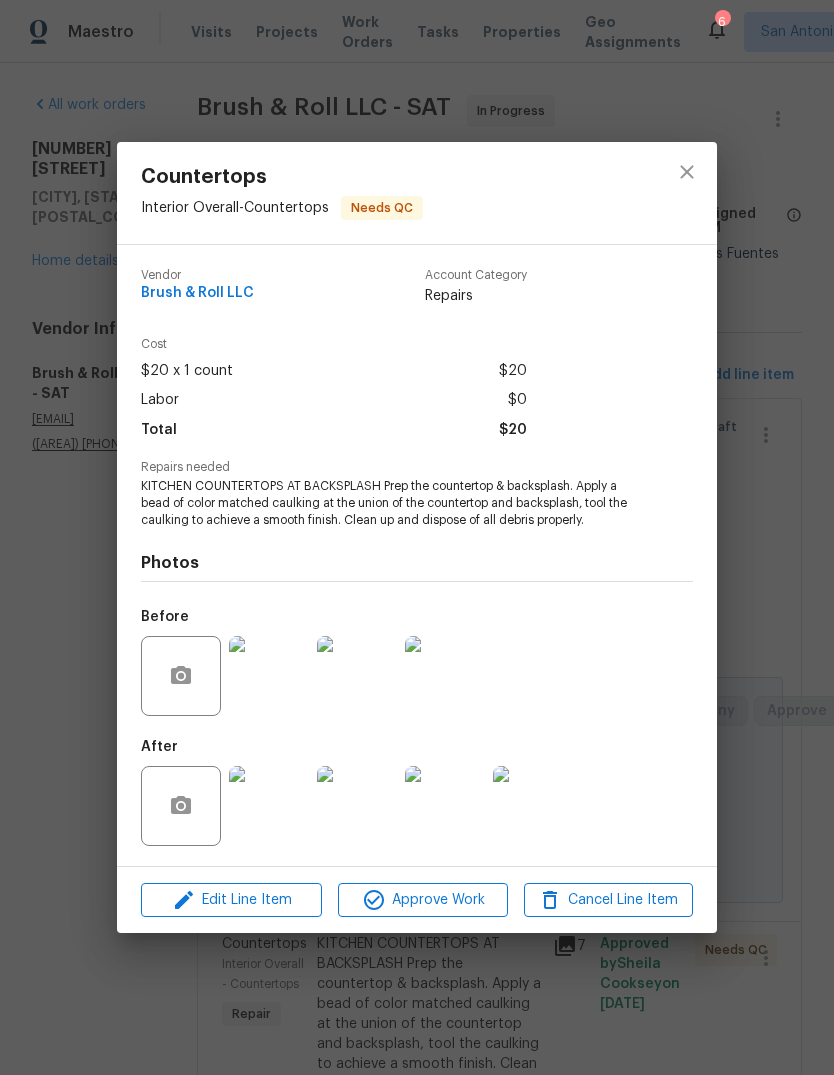 click on "Countertops Interior Overall  -  Countertops Needs QC Vendor Brush & Roll LLC Account Category Repairs Cost $20 x 1 count $20 Labor $0 Total $20 Repairs needed KITCHEN COUNTERTOPS AT BACKSPLASH
Prep the countertop & backsplash. Apply a bead of color matched caulking at the union of the countertop and backsplash, tool the caulking to achieve a smooth finish. Clean up and dispose of all debris properly. Photos Before After  Edit Line Item  Approve Work  Cancel Line Item" at bounding box center [417, 537] 